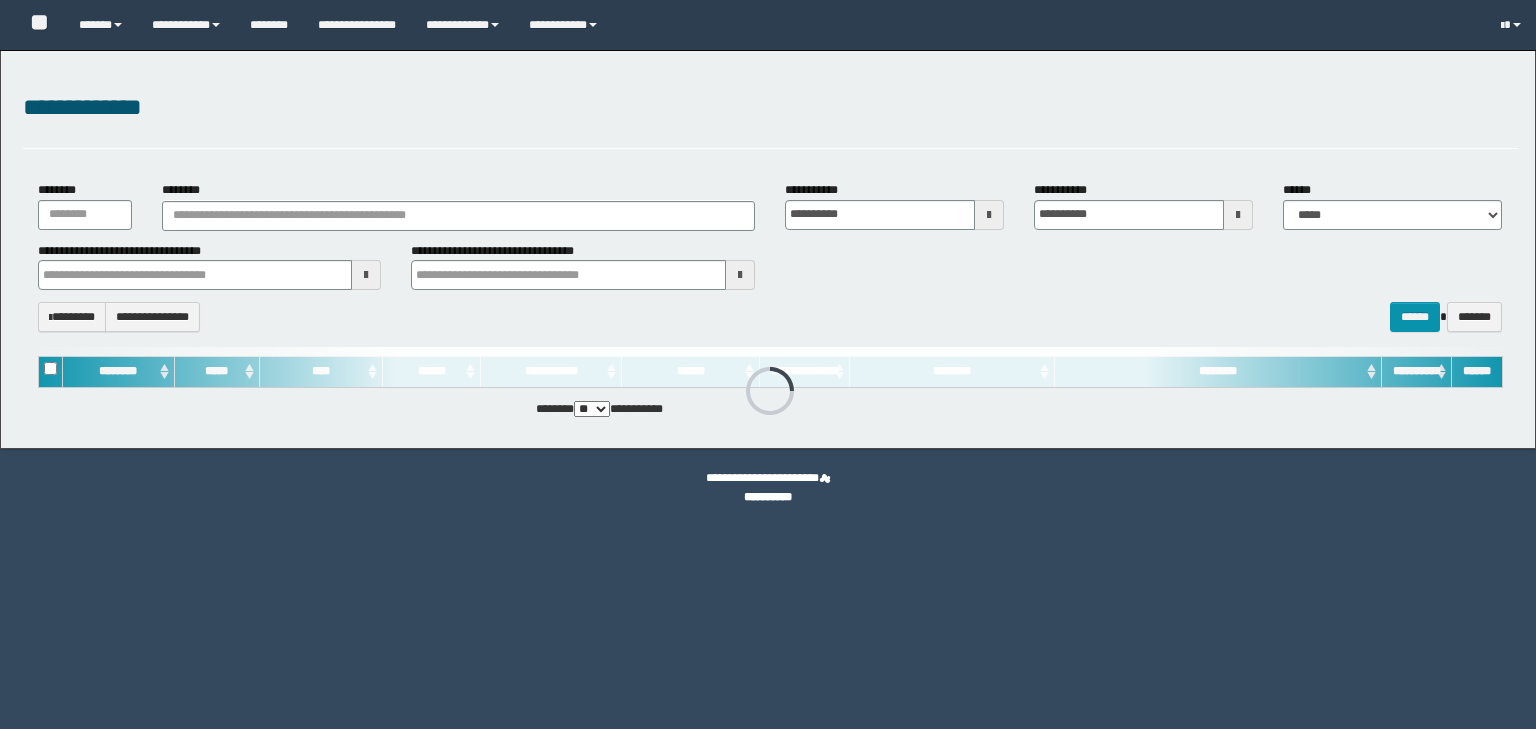 scroll, scrollTop: 0, scrollLeft: 0, axis: both 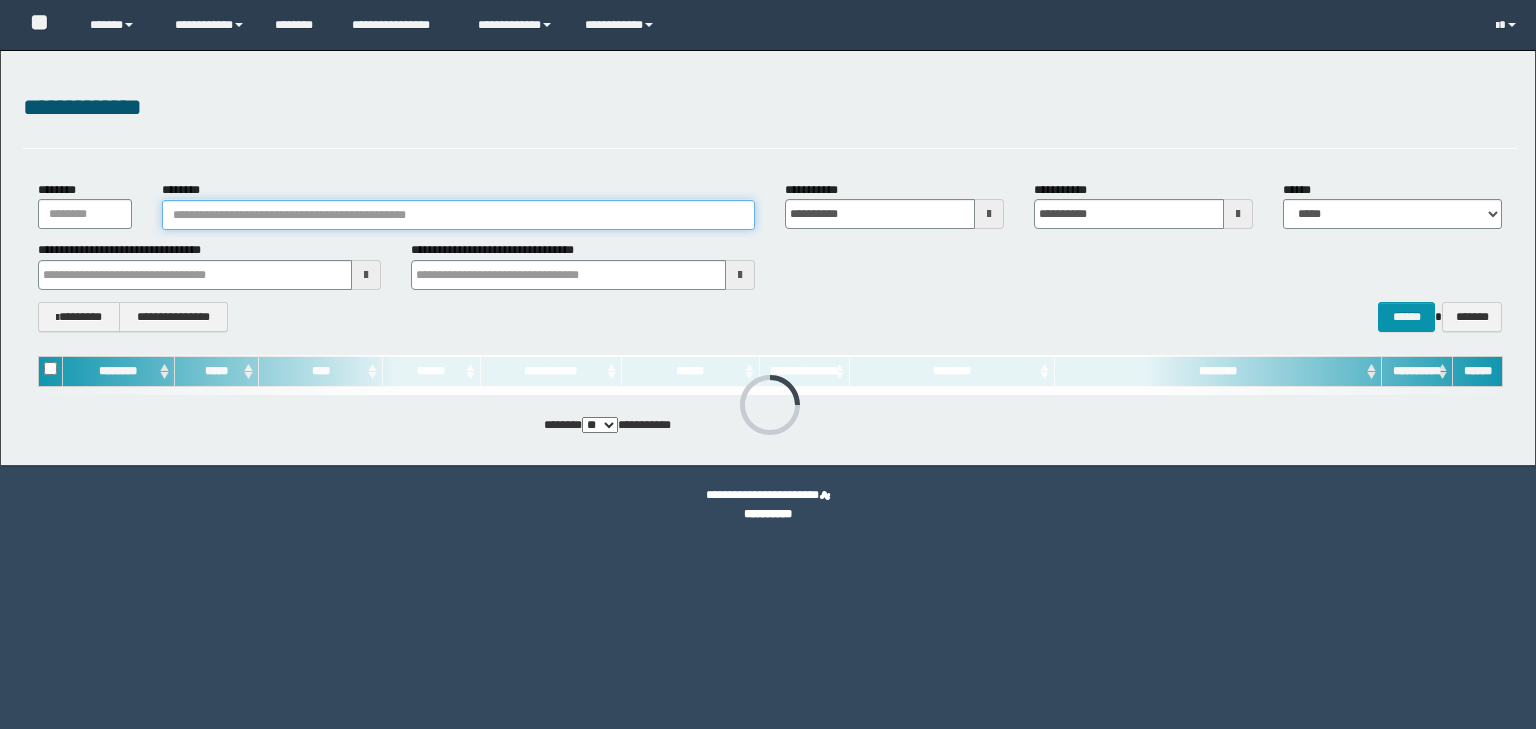 click on "********" at bounding box center [458, 215] 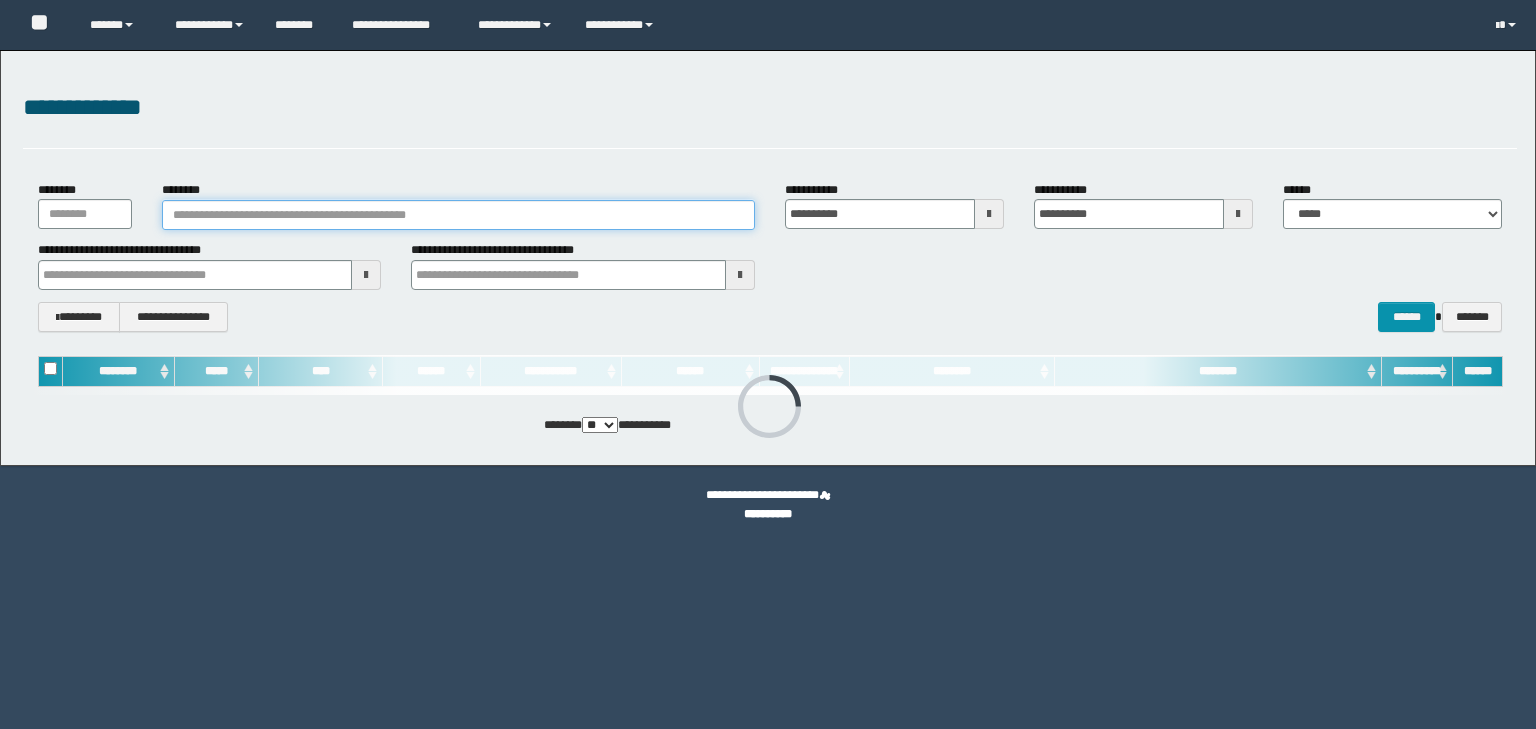 scroll, scrollTop: 0, scrollLeft: 0, axis: both 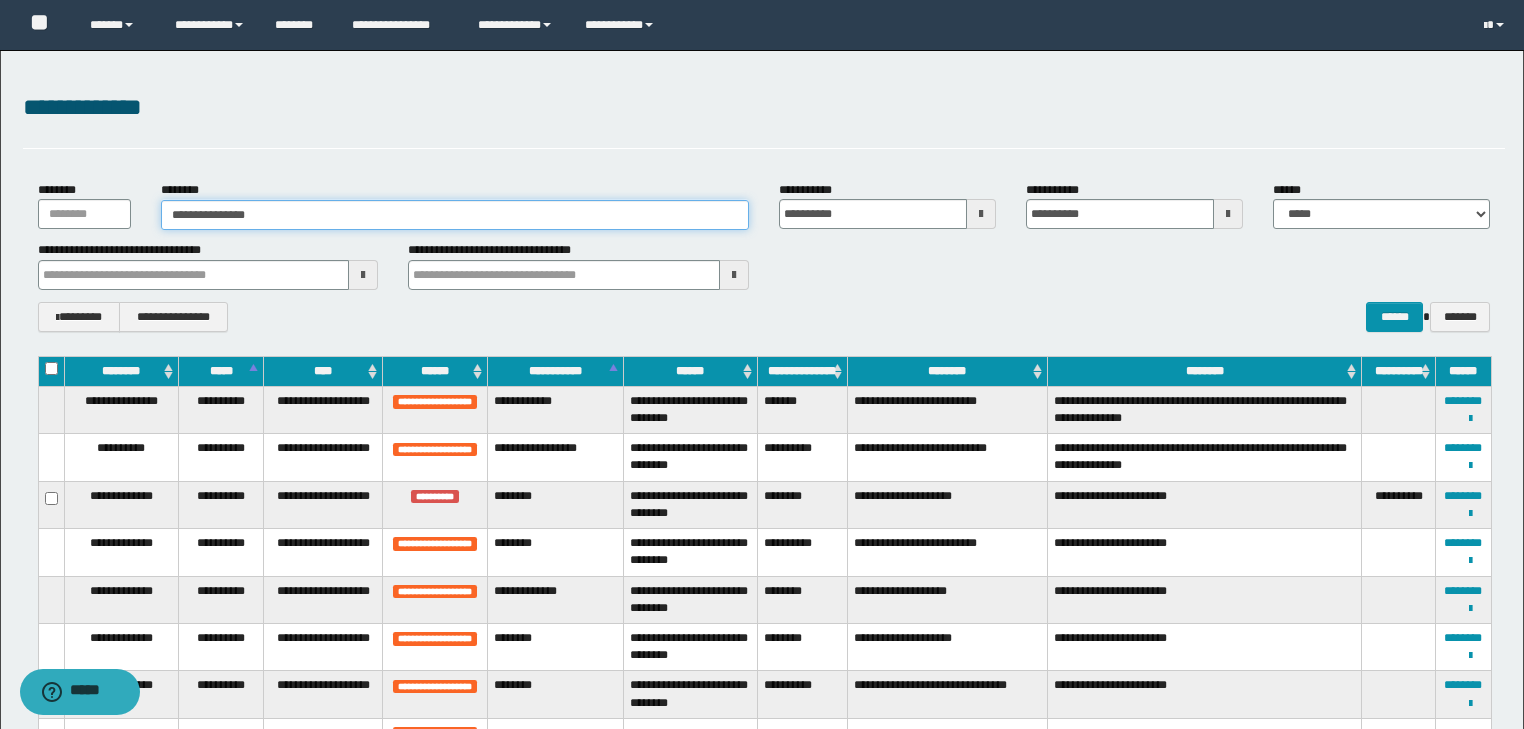 type on "**********" 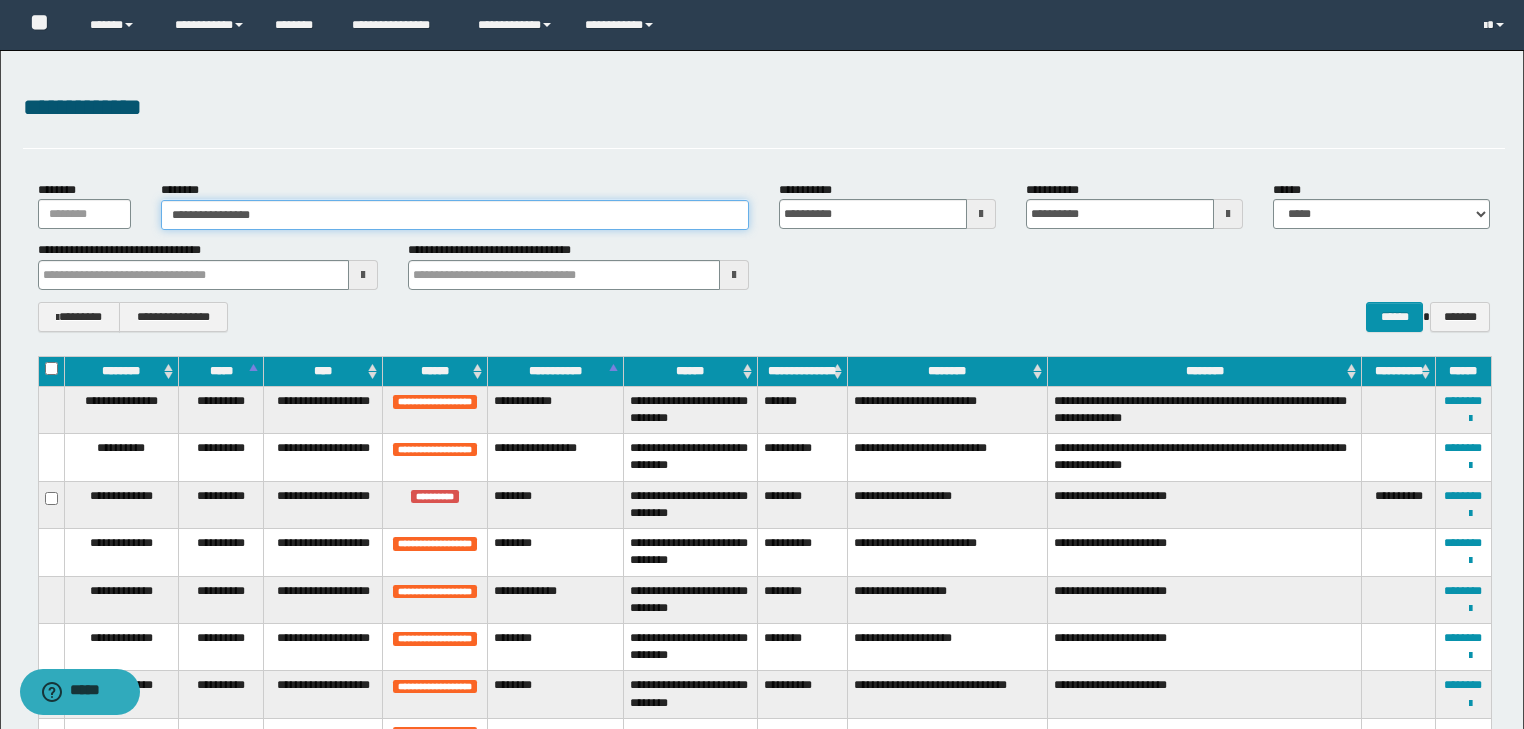 type on "**********" 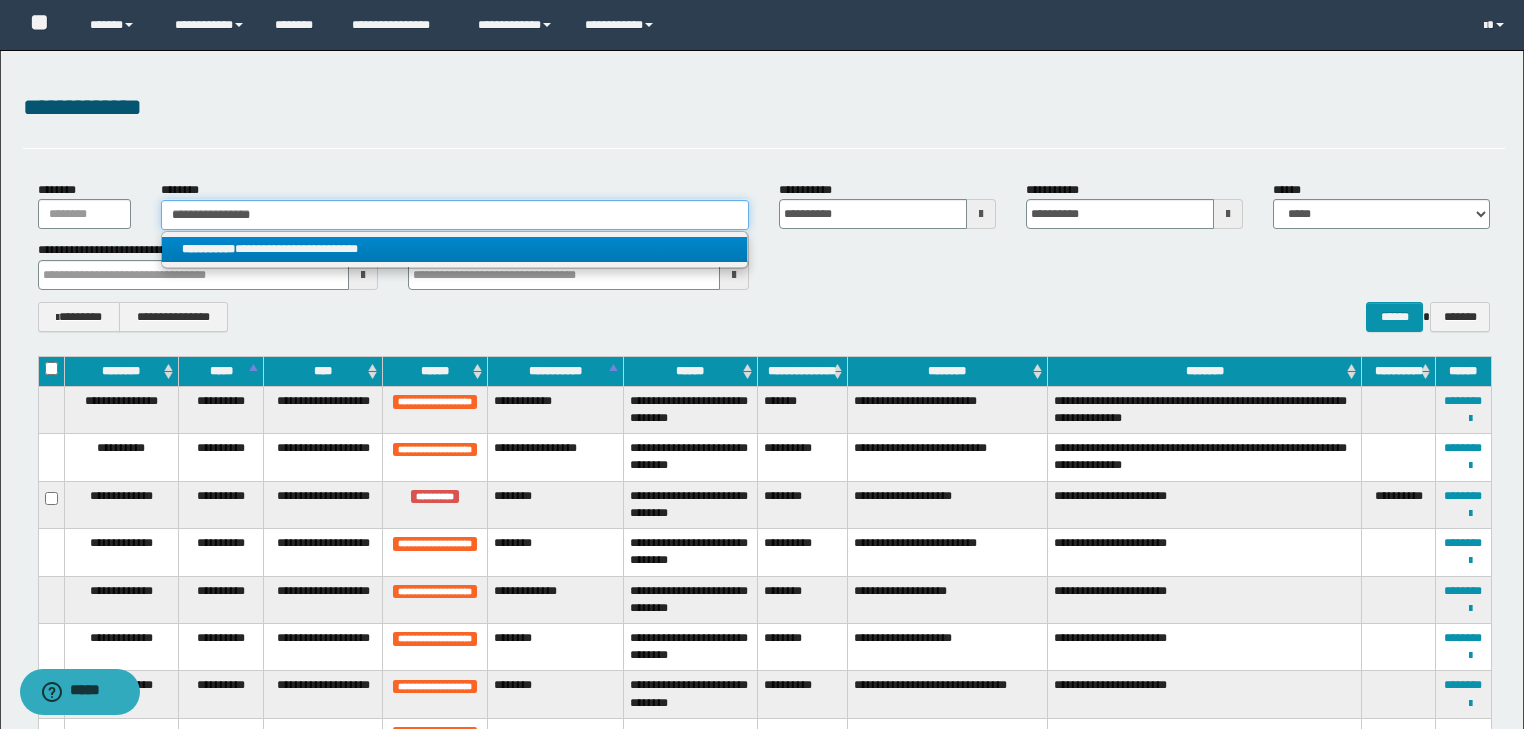 type on "**********" 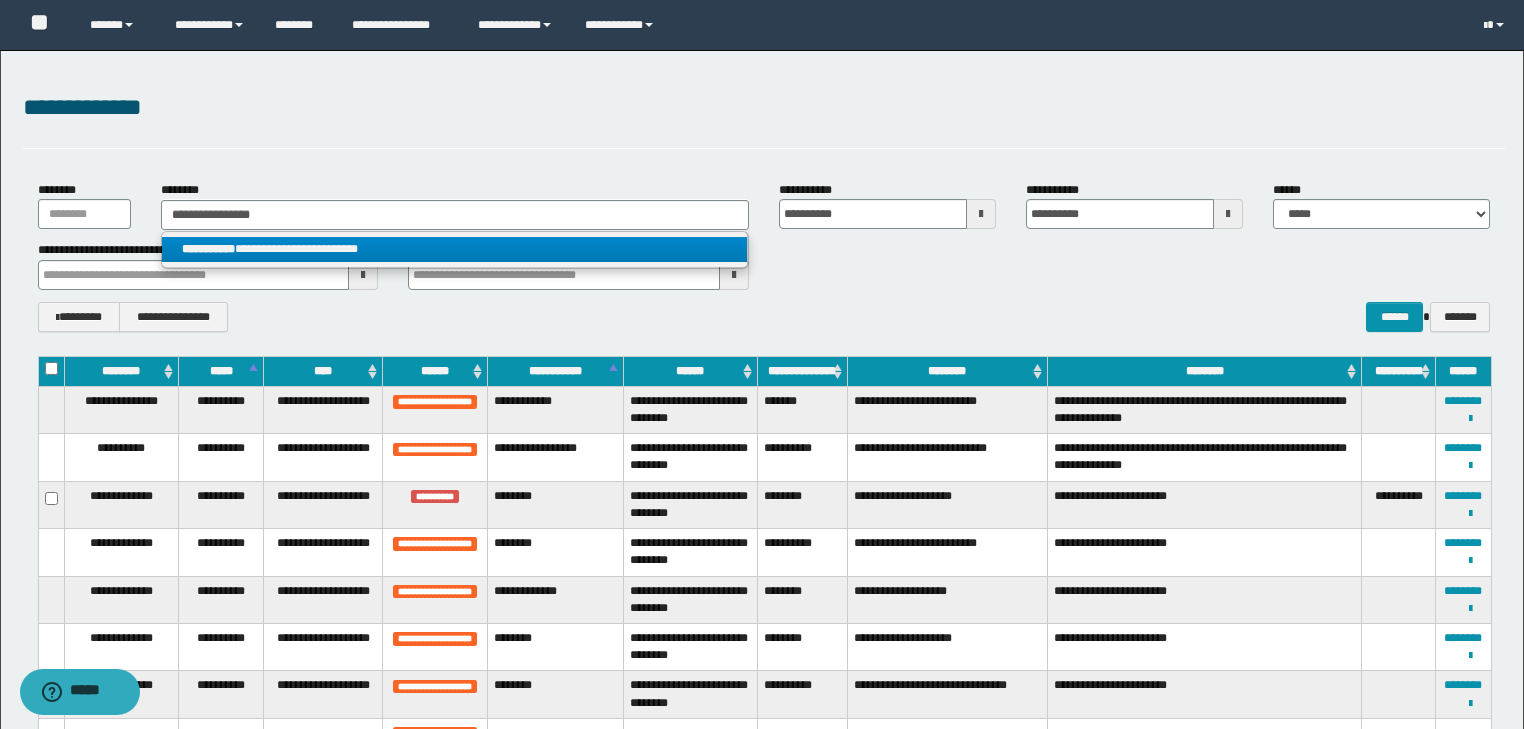 click on "**********" at bounding box center (454, 249) 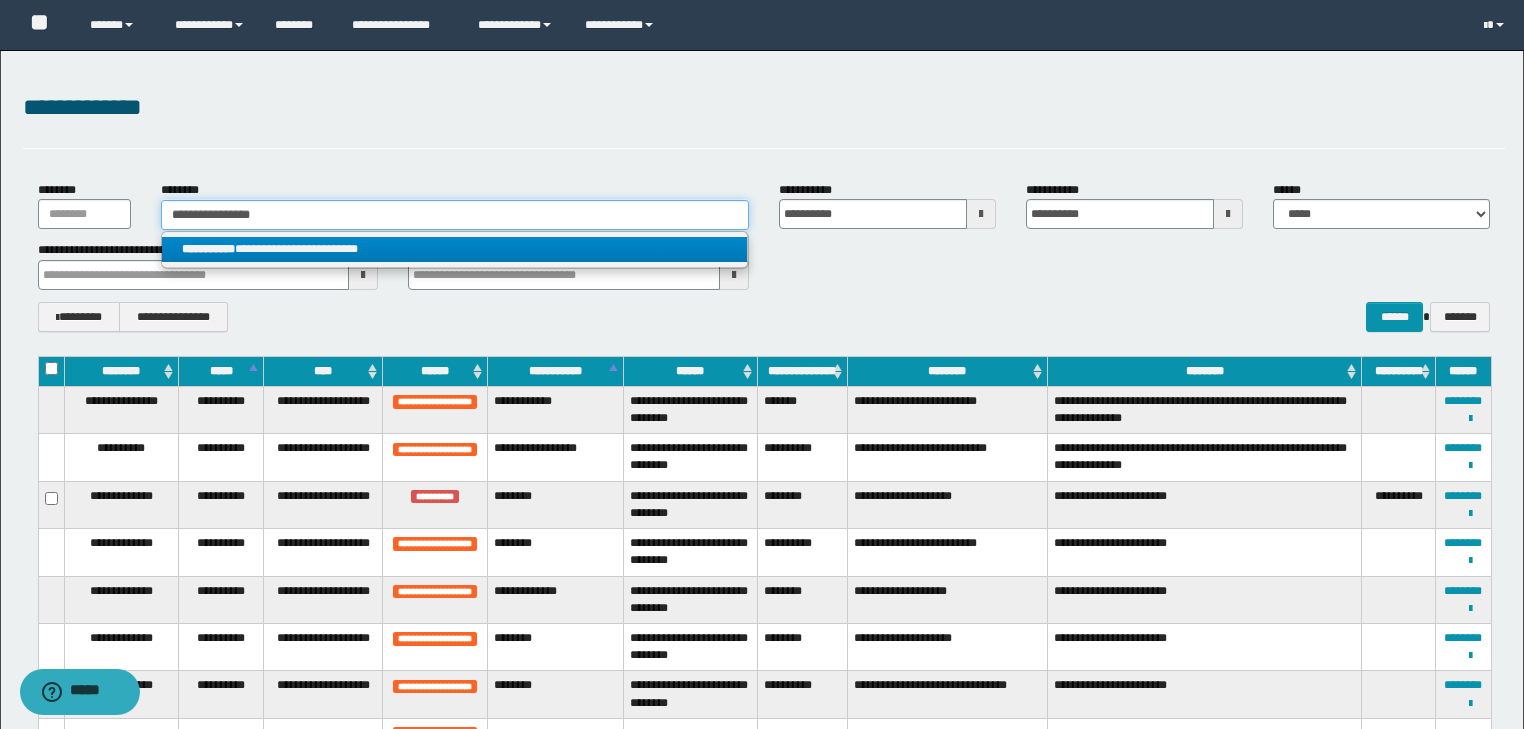 type 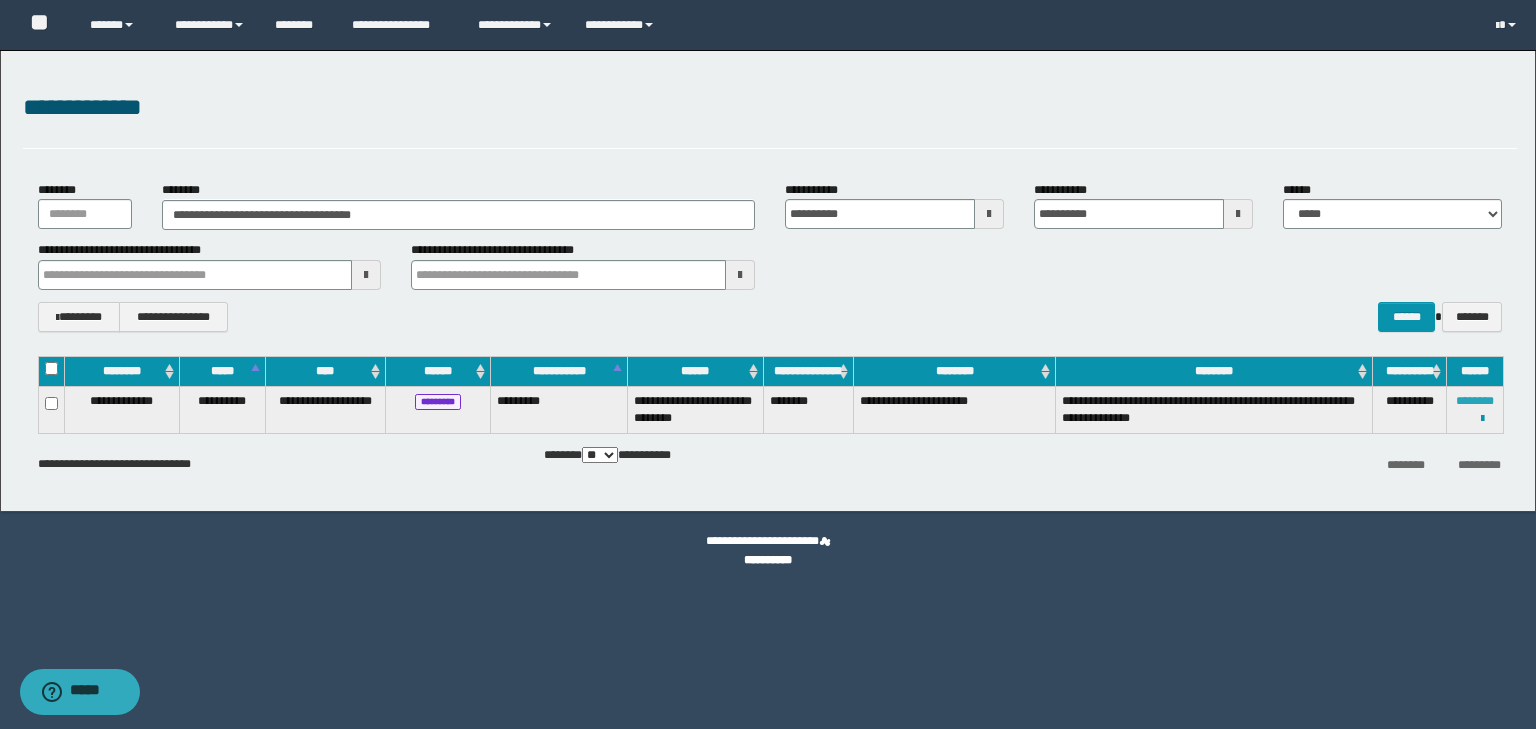 click on "********" at bounding box center (1475, 401) 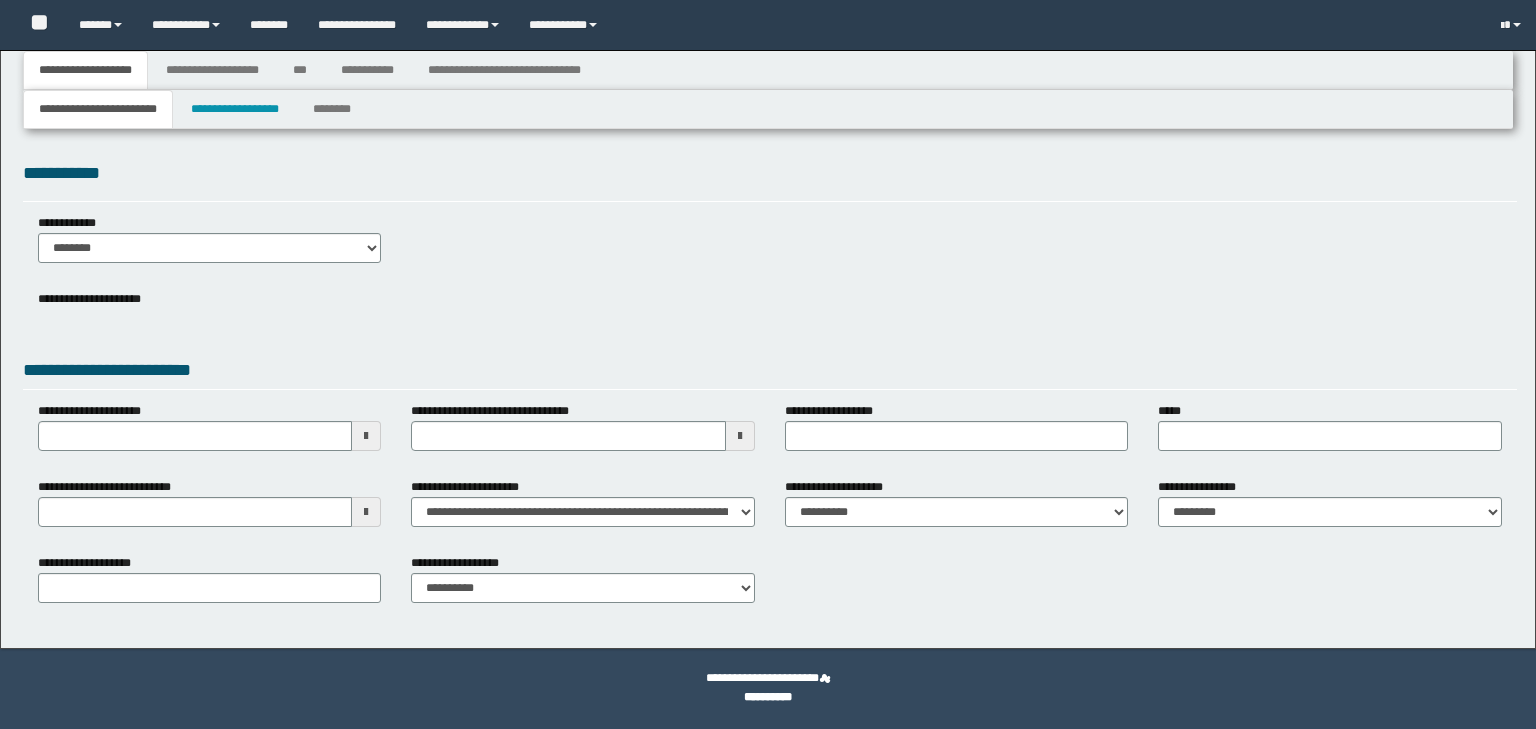 scroll, scrollTop: 0, scrollLeft: 0, axis: both 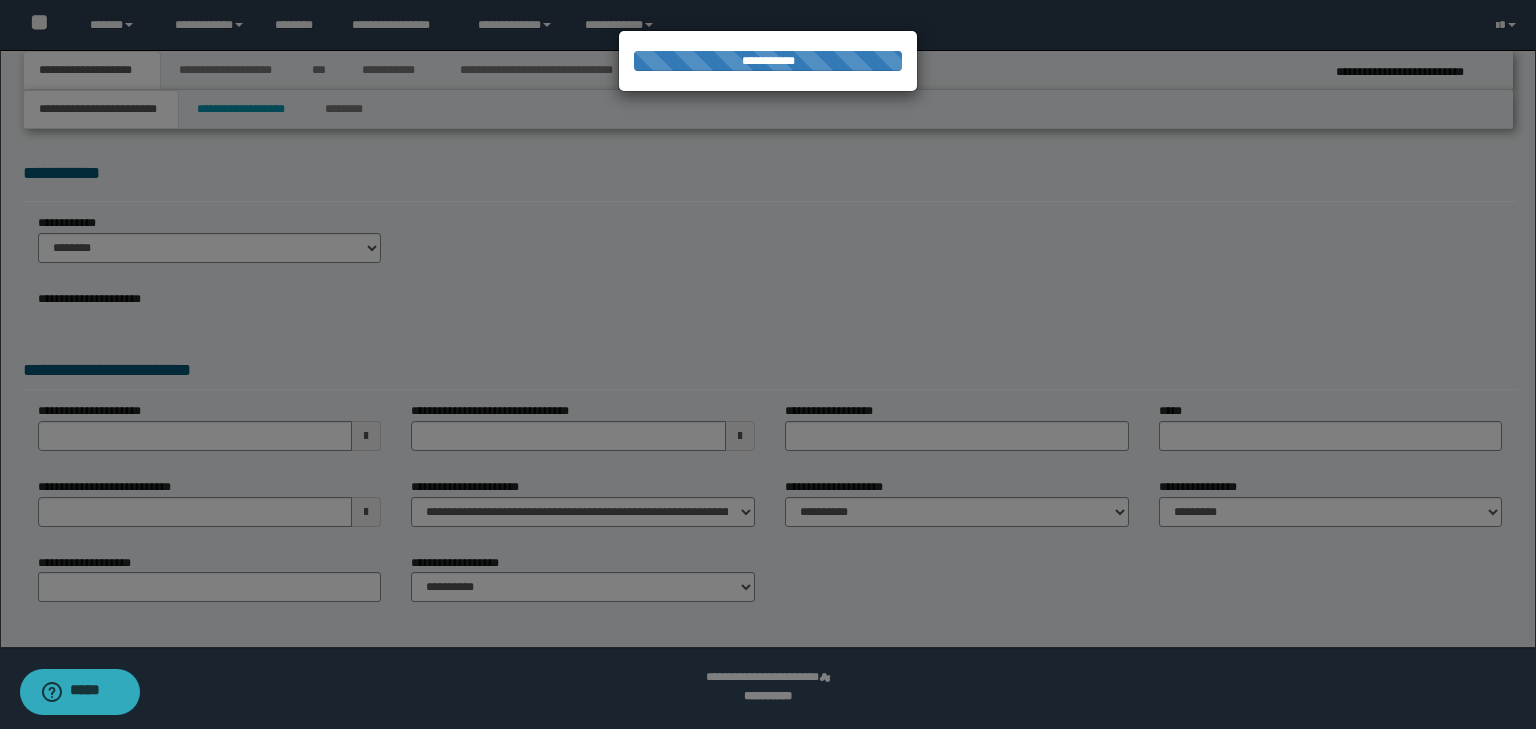 select on "**" 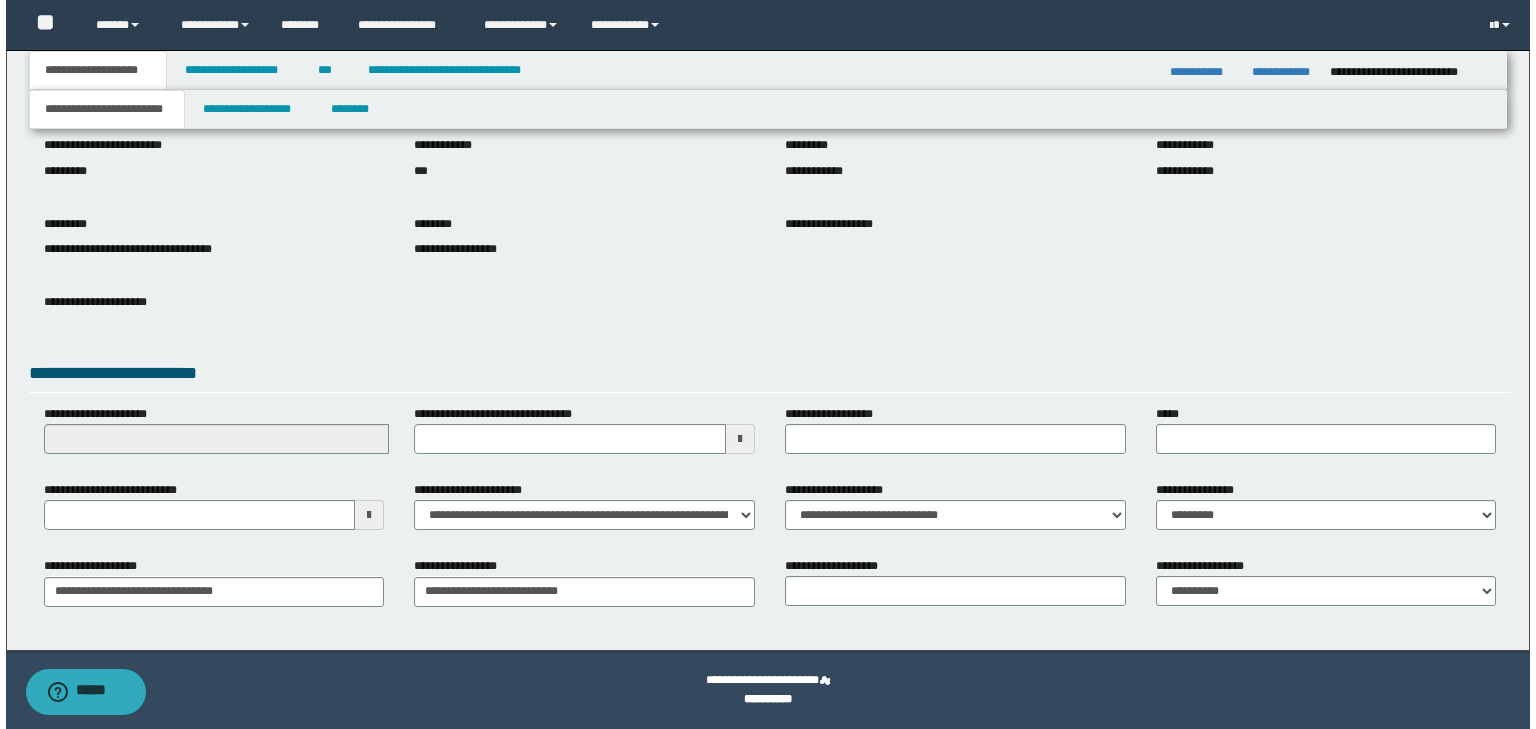scroll, scrollTop: 0, scrollLeft: 0, axis: both 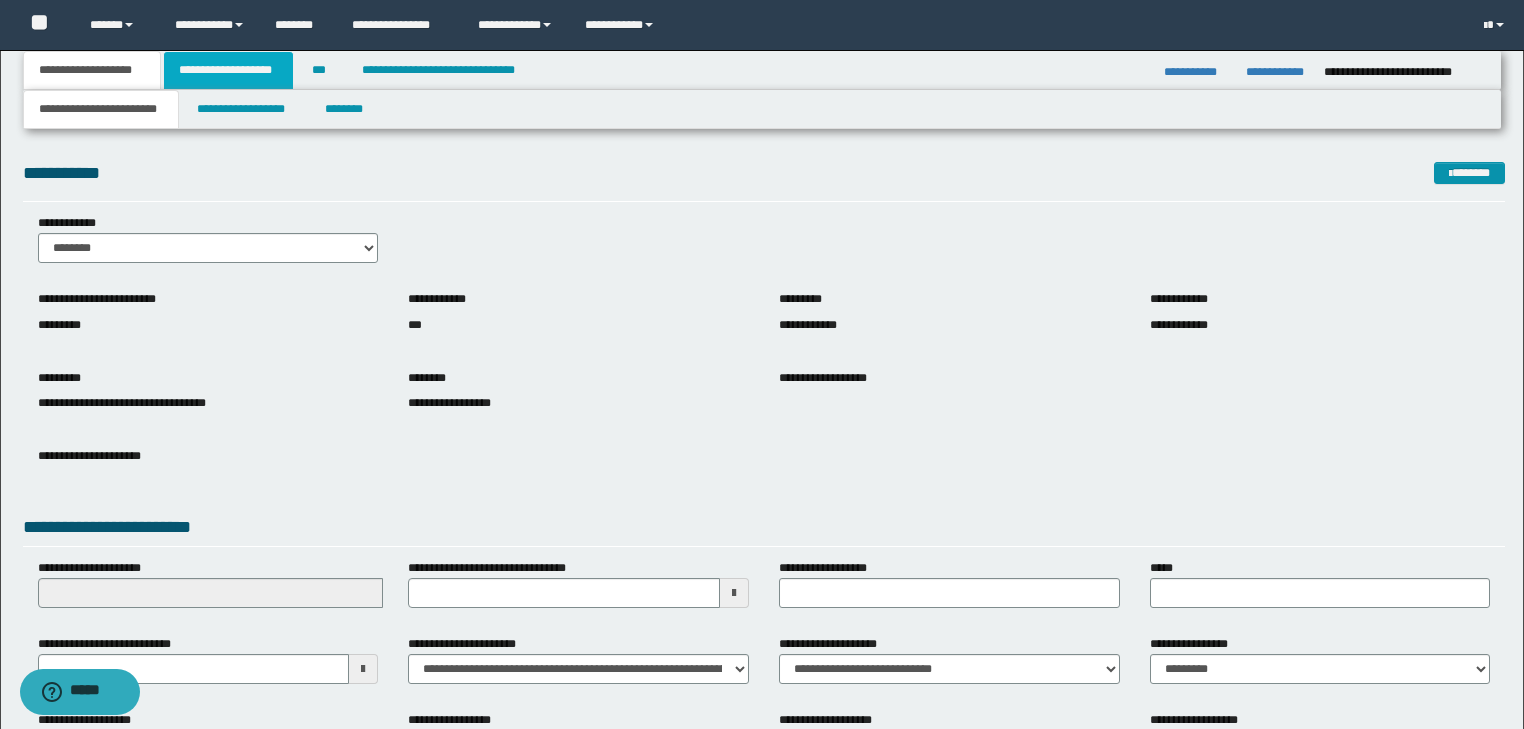 click on "**********" at bounding box center (228, 70) 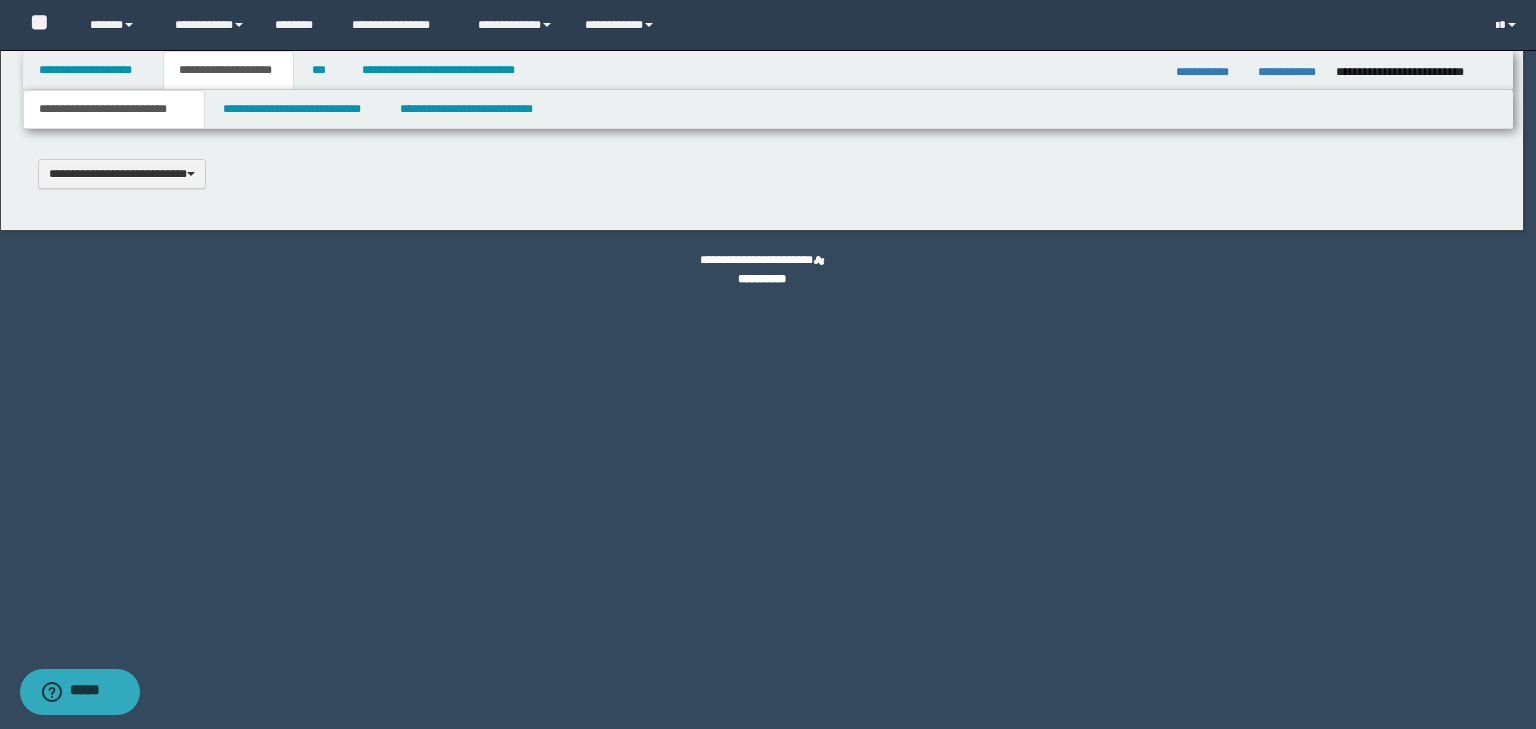 type 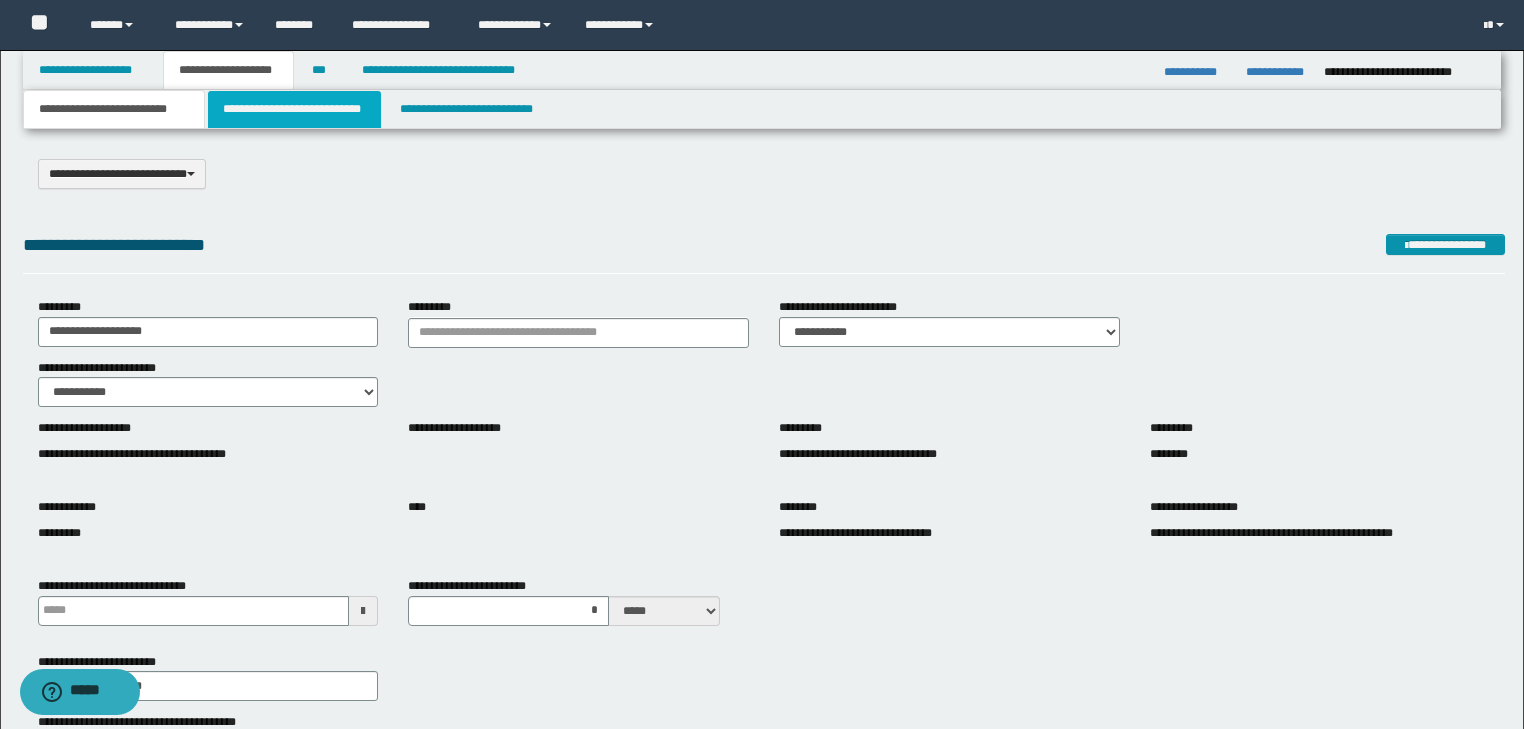 click on "**********" at bounding box center (294, 109) 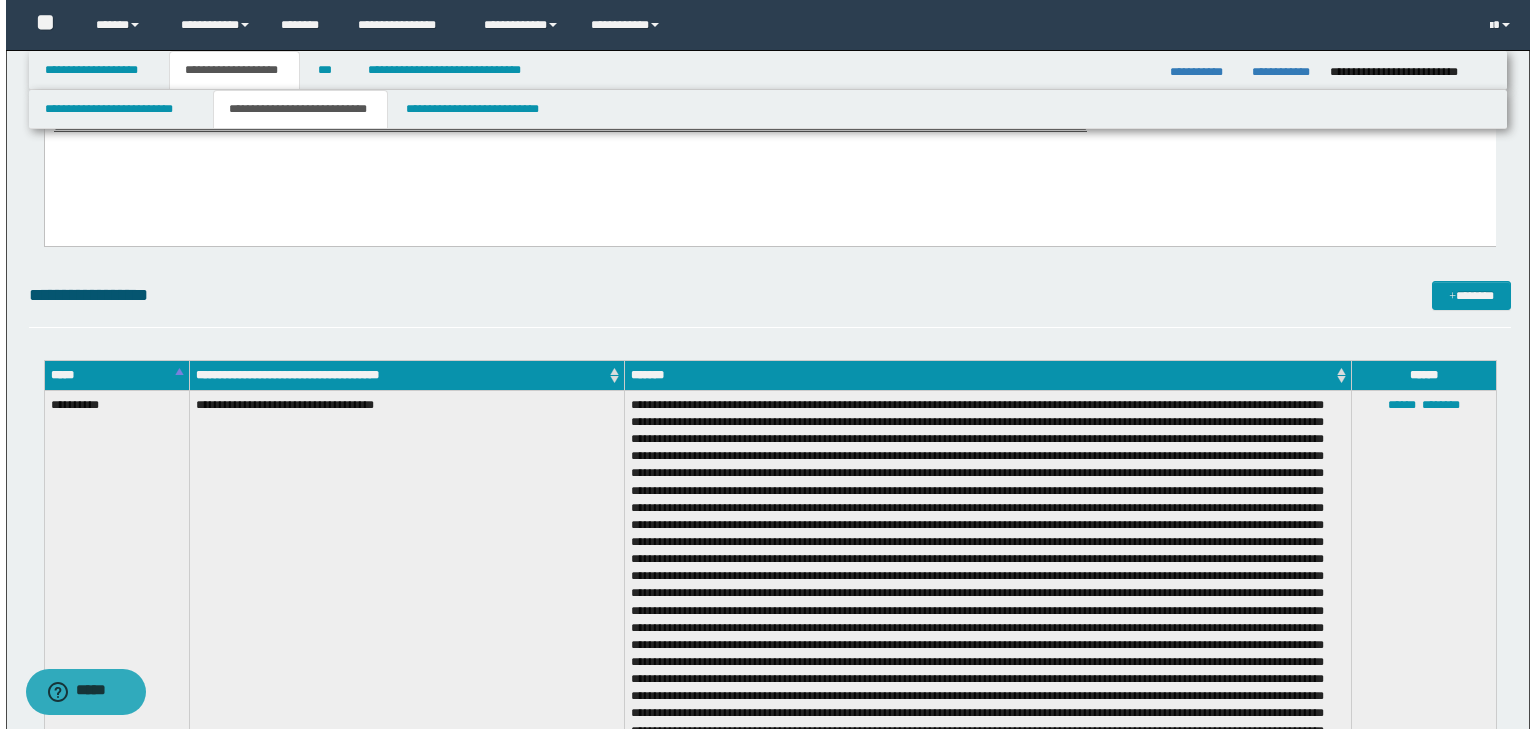 scroll, scrollTop: 2240, scrollLeft: 0, axis: vertical 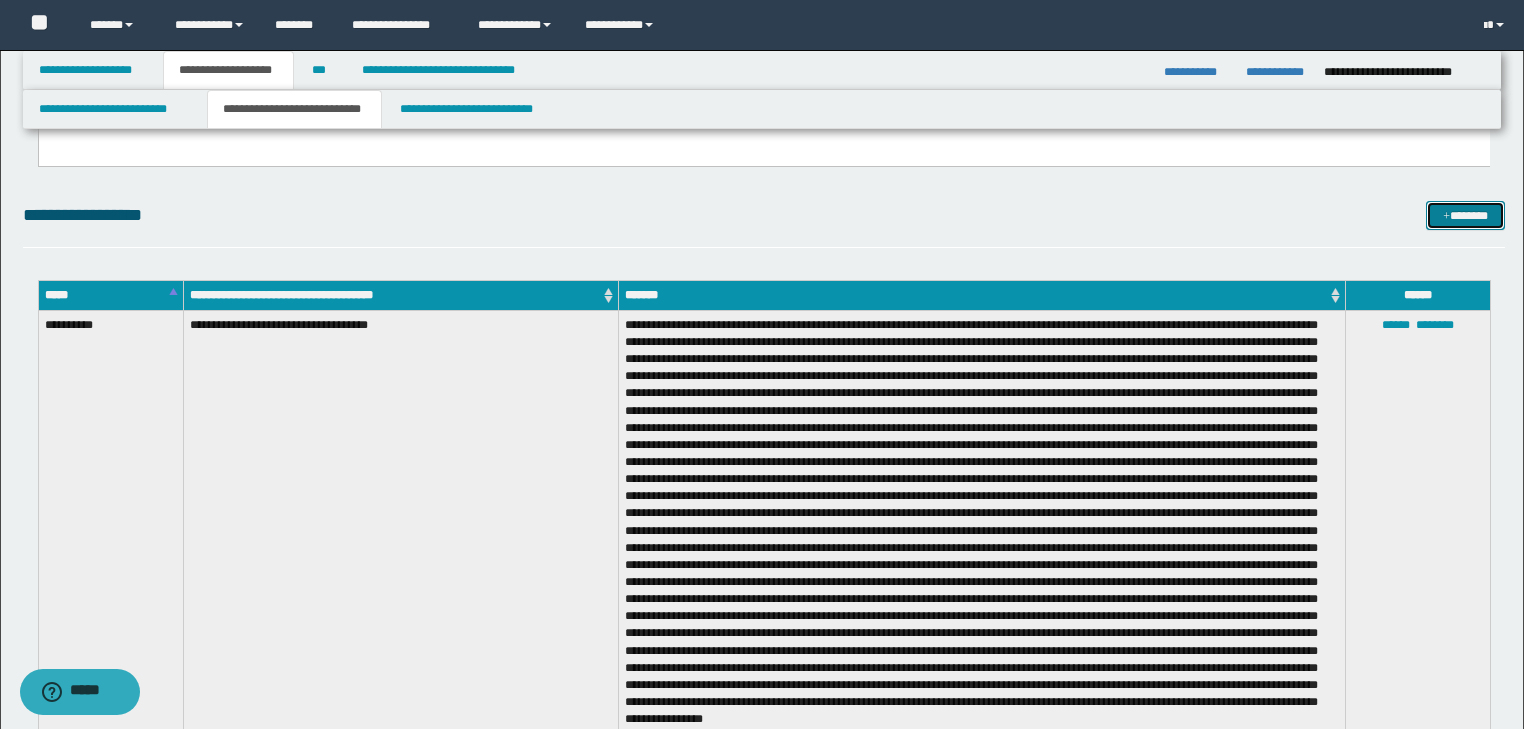 click on "*******" at bounding box center (1465, 216) 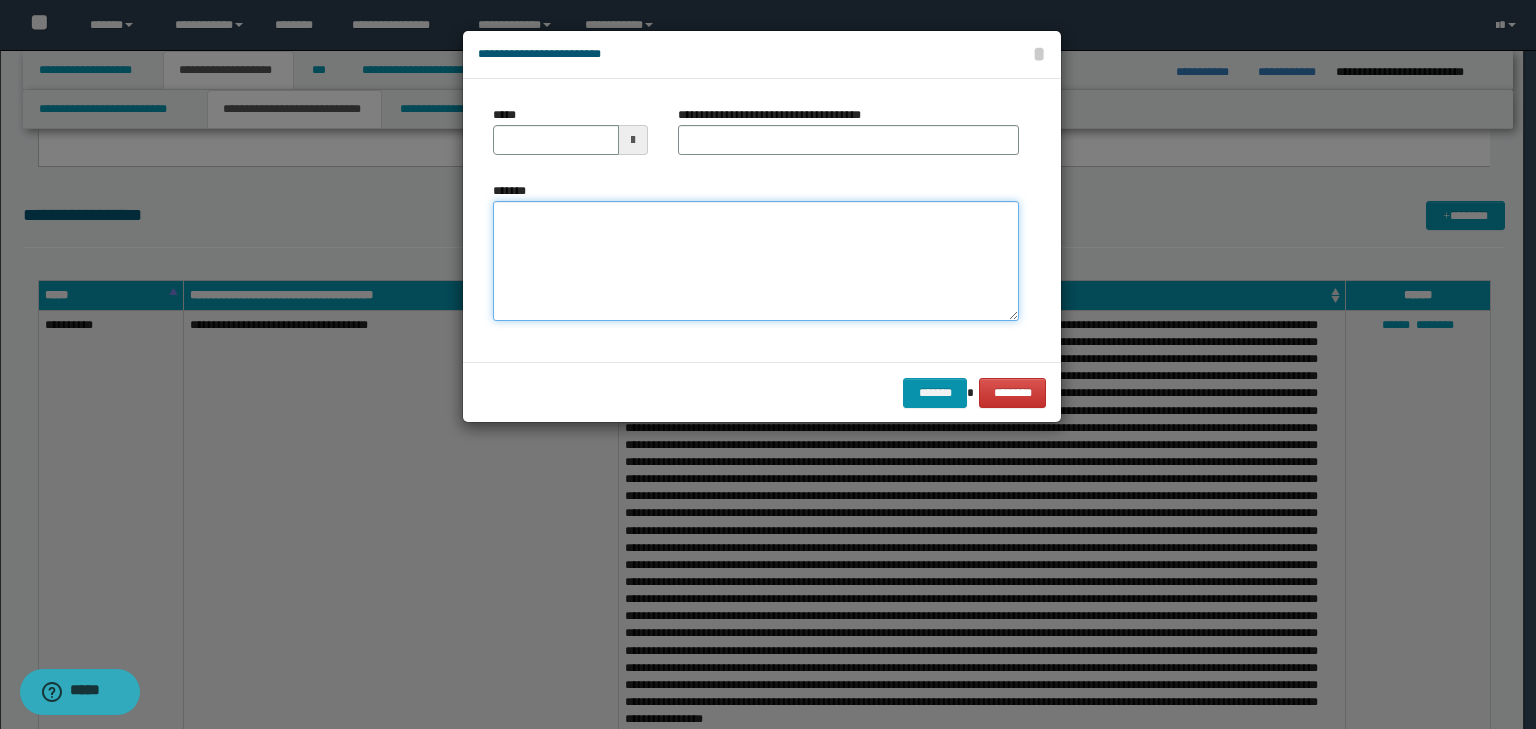 click on "*******" at bounding box center (756, 261) 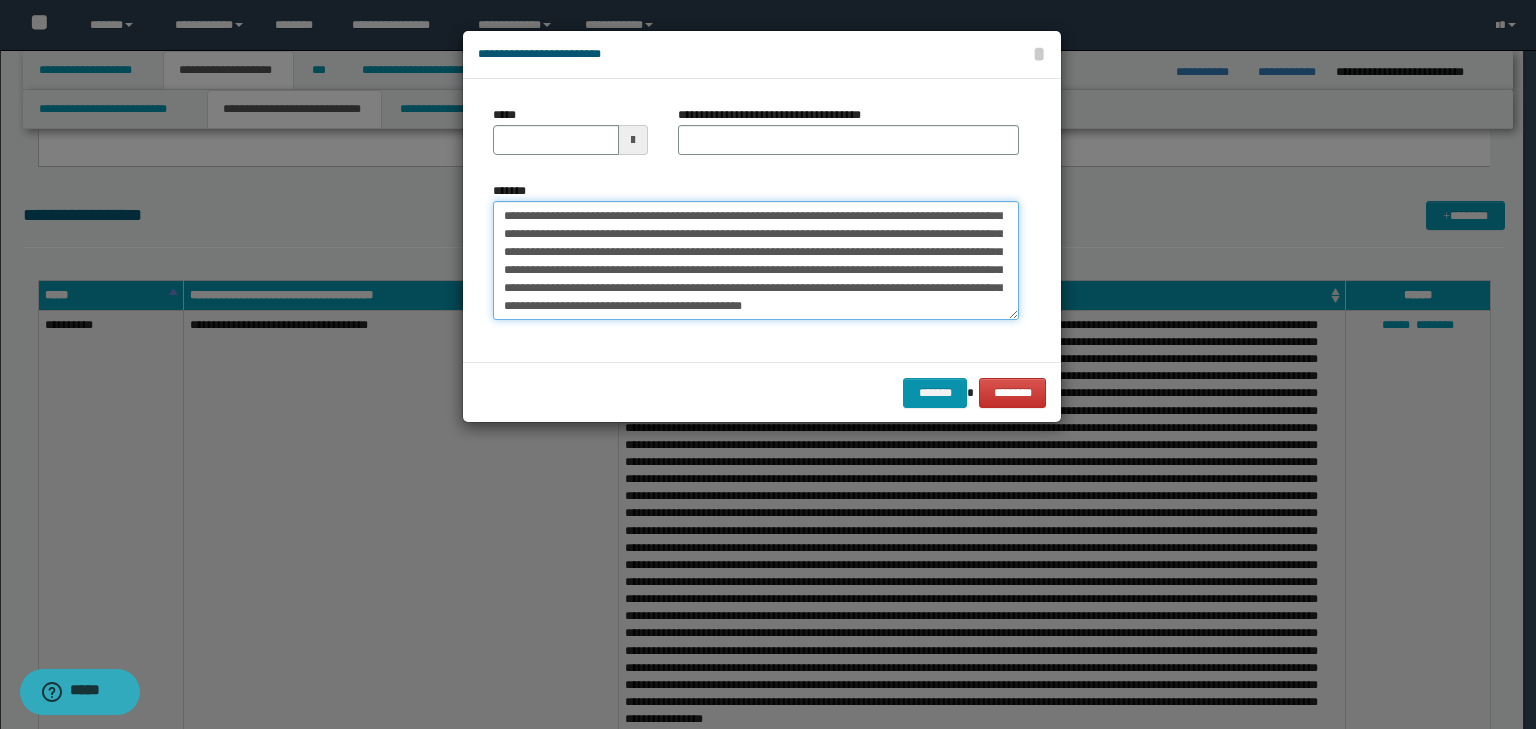 scroll, scrollTop: 0, scrollLeft: 0, axis: both 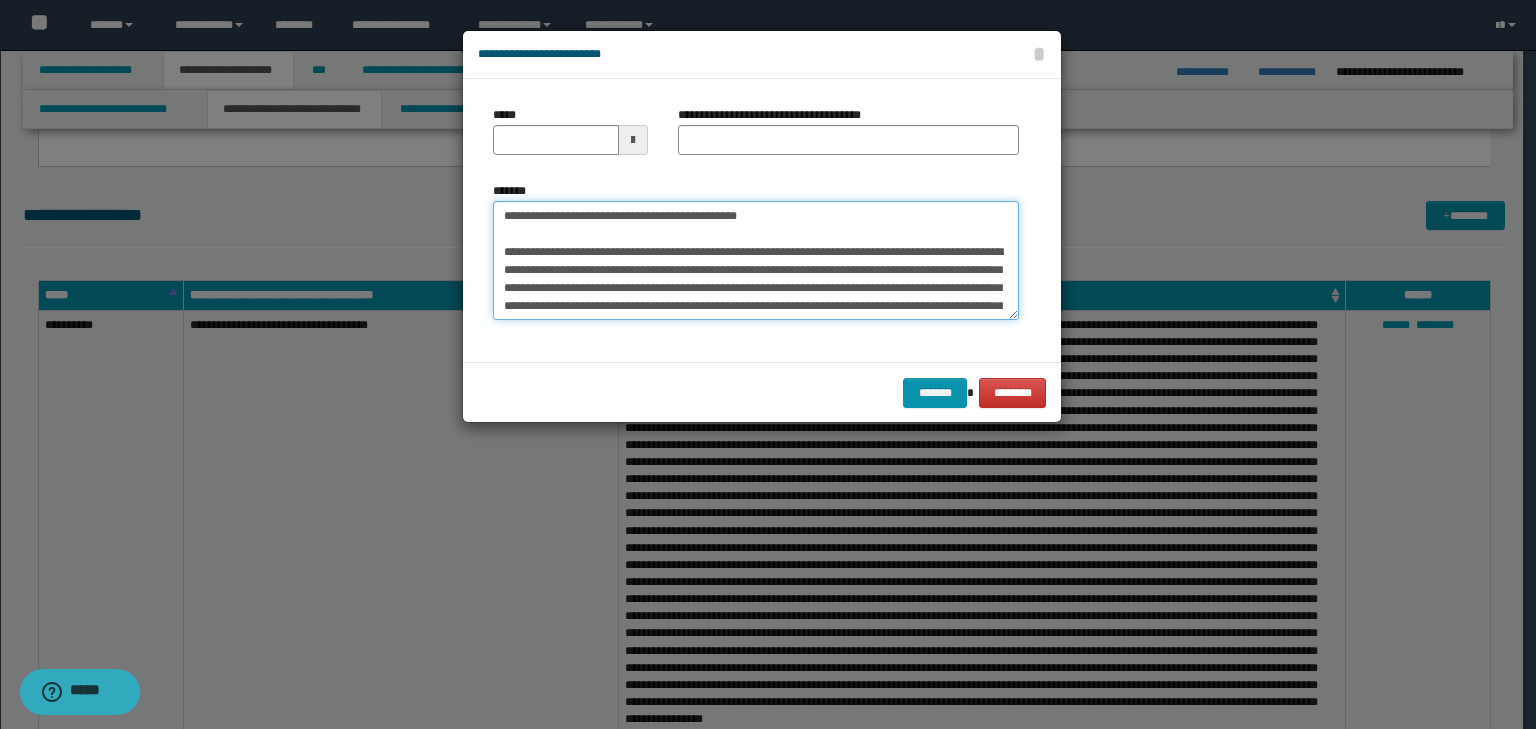 drag, startPoint x: 794, startPoint y: 215, endPoint x: 448, endPoint y: 190, distance: 346.902 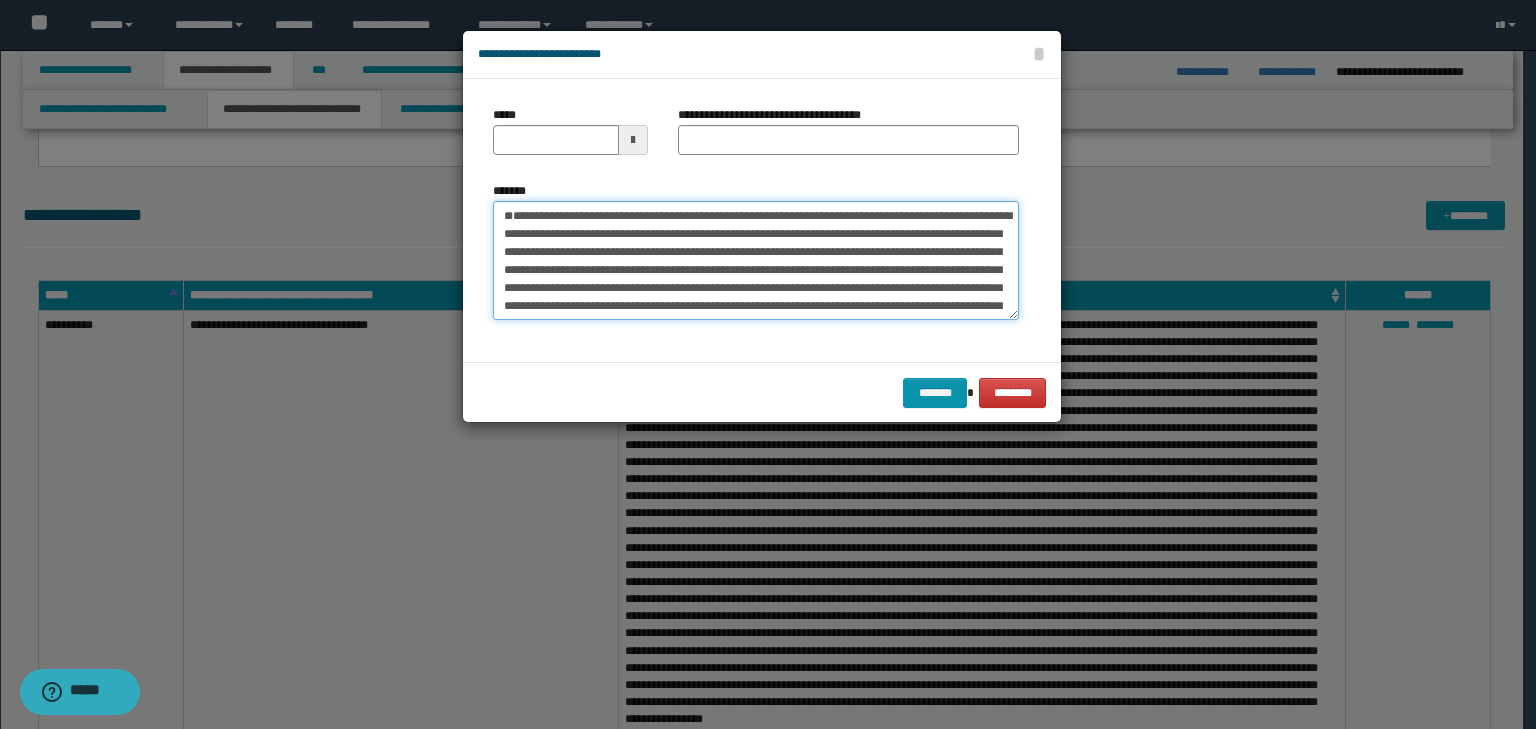 type 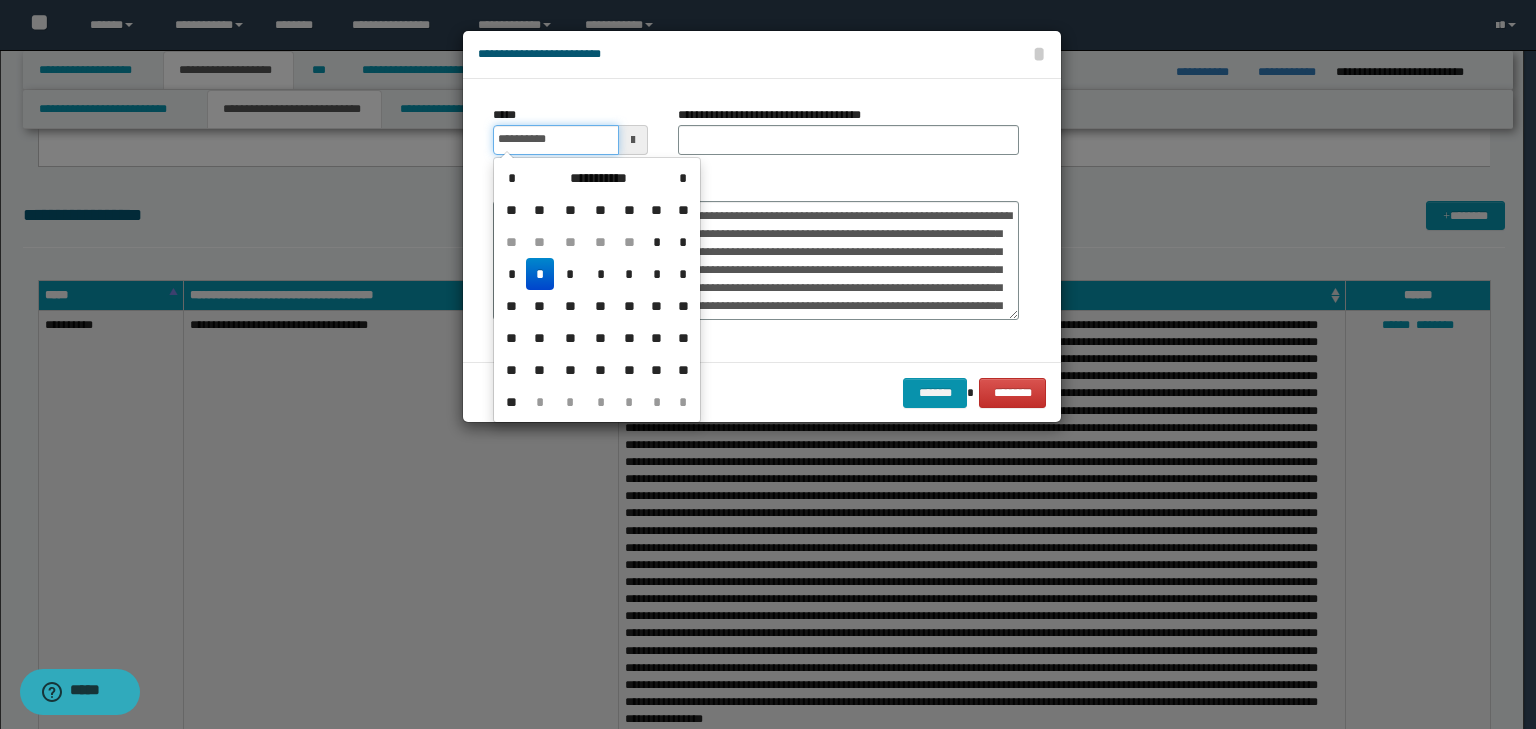 drag, startPoint x: 577, startPoint y: 140, endPoint x: 695, endPoint y: 143, distance: 118.03813 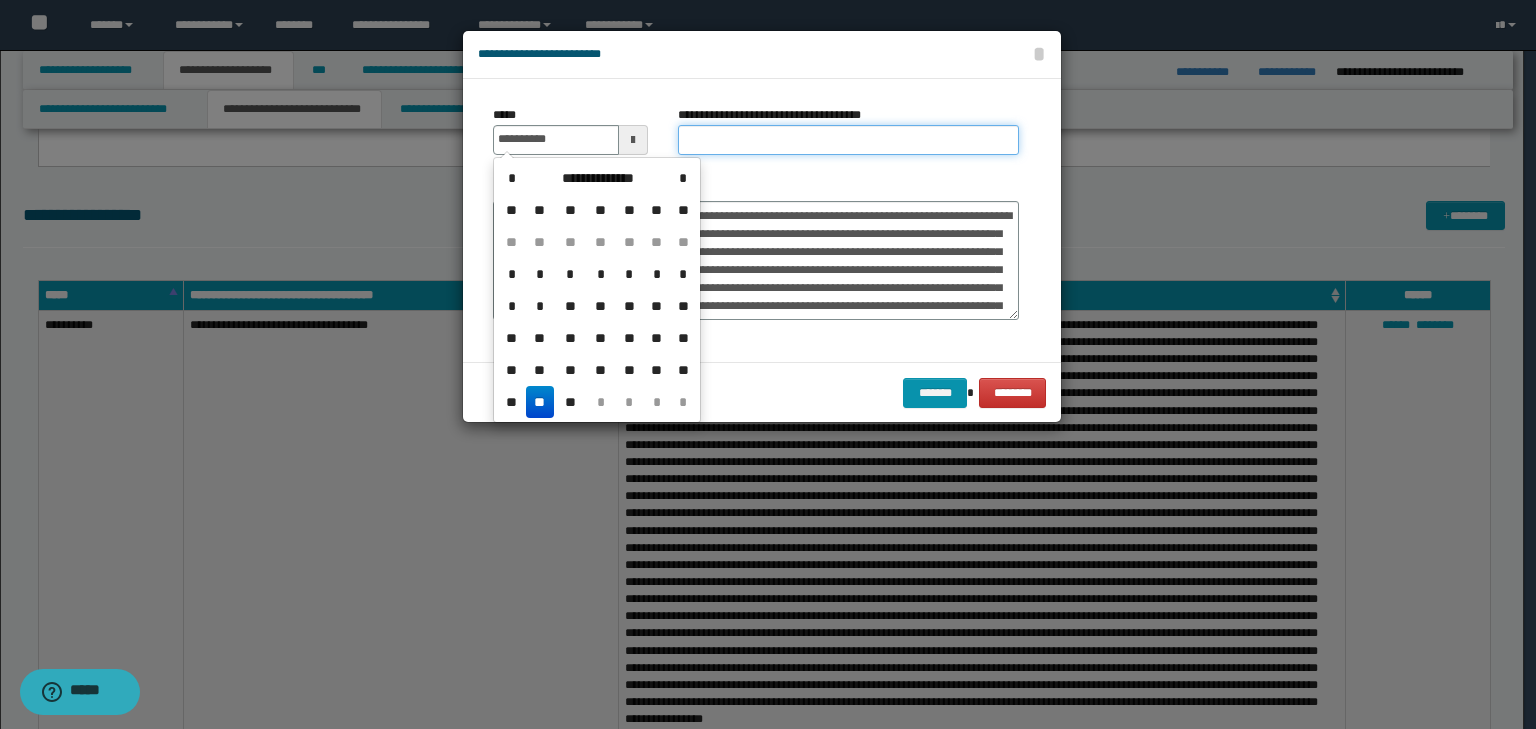 type on "**********" 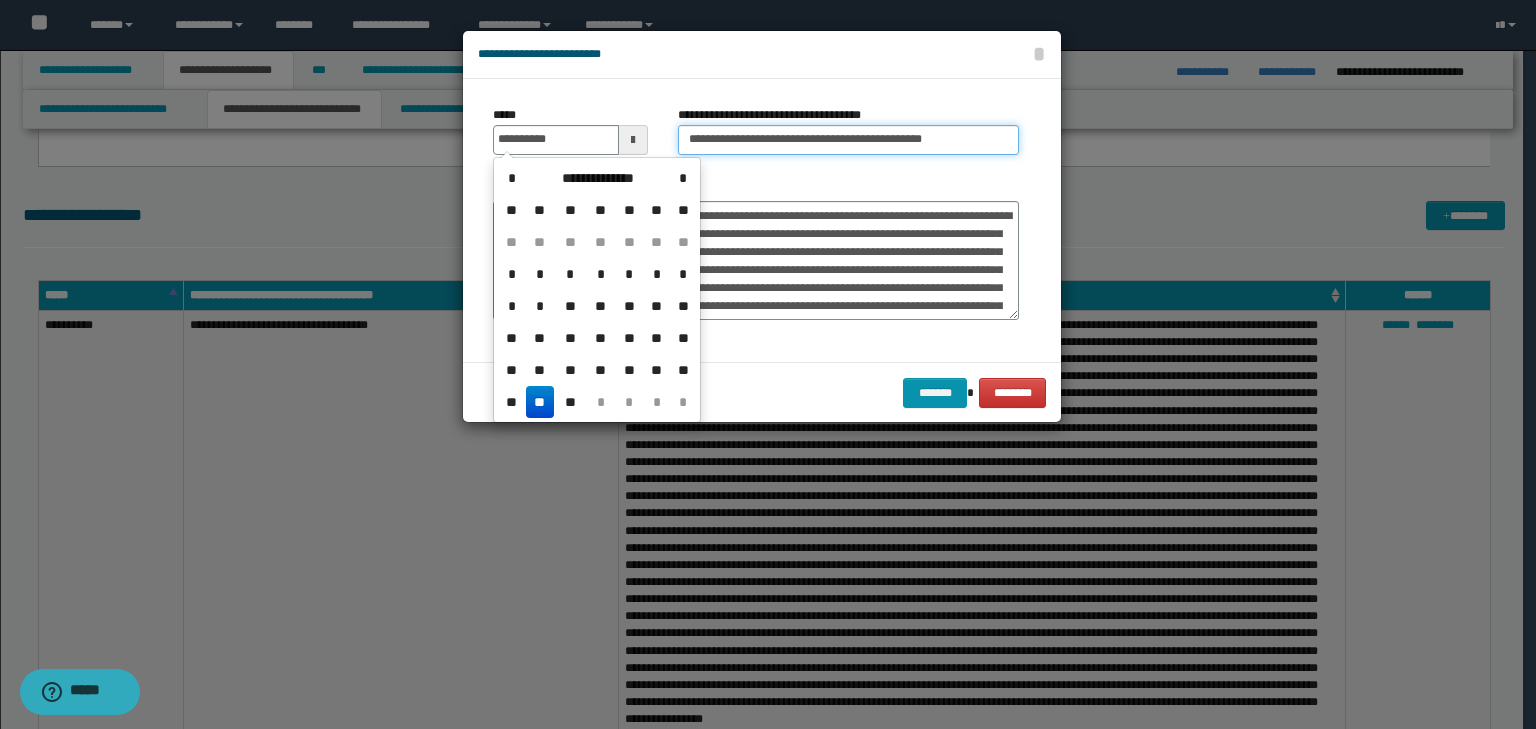 drag, startPoint x: 753, startPoint y: 142, endPoint x: 743, endPoint y: 159, distance: 19.723083 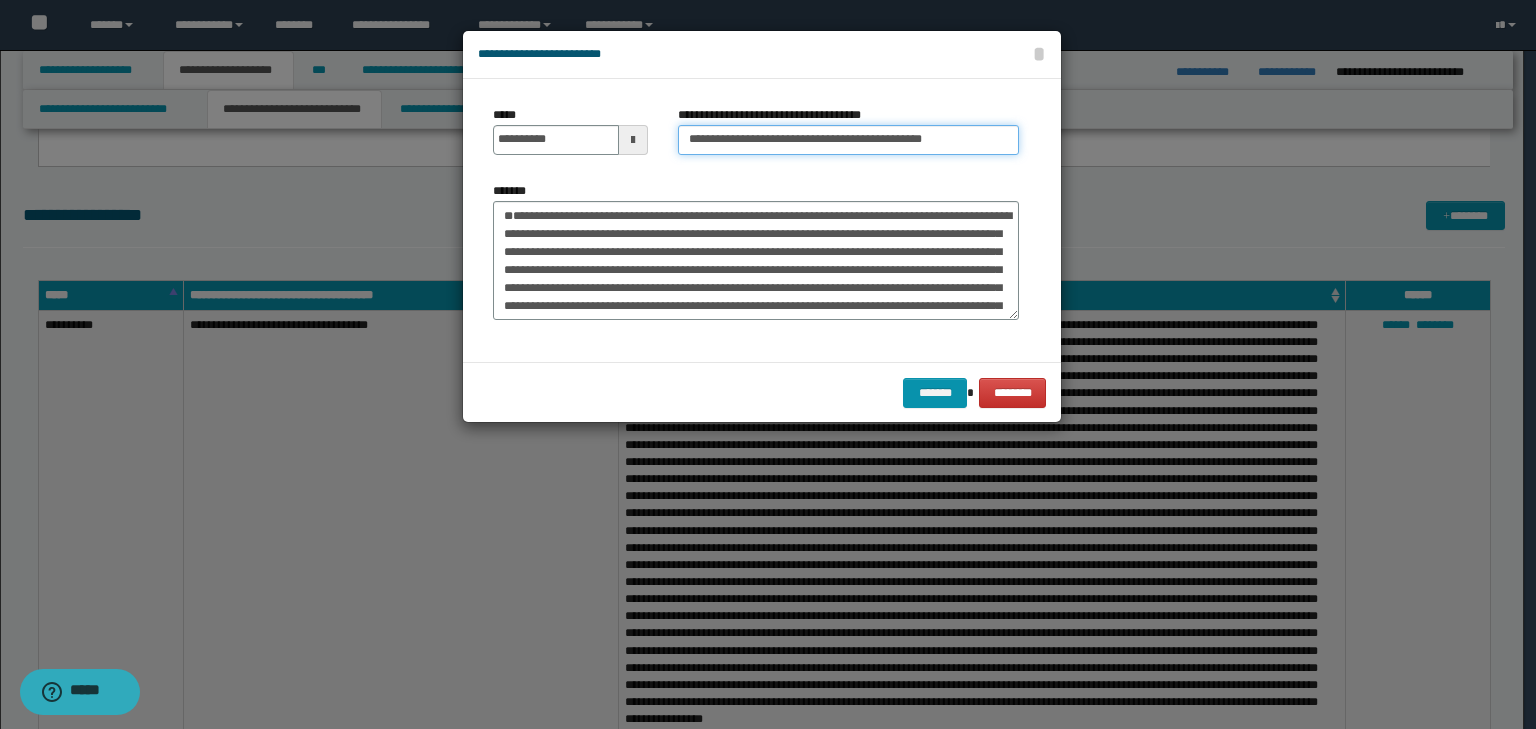 drag, startPoint x: 754, startPoint y: 141, endPoint x: 360, endPoint y: 115, distance: 394.85693 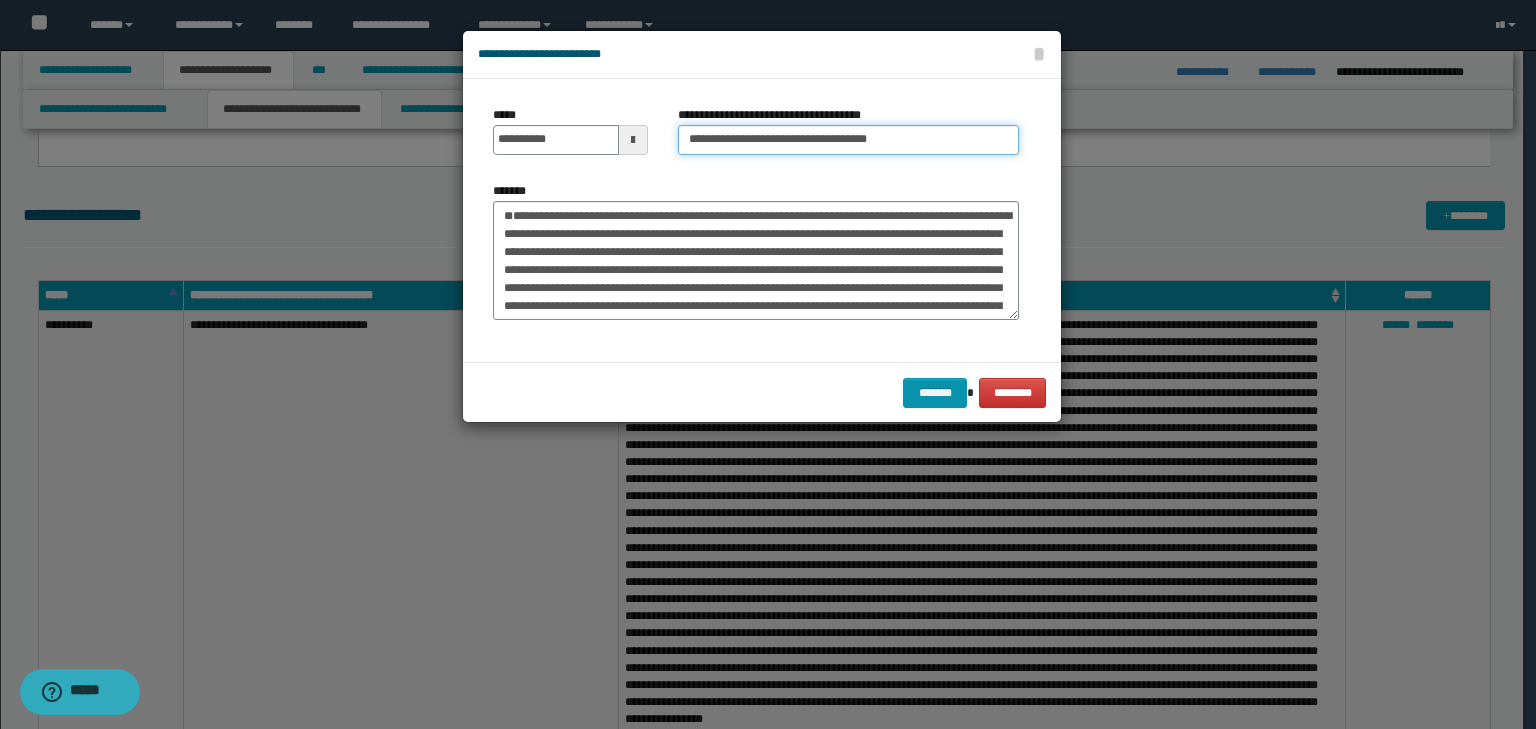 type on "**********" 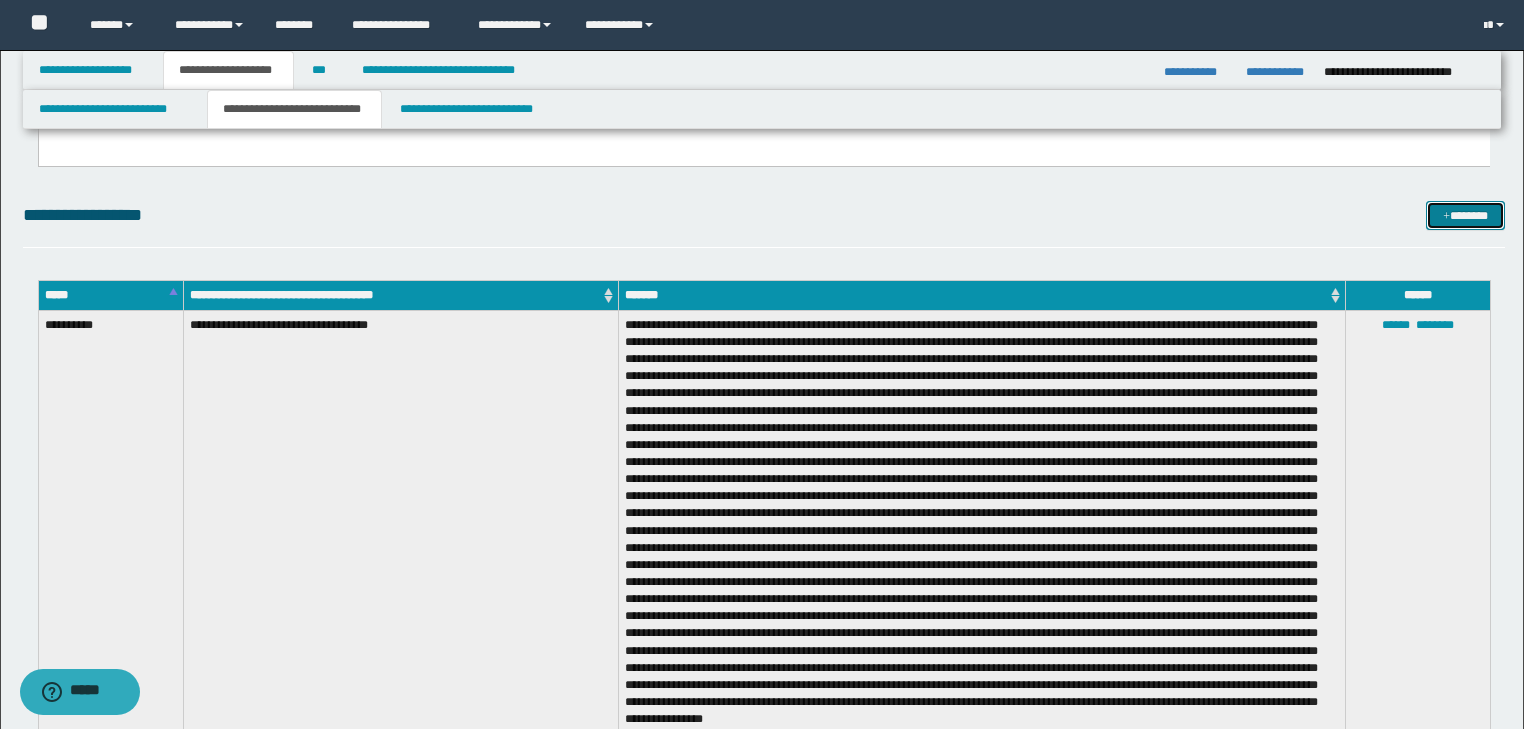 click on "*******" at bounding box center [1465, 216] 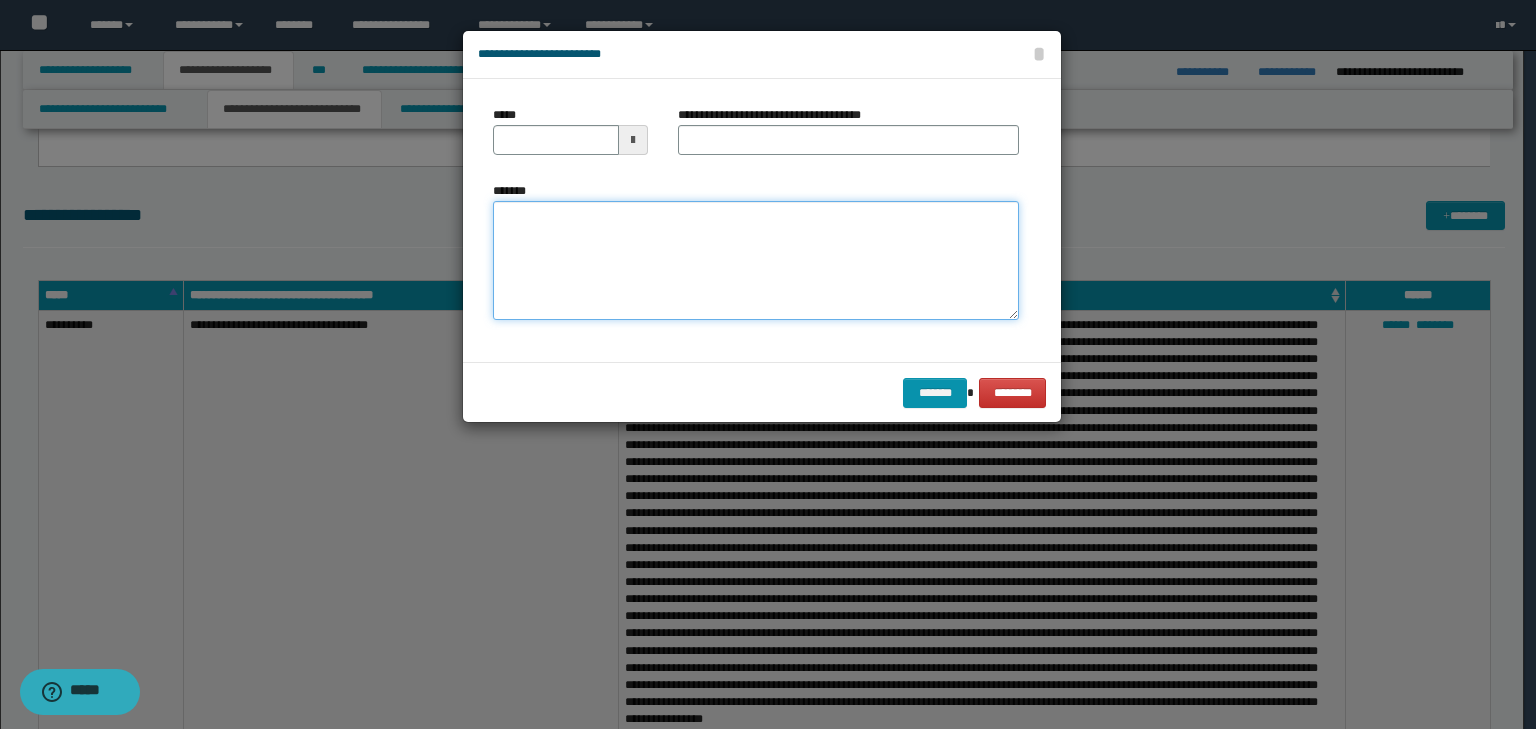 click on "*******" at bounding box center (756, 261) 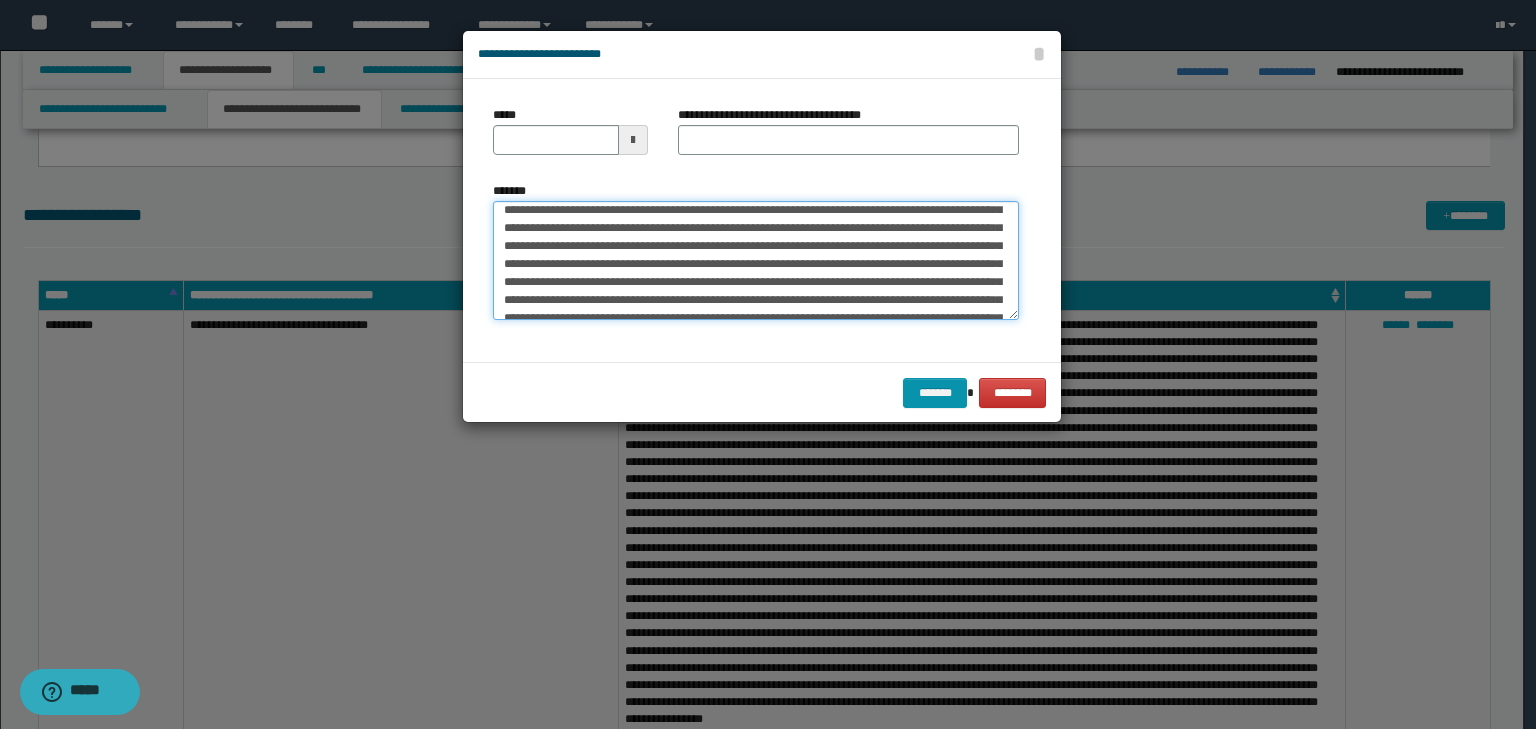scroll, scrollTop: 8, scrollLeft: 0, axis: vertical 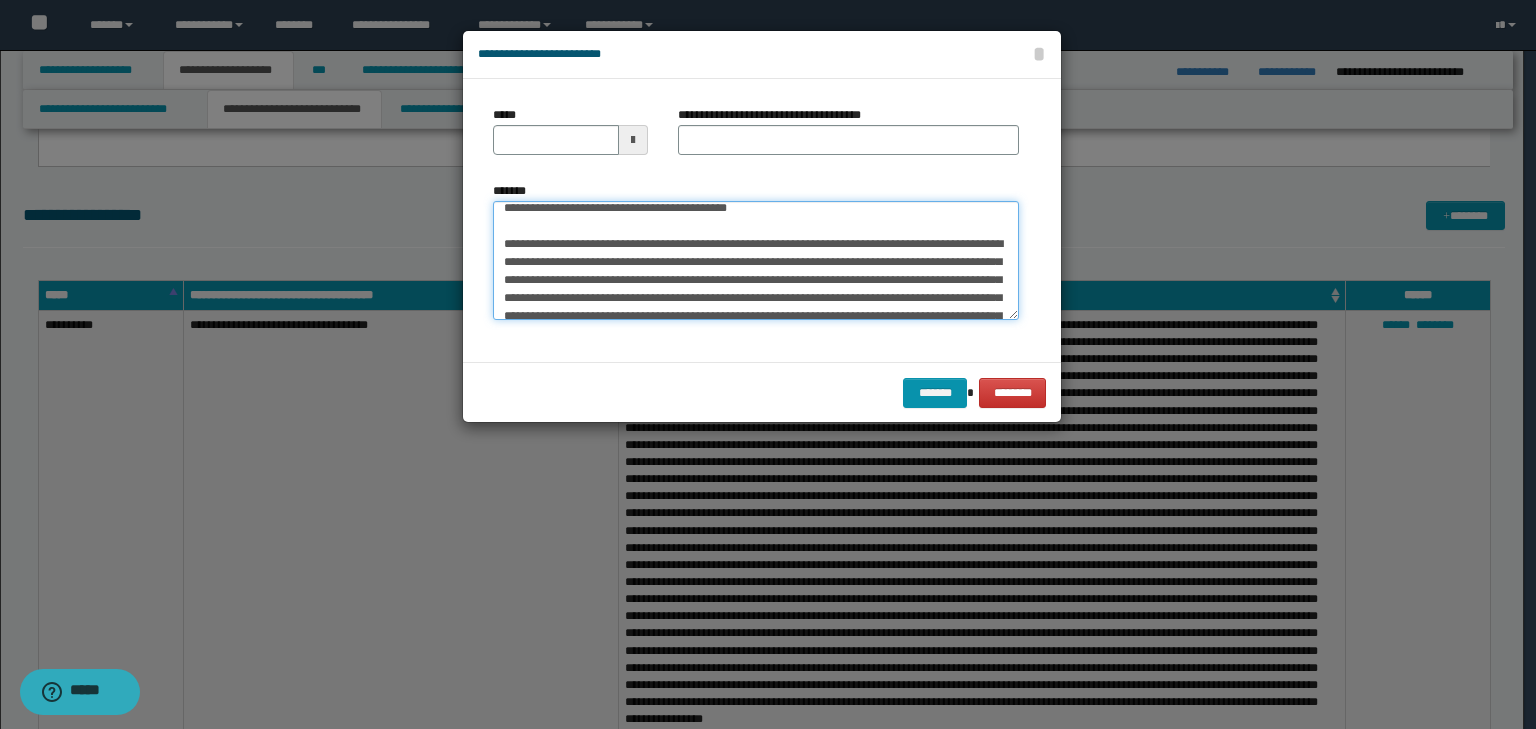 drag, startPoint x: 772, startPoint y: 213, endPoint x: 449, endPoint y: 173, distance: 325.46735 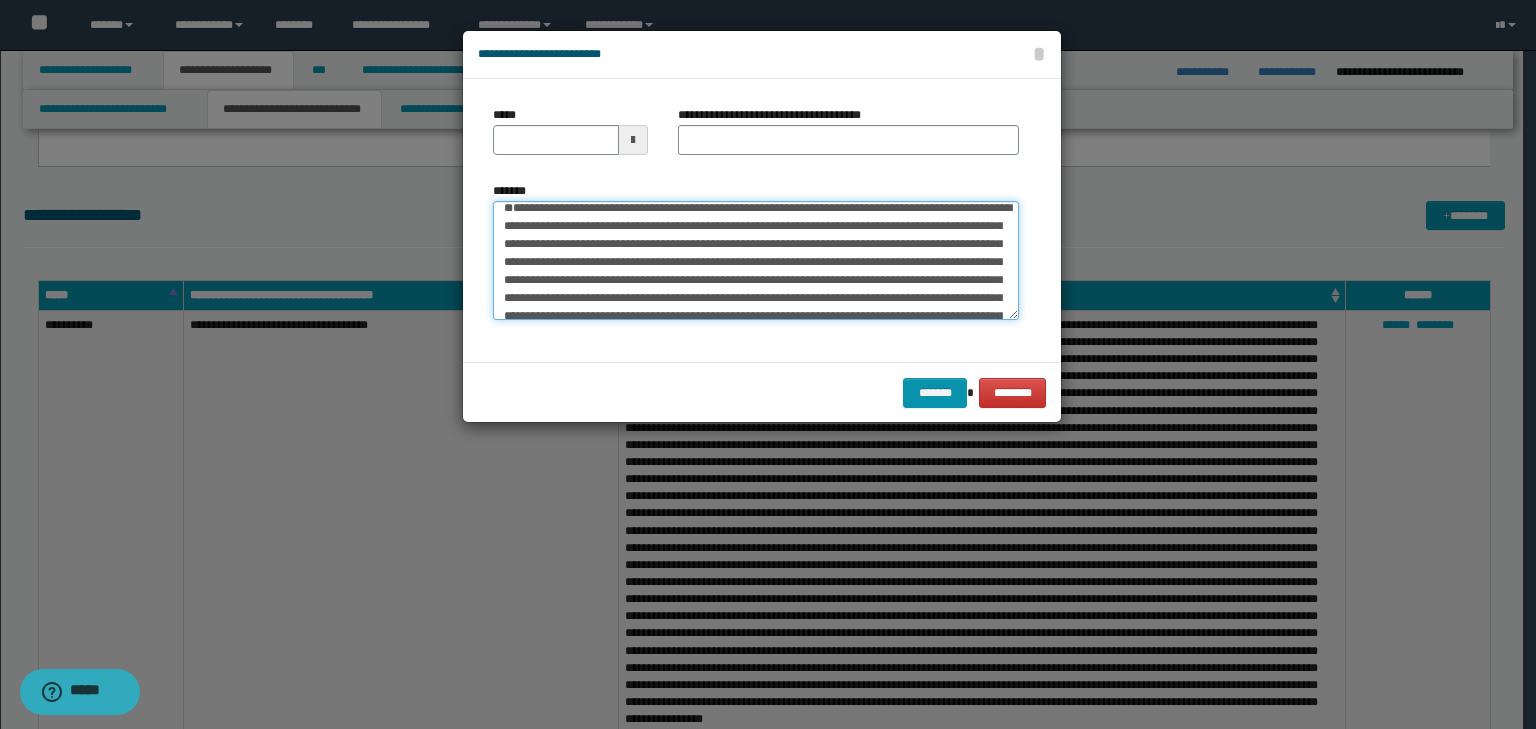 type 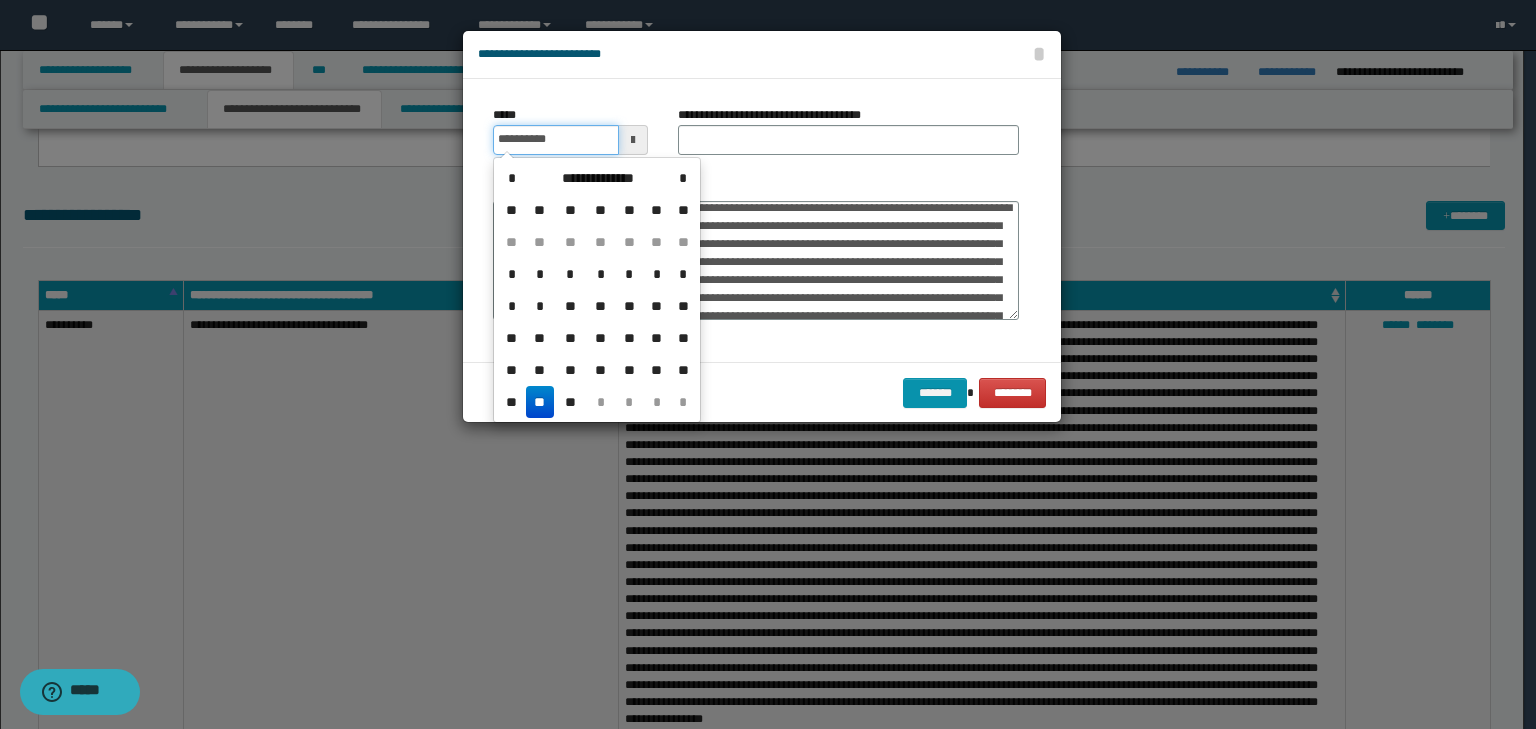 drag, startPoint x: 549, startPoint y: 130, endPoint x: 736, endPoint y: 136, distance: 187.09624 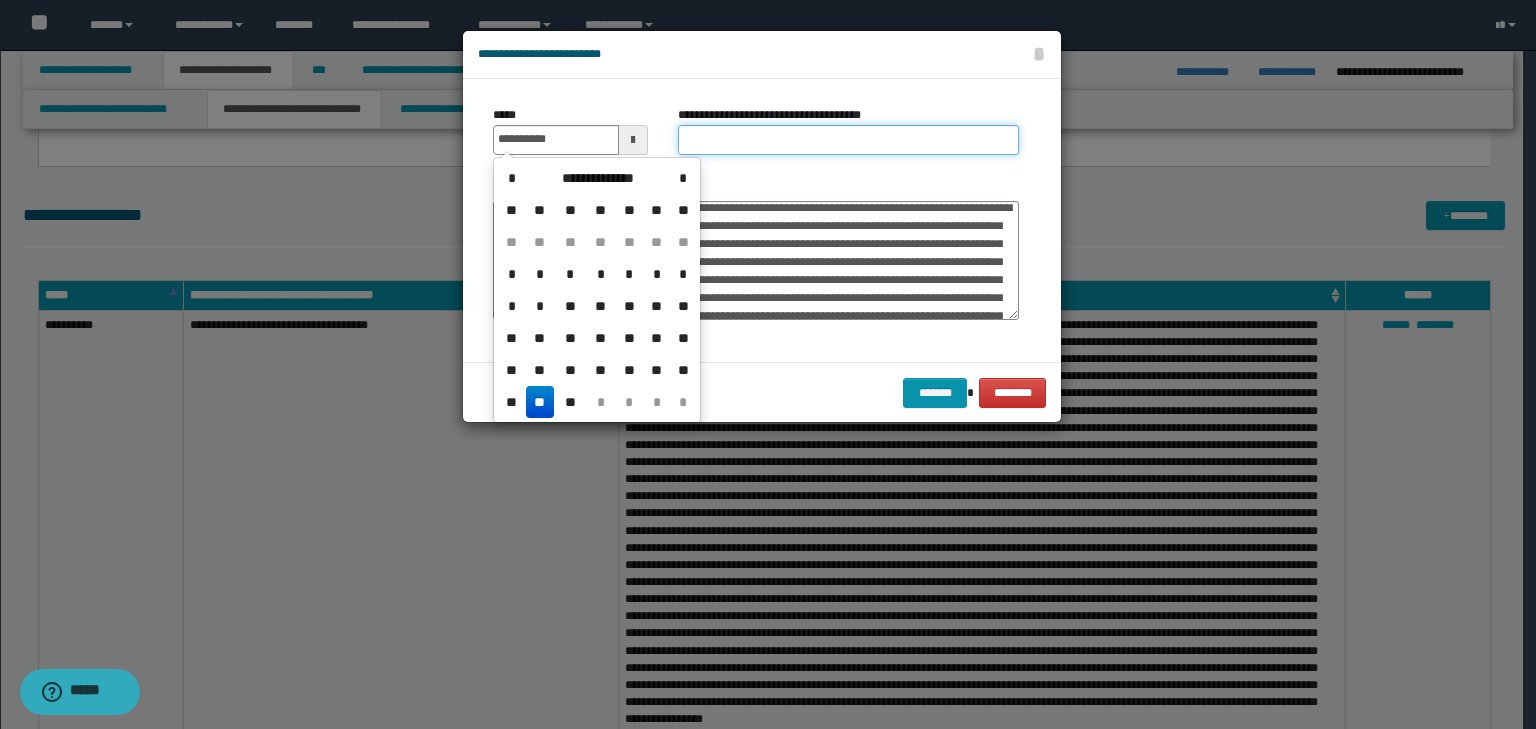 type on "**********" 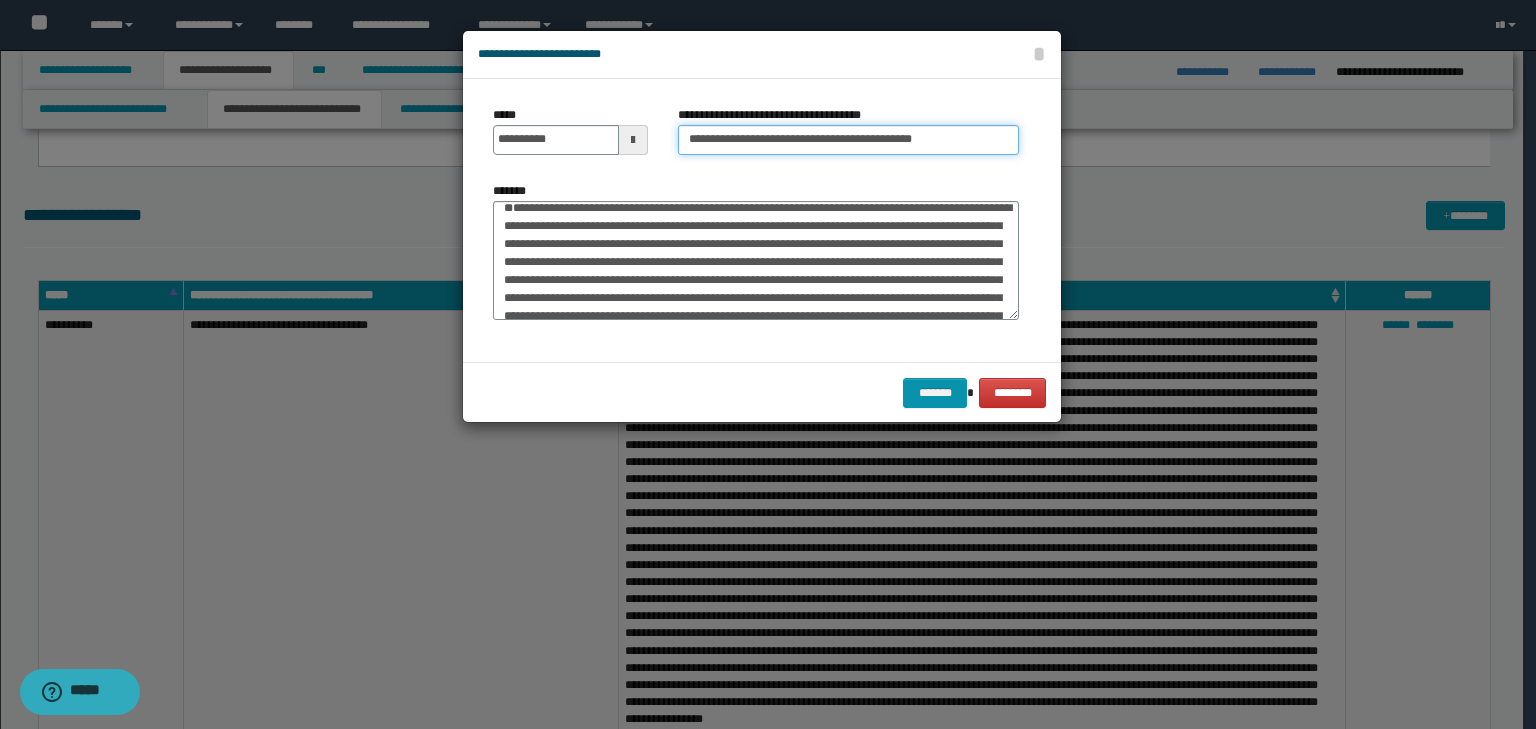 drag, startPoint x: 736, startPoint y: 136, endPoint x: 820, endPoint y: 151, distance: 85.32877 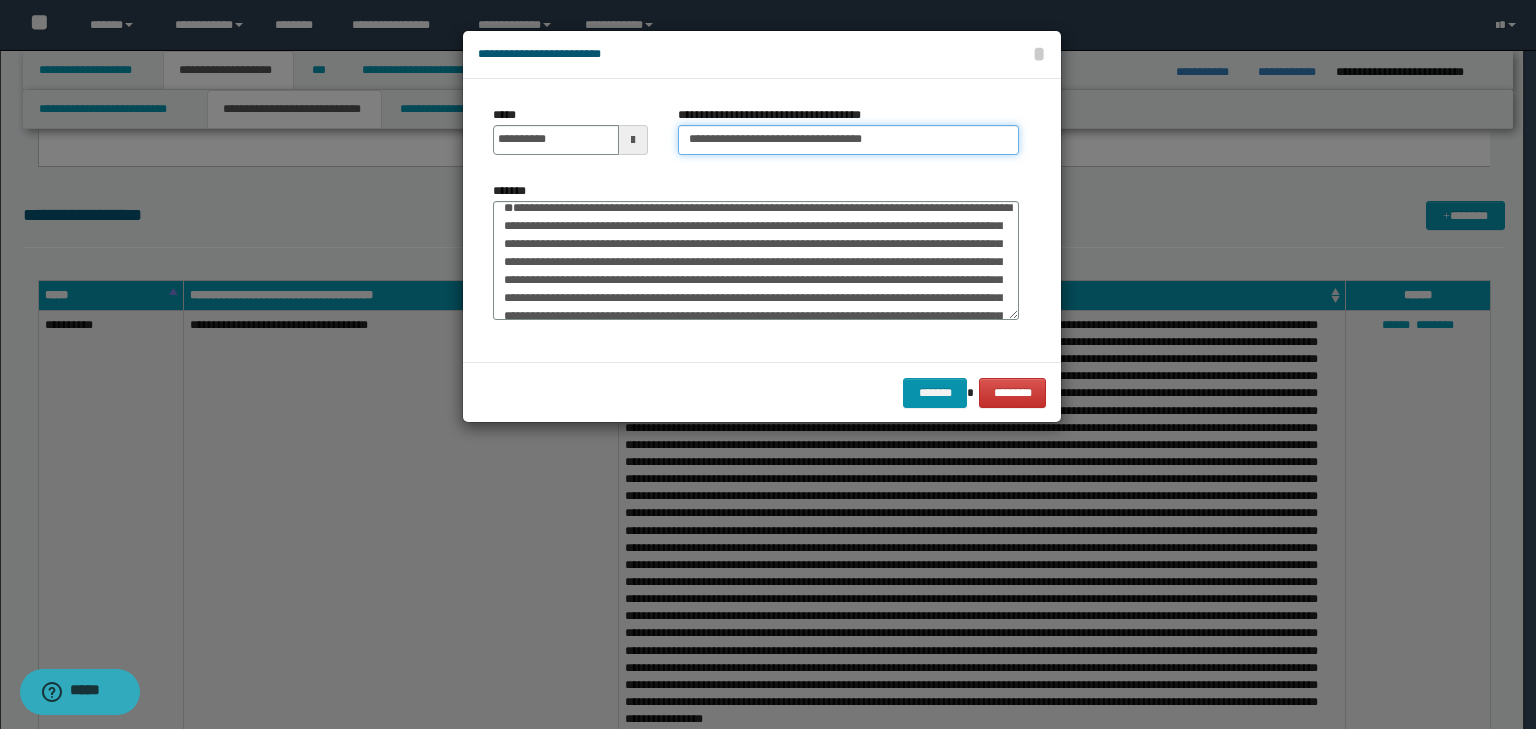 type on "**********" 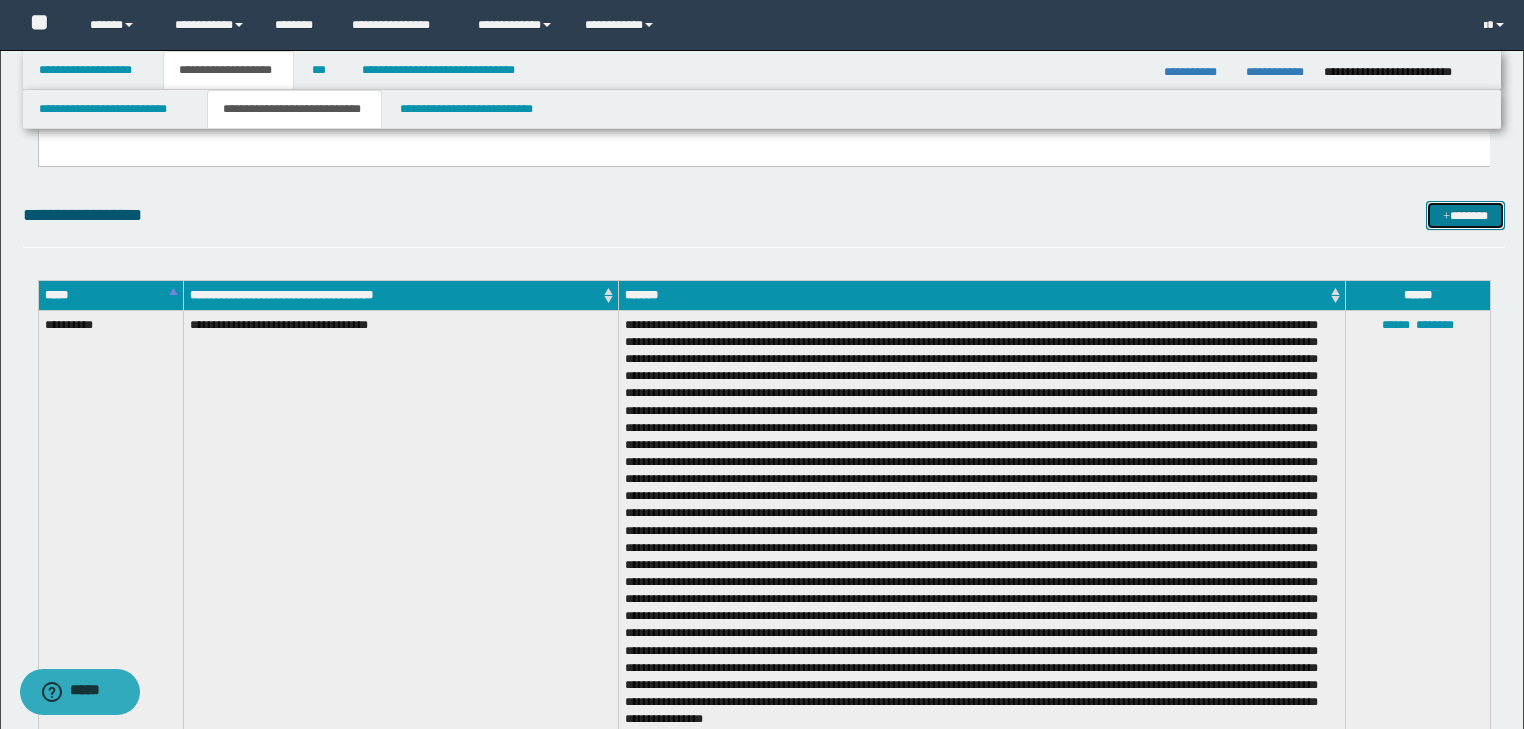click on "*******" at bounding box center (1465, 216) 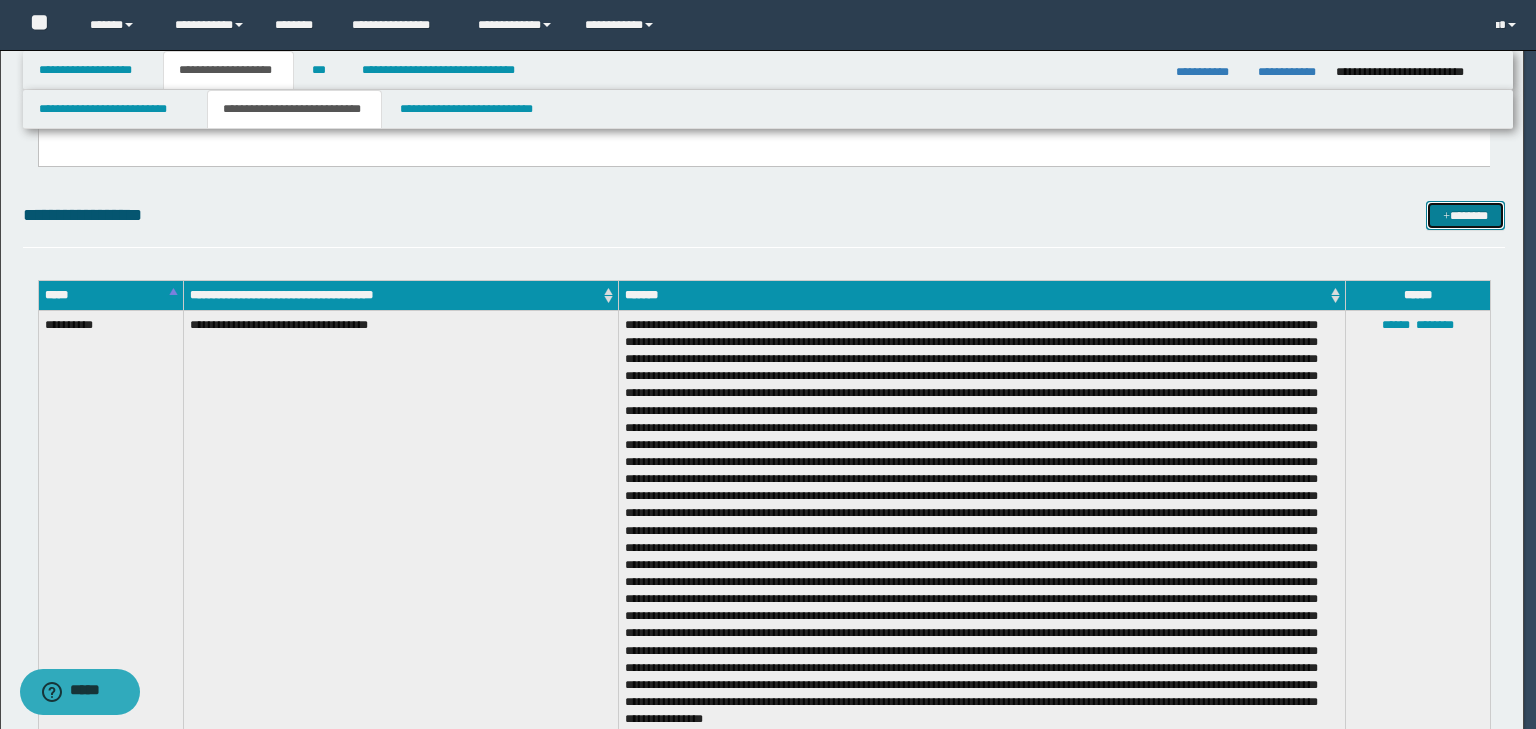 scroll, scrollTop: 0, scrollLeft: 0, axis: both 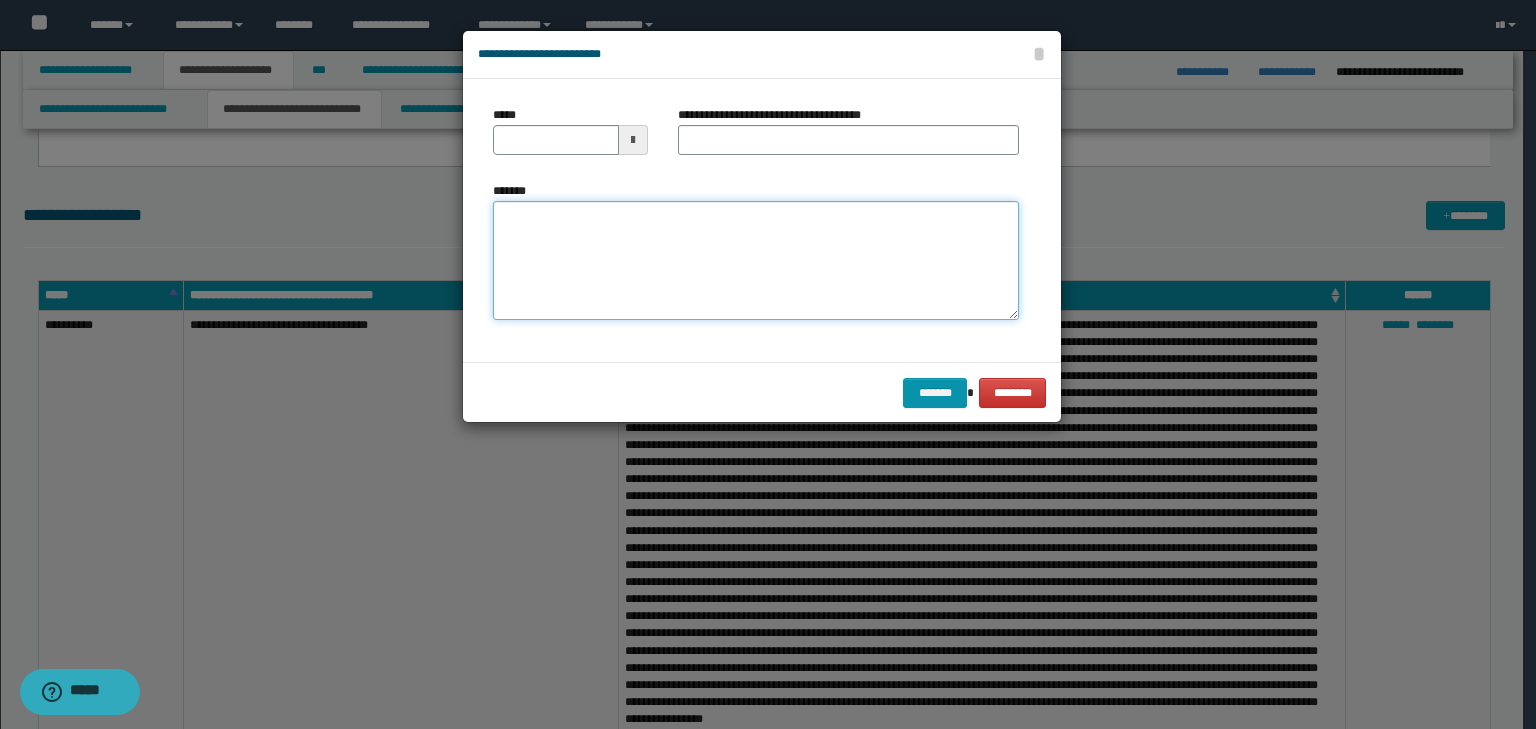 click on "*******" at bounding box center (756, 261) 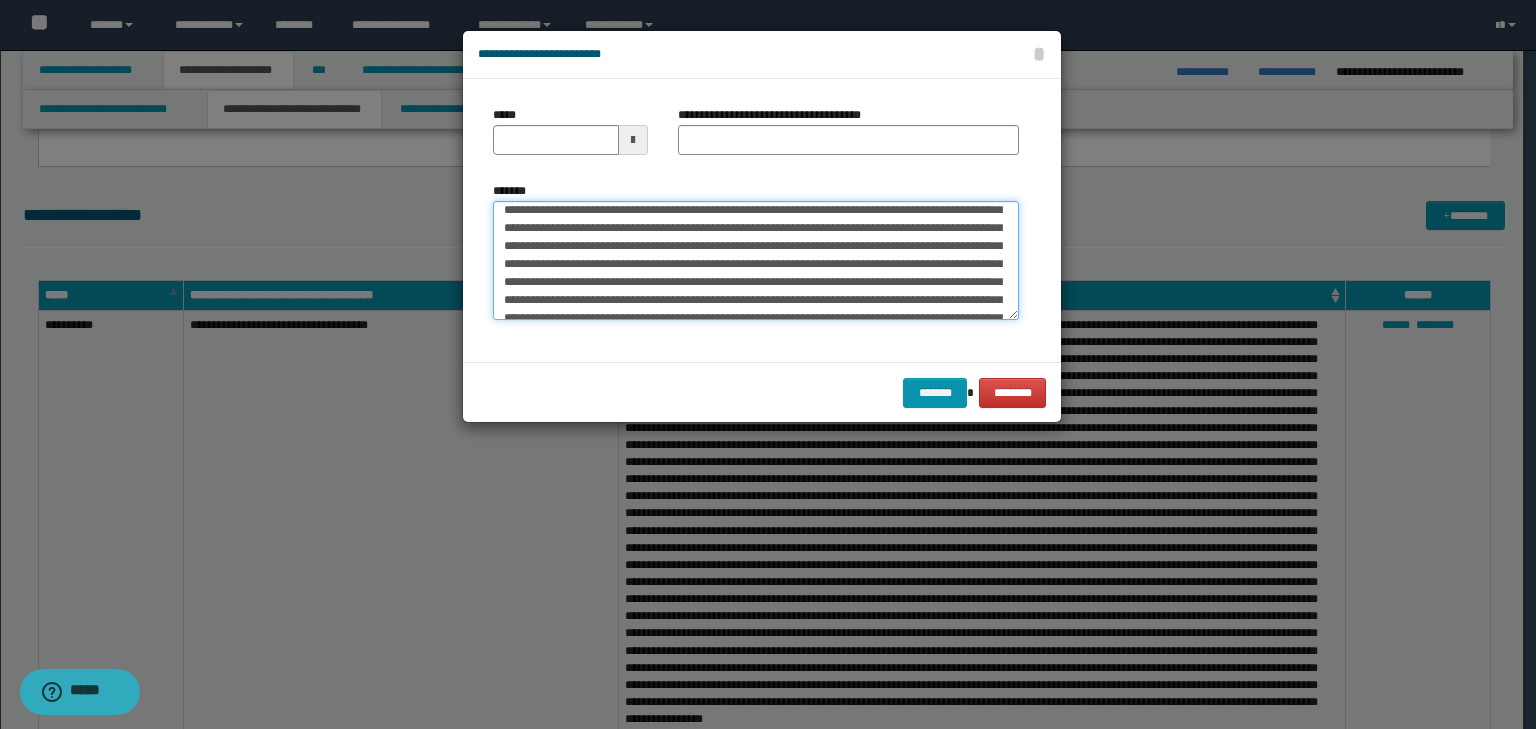 scroll, scrollTop: 0, scrollLeft: 0, axis: both 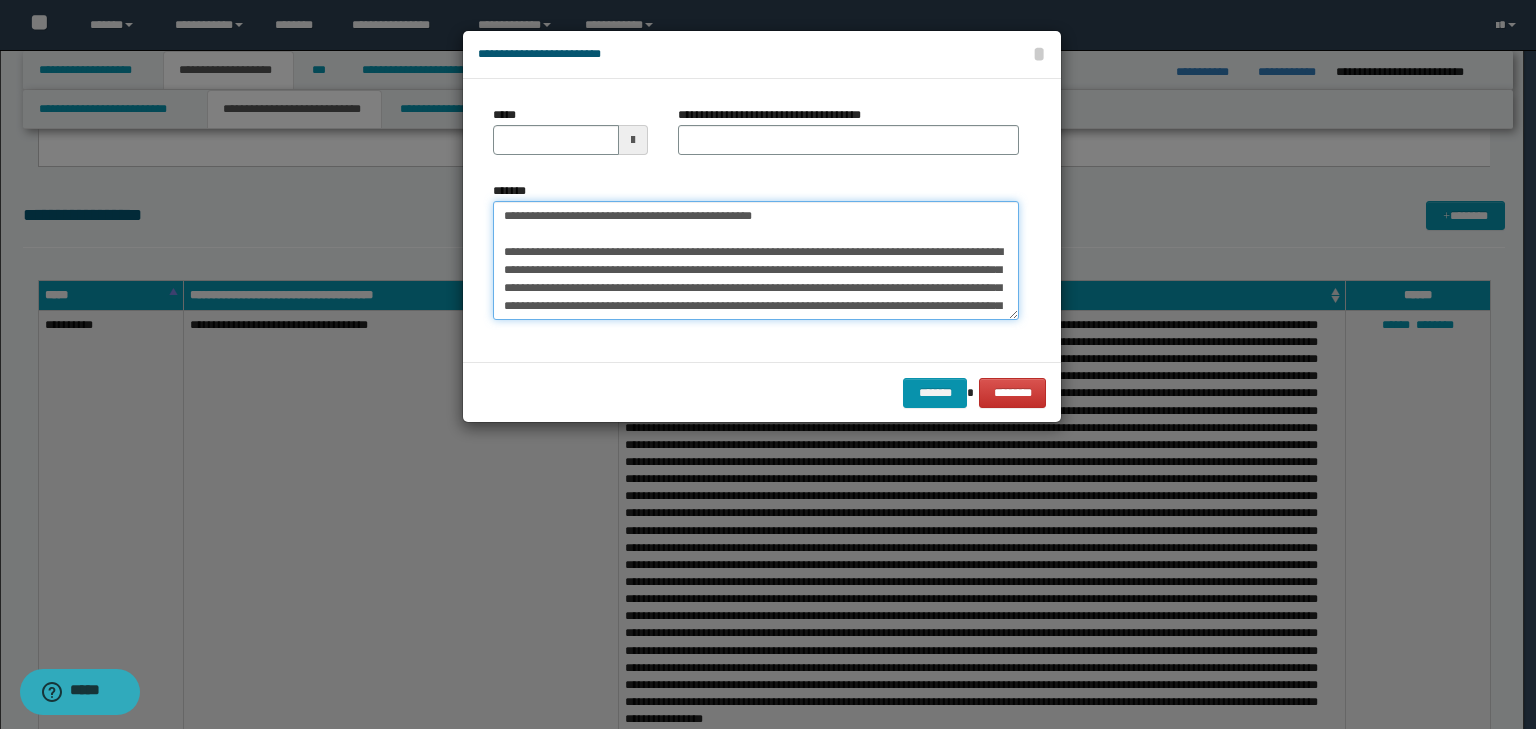 drag, startPoint x: 776, startPoint y: 215, endPoint x: 424, endPoint y: 184, distance: 353.36243 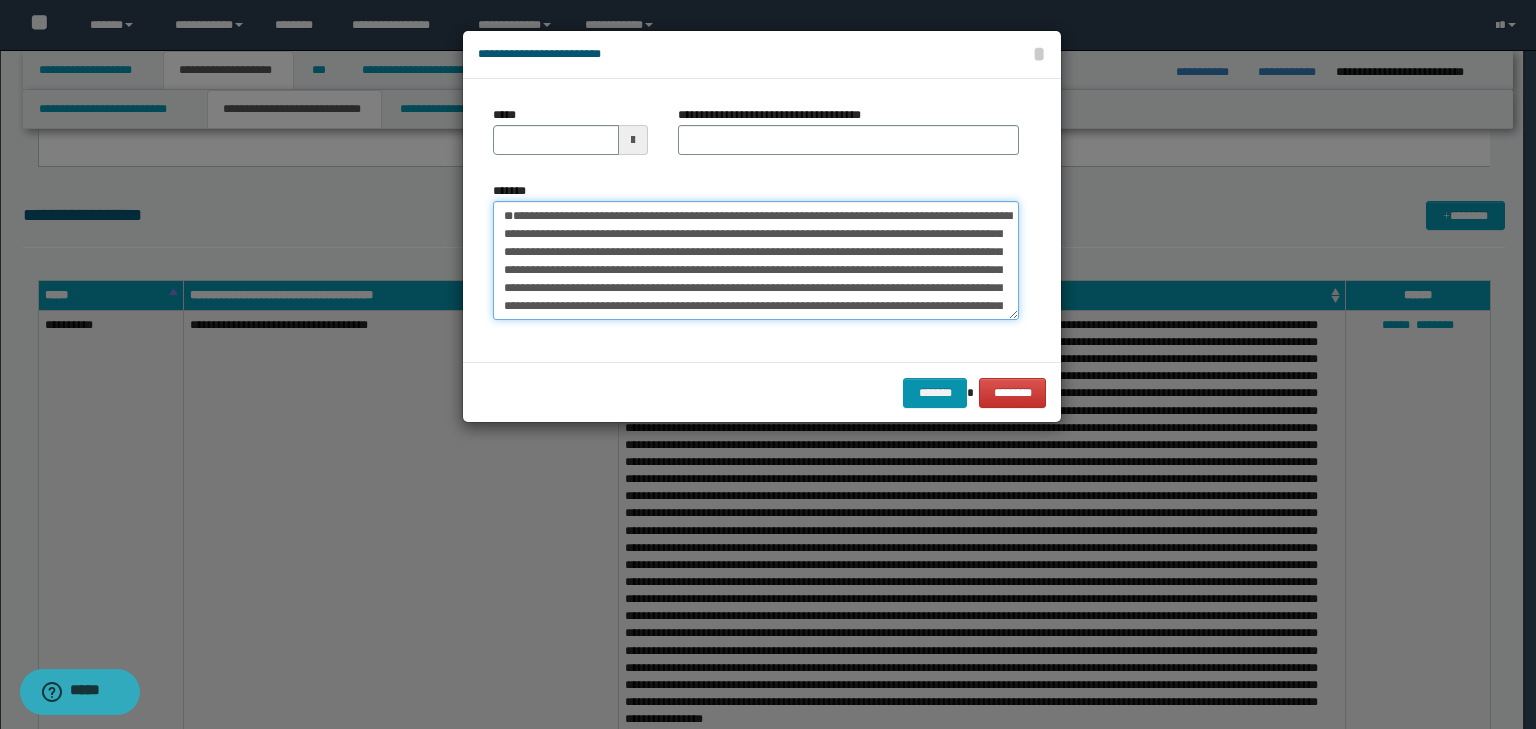 type 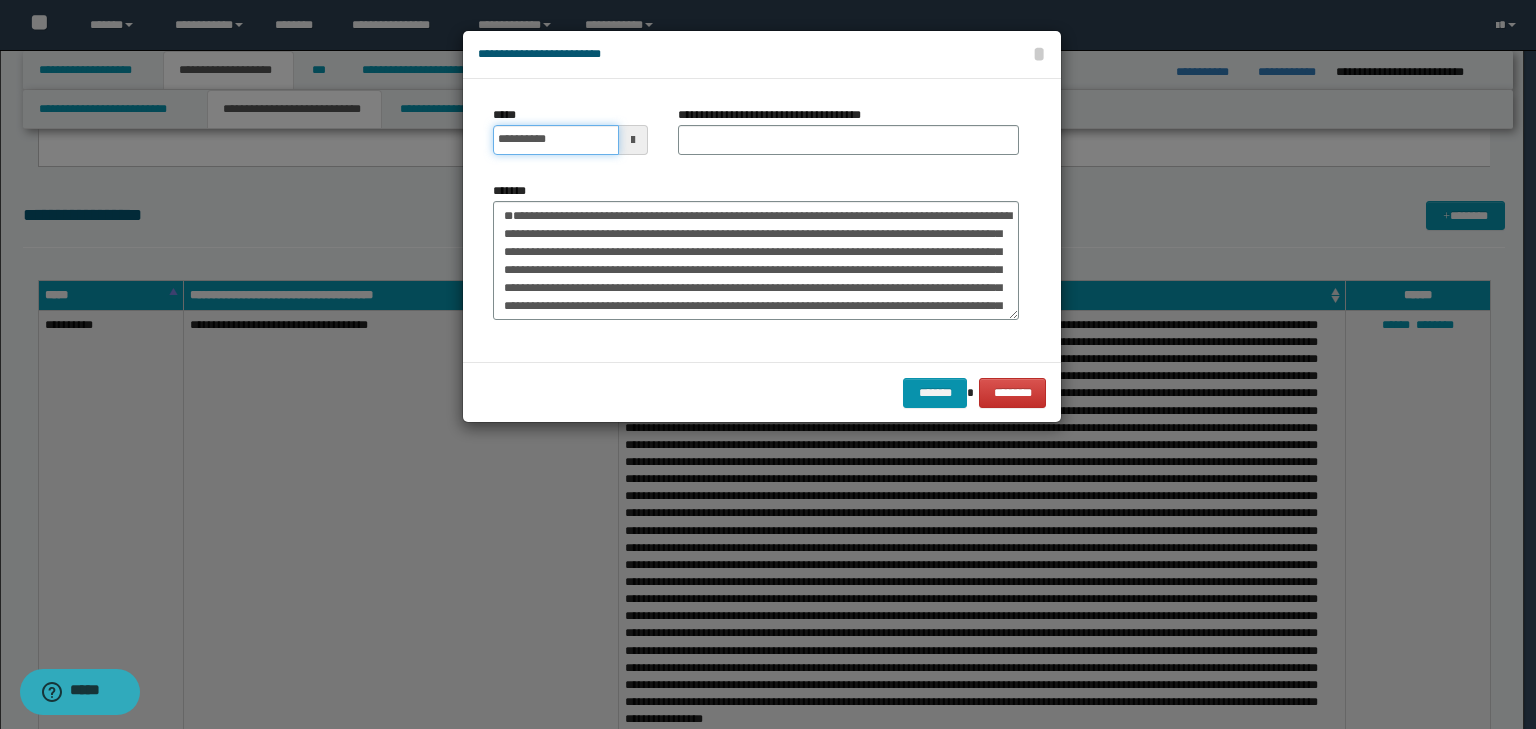 drag, startPoint x: 542, startPoint y: 146, endPoint x: 590, endPoint y: 136, distance: 49.0306 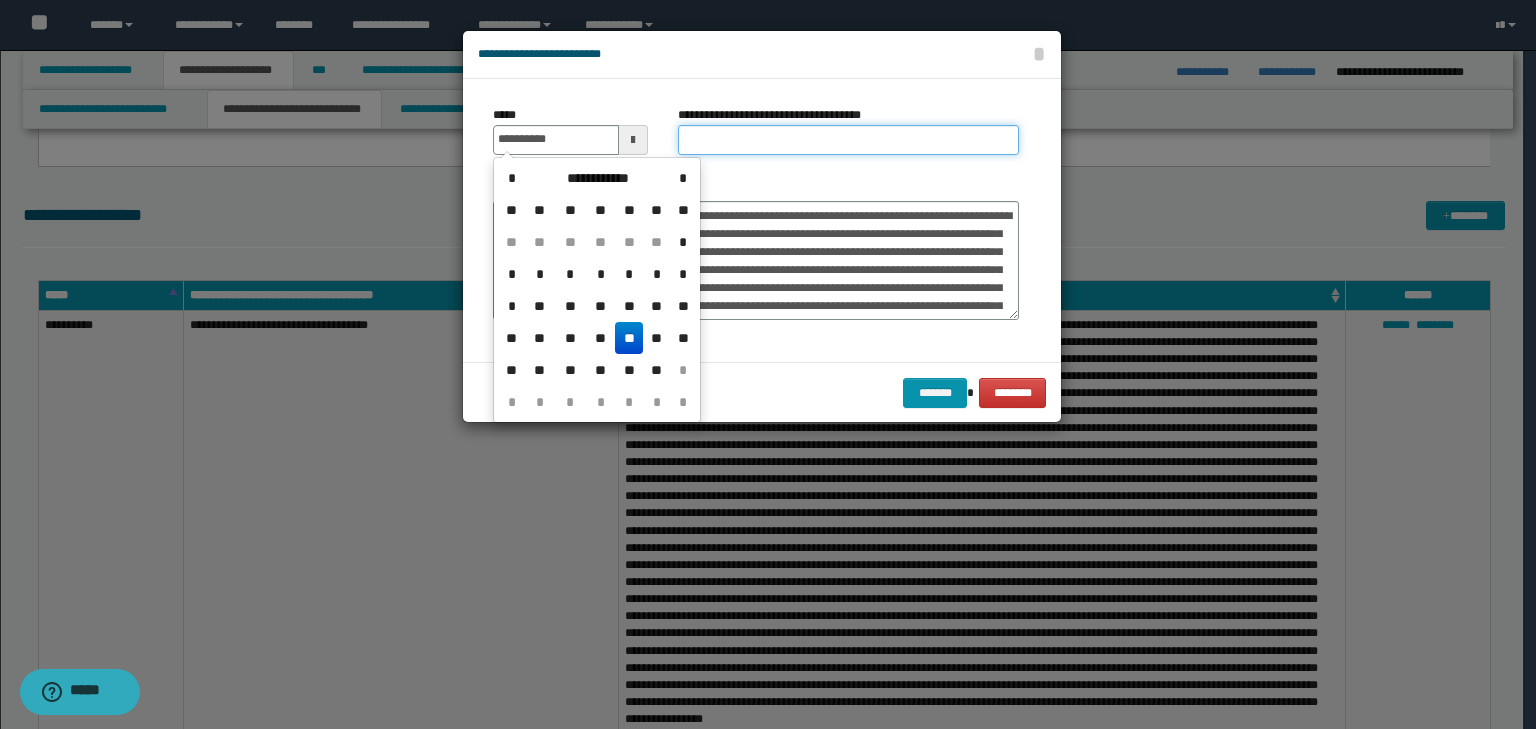 type on "**********" 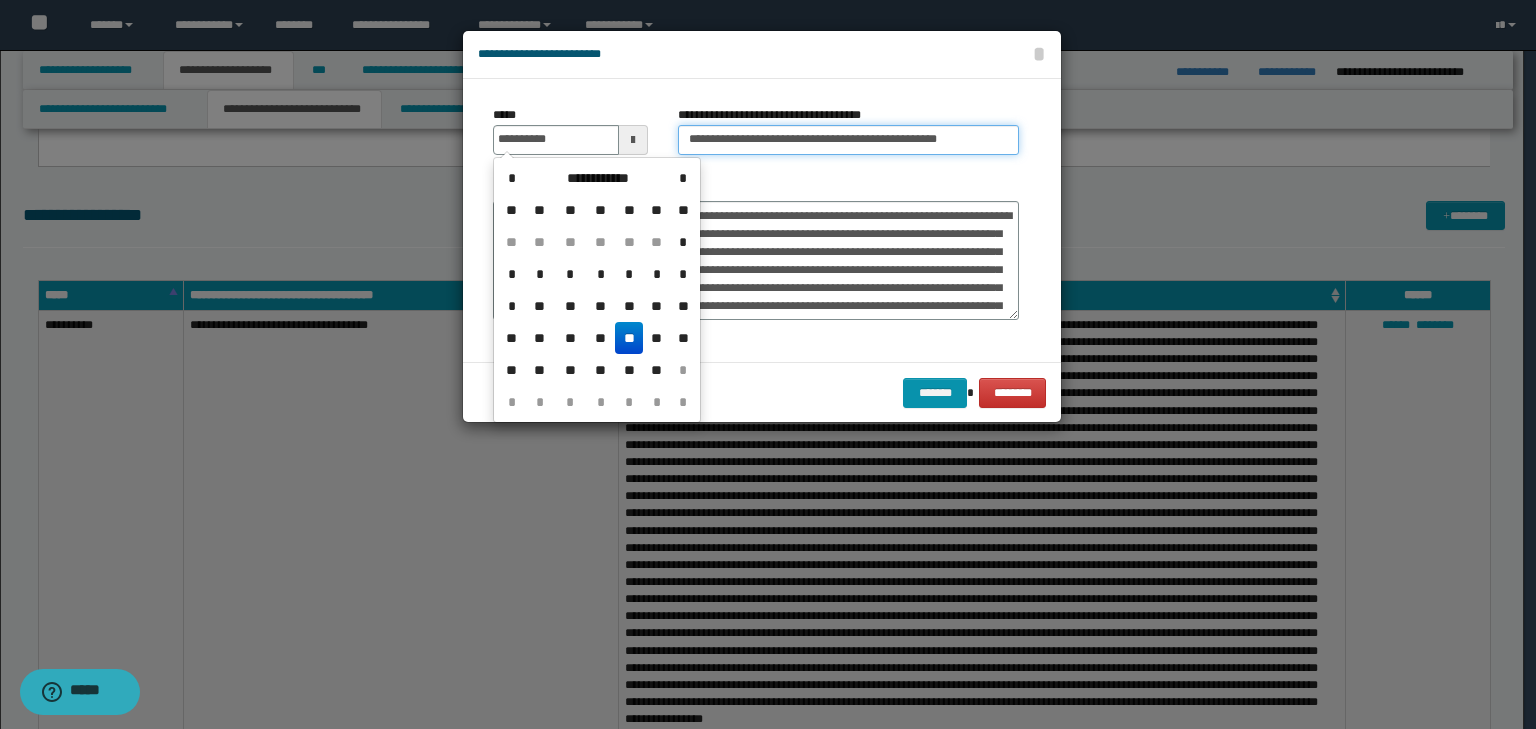 click on "**********" at bounding box center (848, 140) 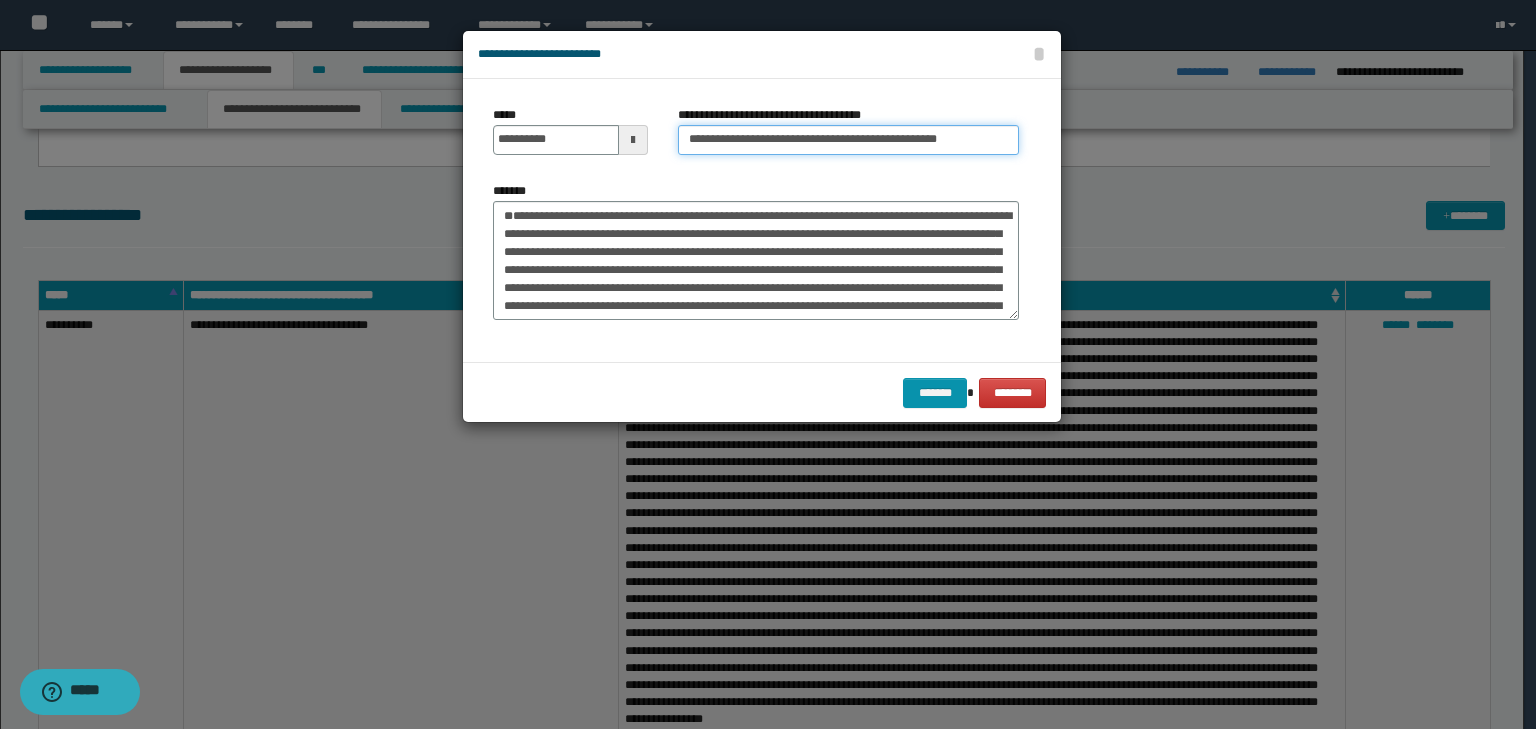 drag, startPoint x: 725, startPoint y: 132, endPoint x: 351, endPoint y: 92, distance: 376.13297 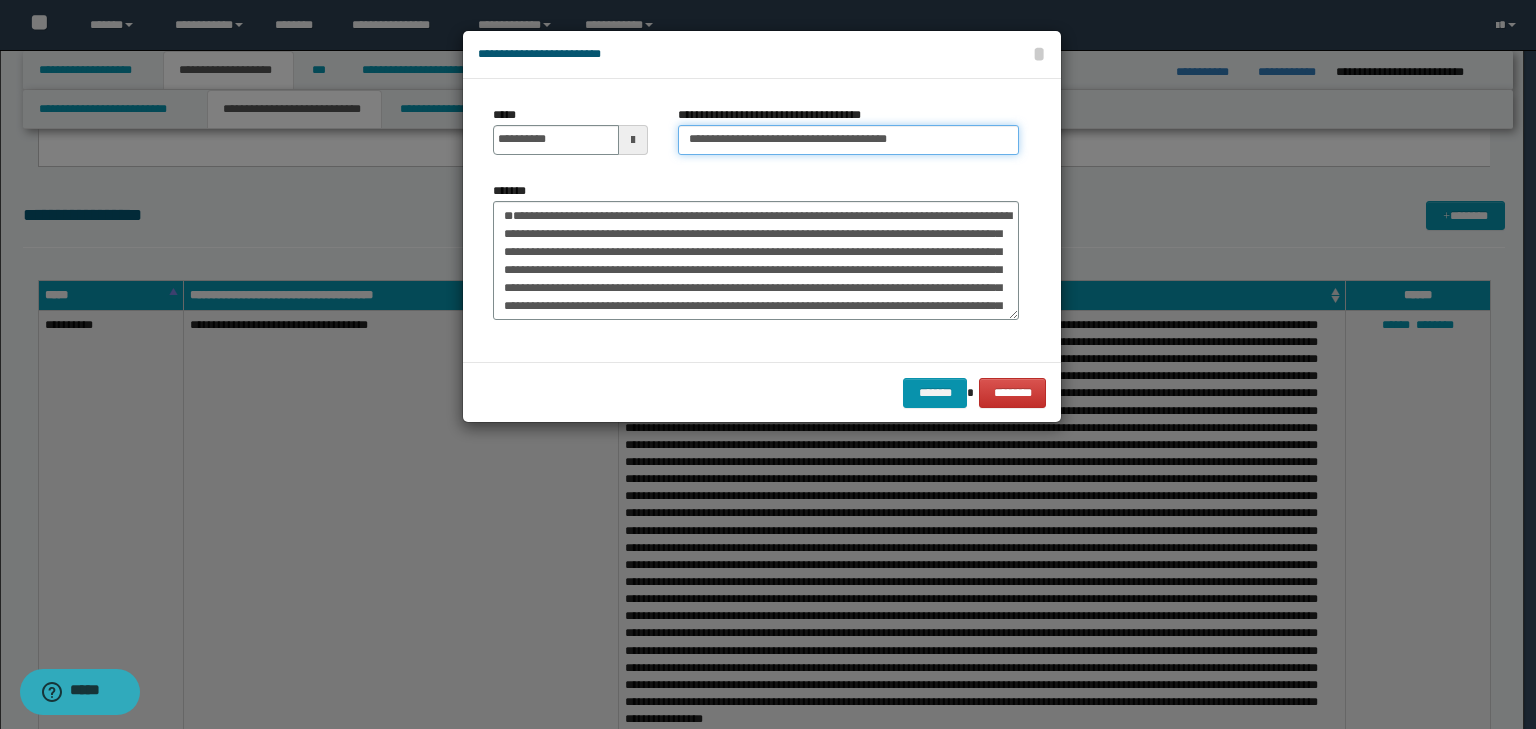 type on "**********" 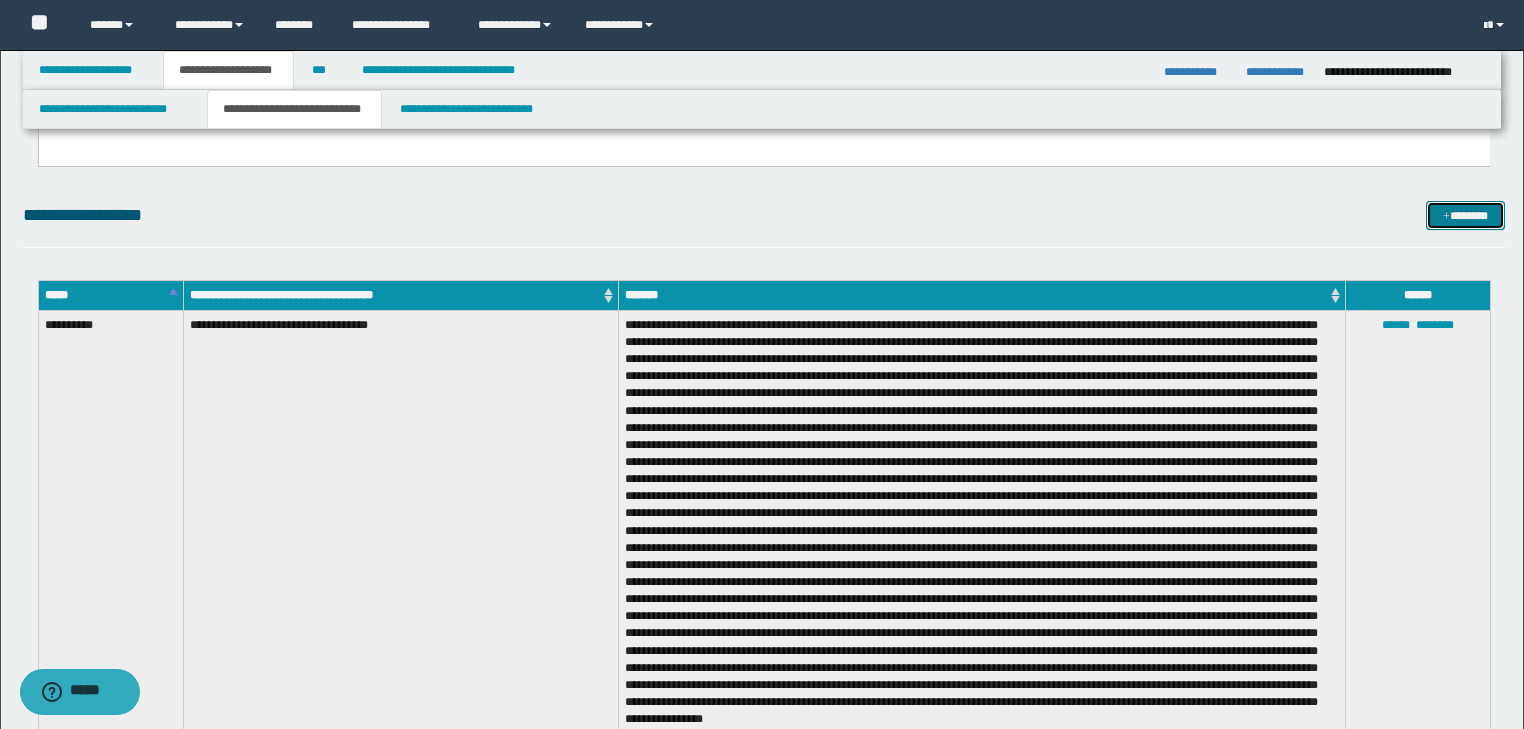 click on "*******" at bounding box center (1465, 216) 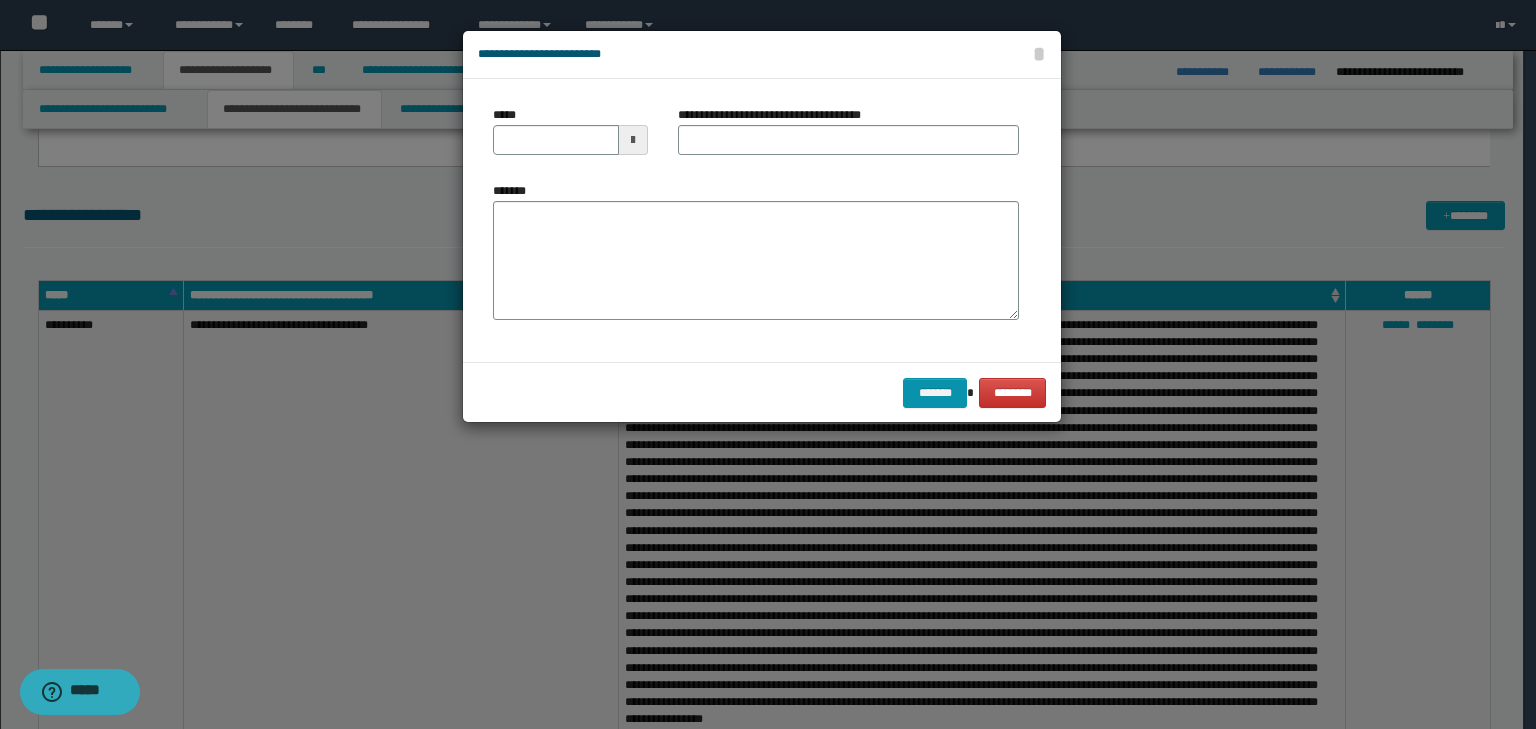 click on "*******" at bounding box center (756, 251) 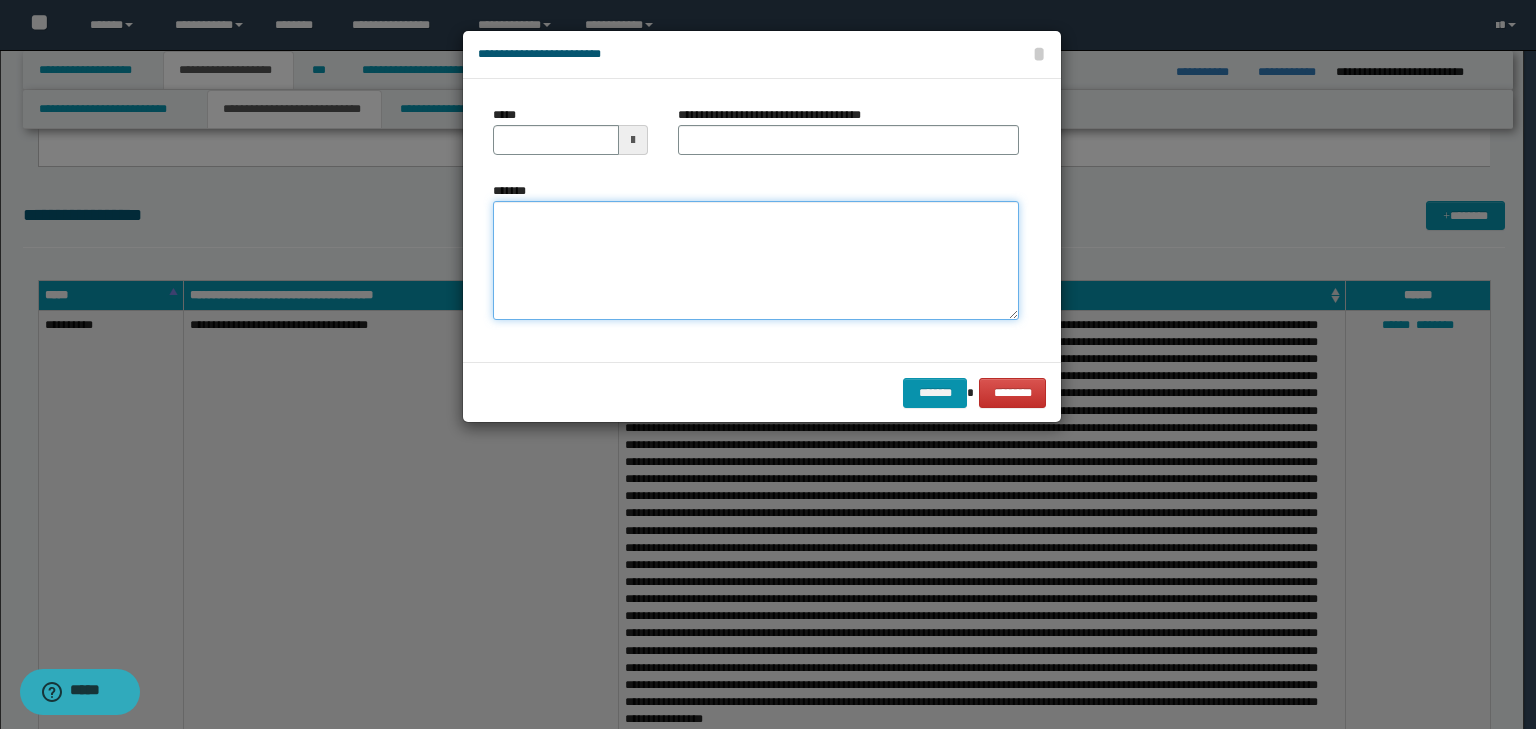 drag, startPoint x: 743, startPoint y: 248, endPoint x: 744, endPoint y: 236, distance: 12.0415945 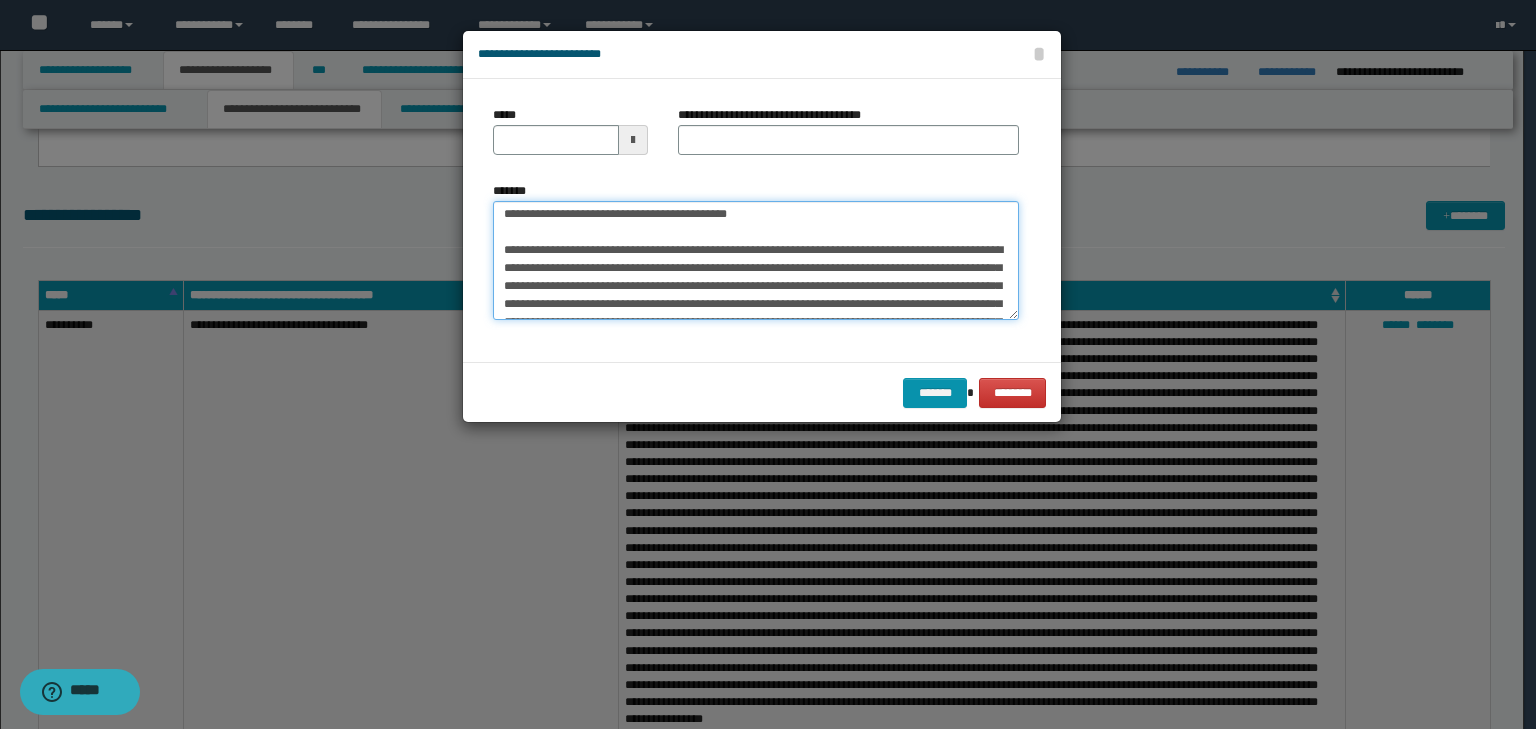 scroll, scrollTop: 0, scrollLeft: 0, axis: both 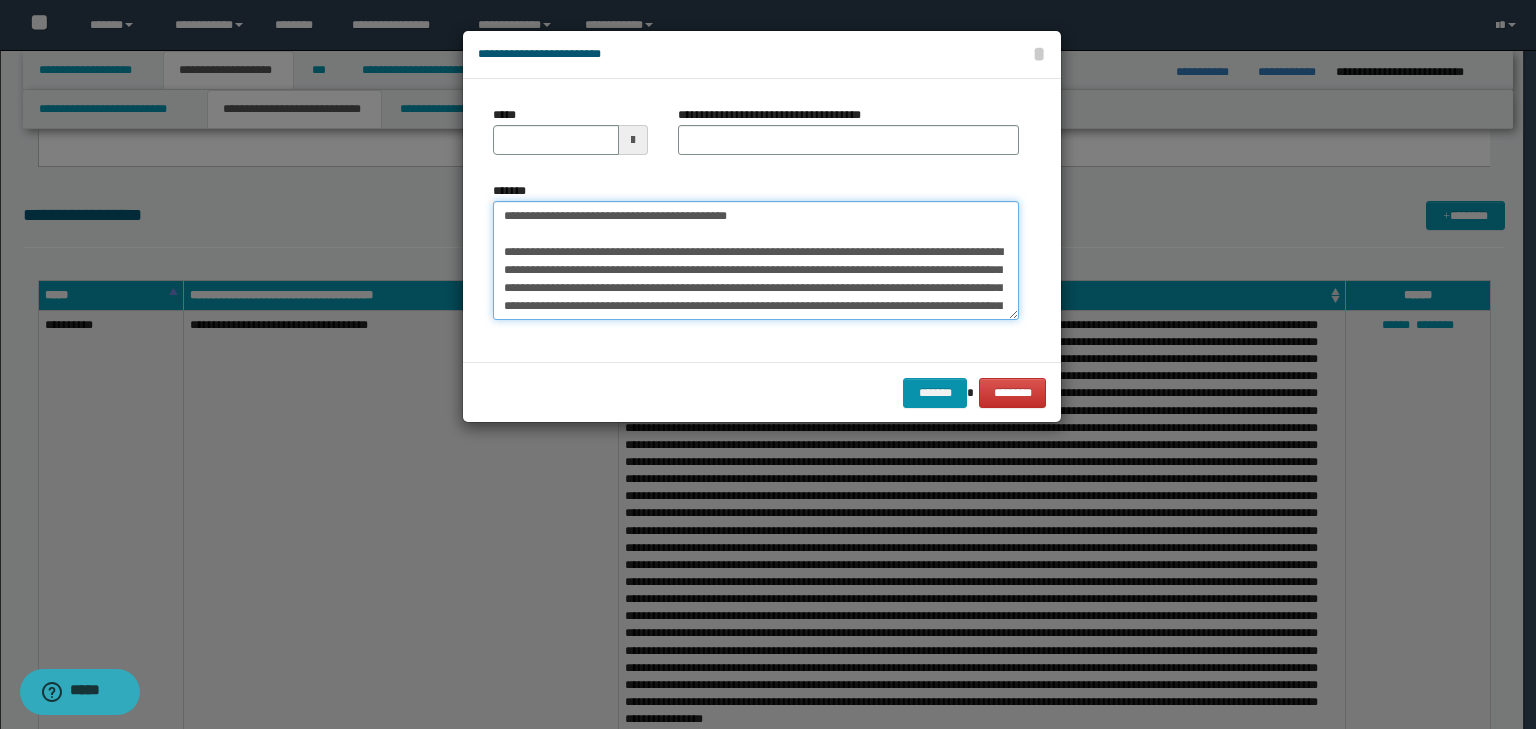 drag, startPoint x: 530, startPoint y: 184, endPoint x: 433, endPoint y: 168, distance: 98.31073 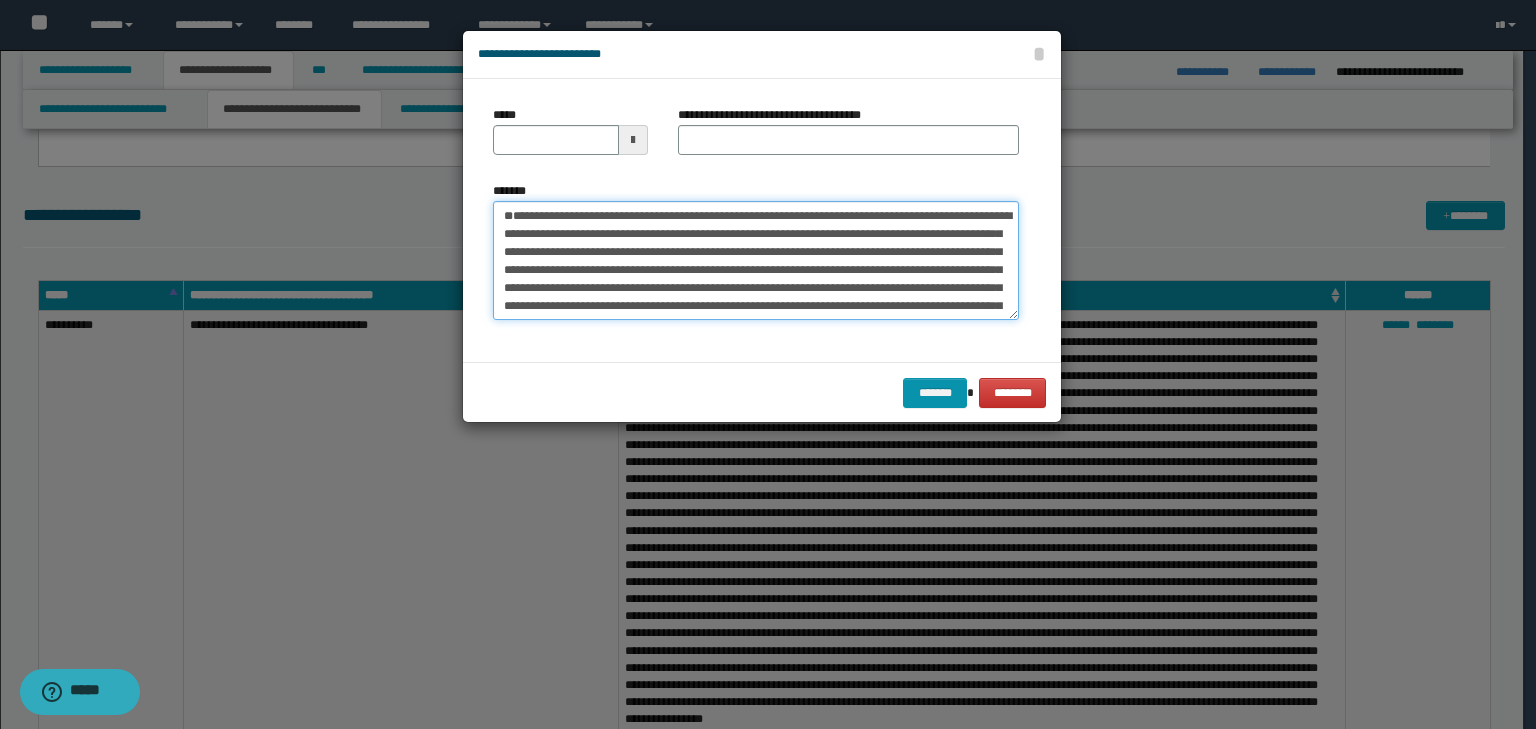 type 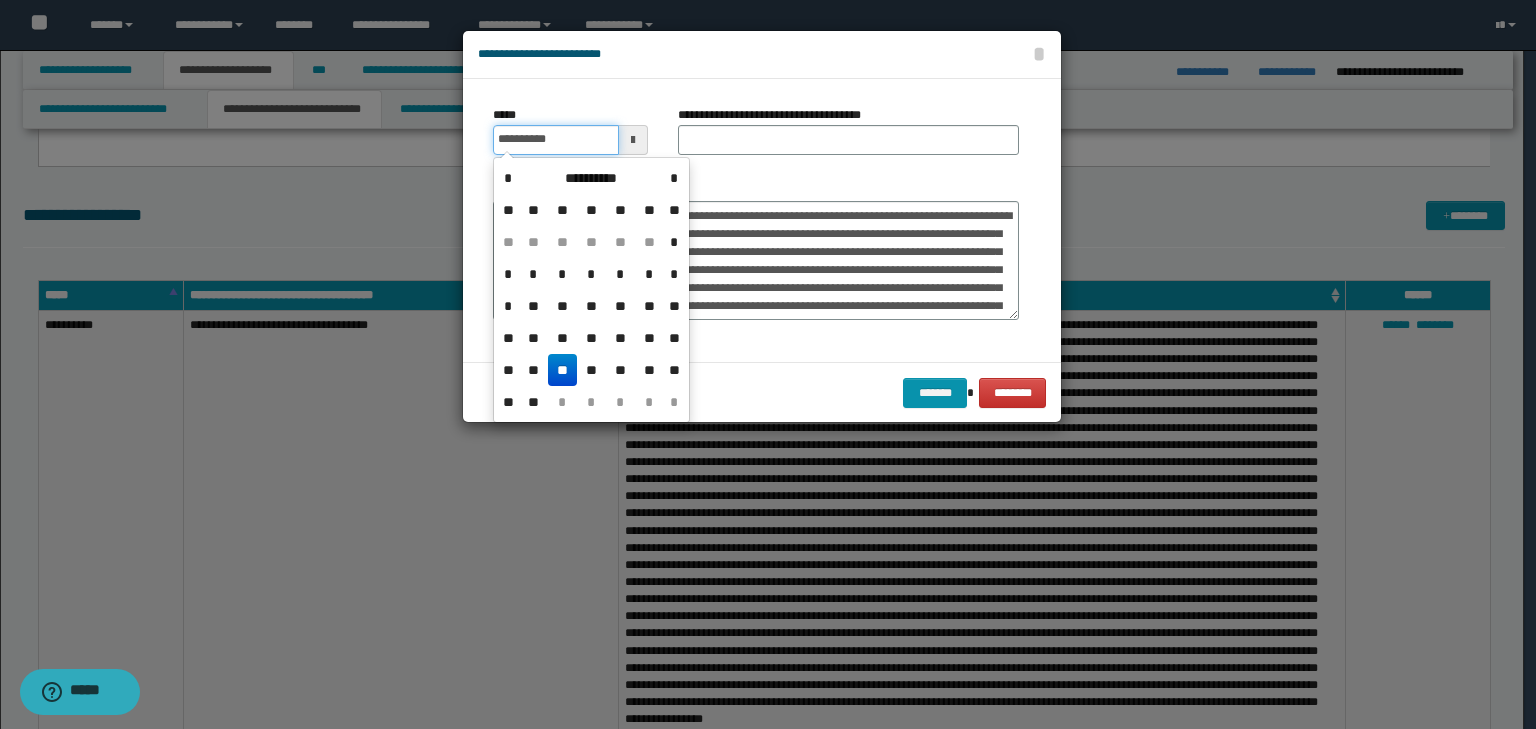 click on "**********" at bounding box center [556, 140] 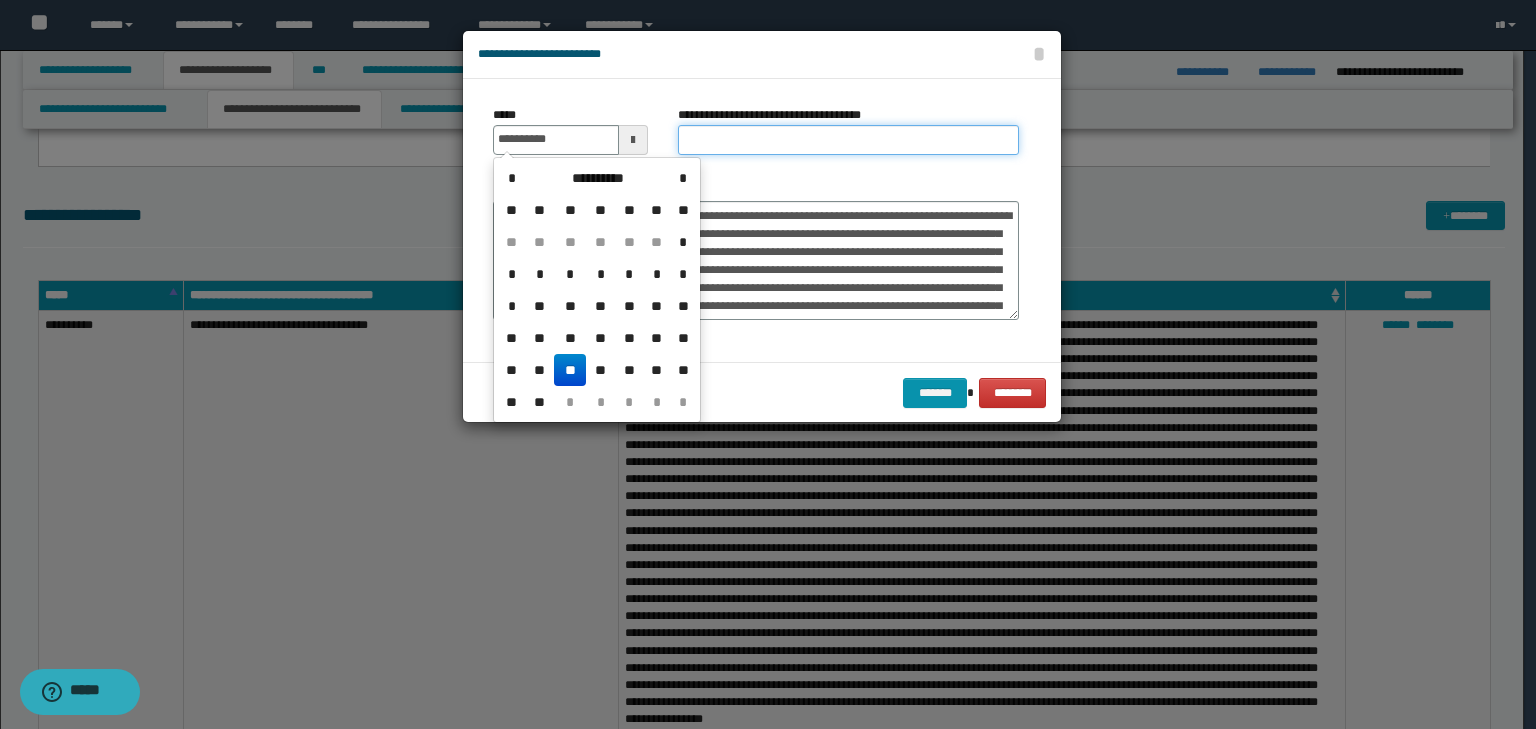 type on "**********" 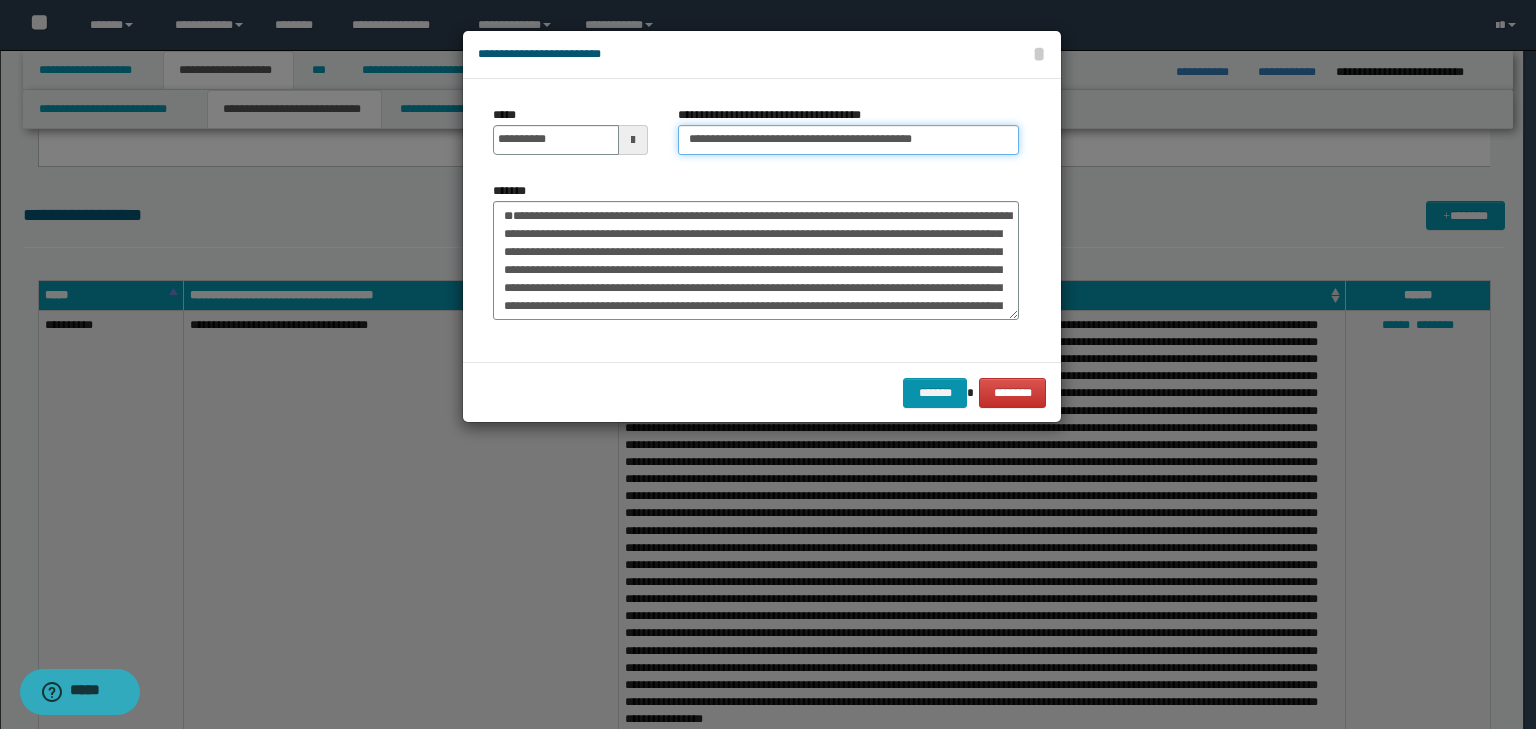 drag, startPoint x: 696, startPoint y: 142, endPoint x: 755, endPoint y: 136, distance: 59.3043 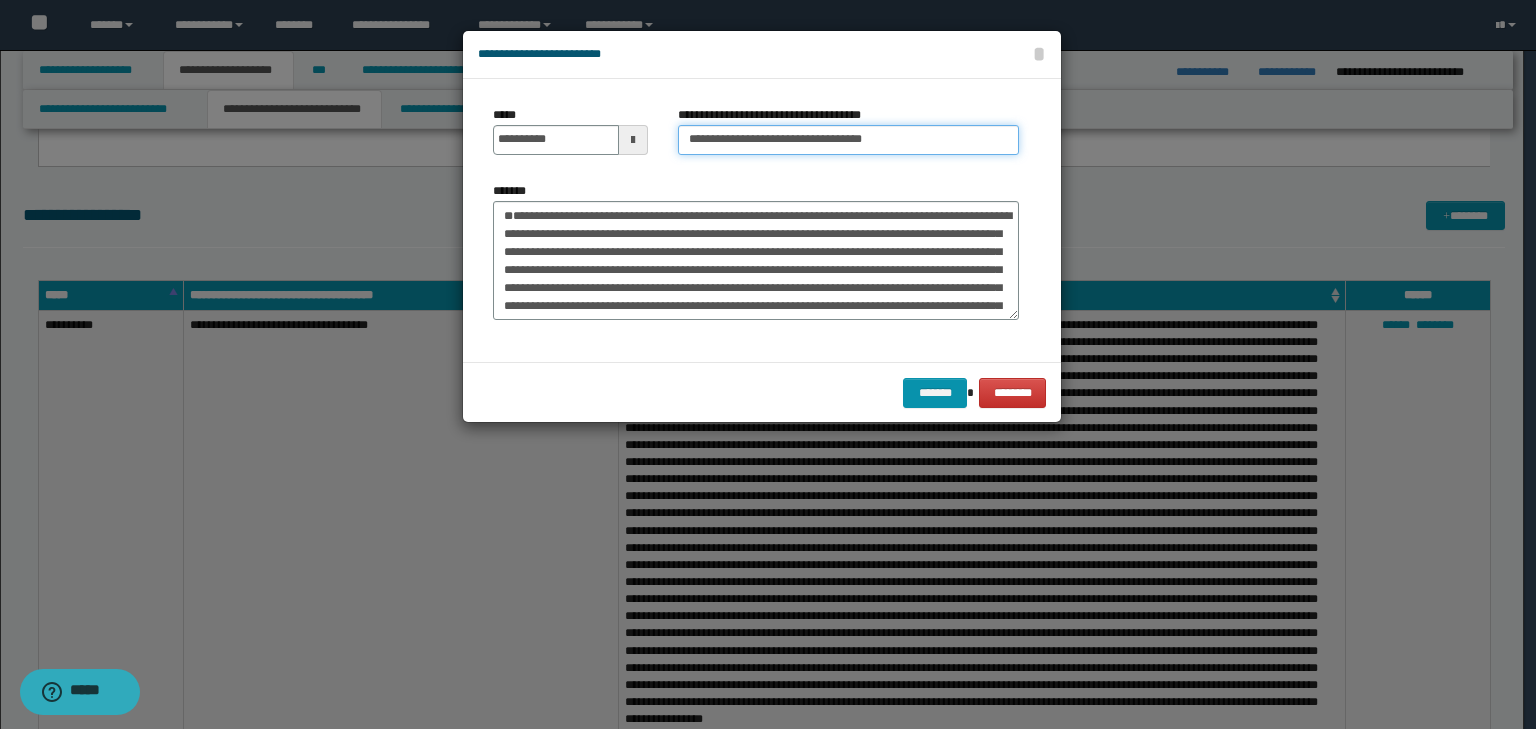 type on "**********" 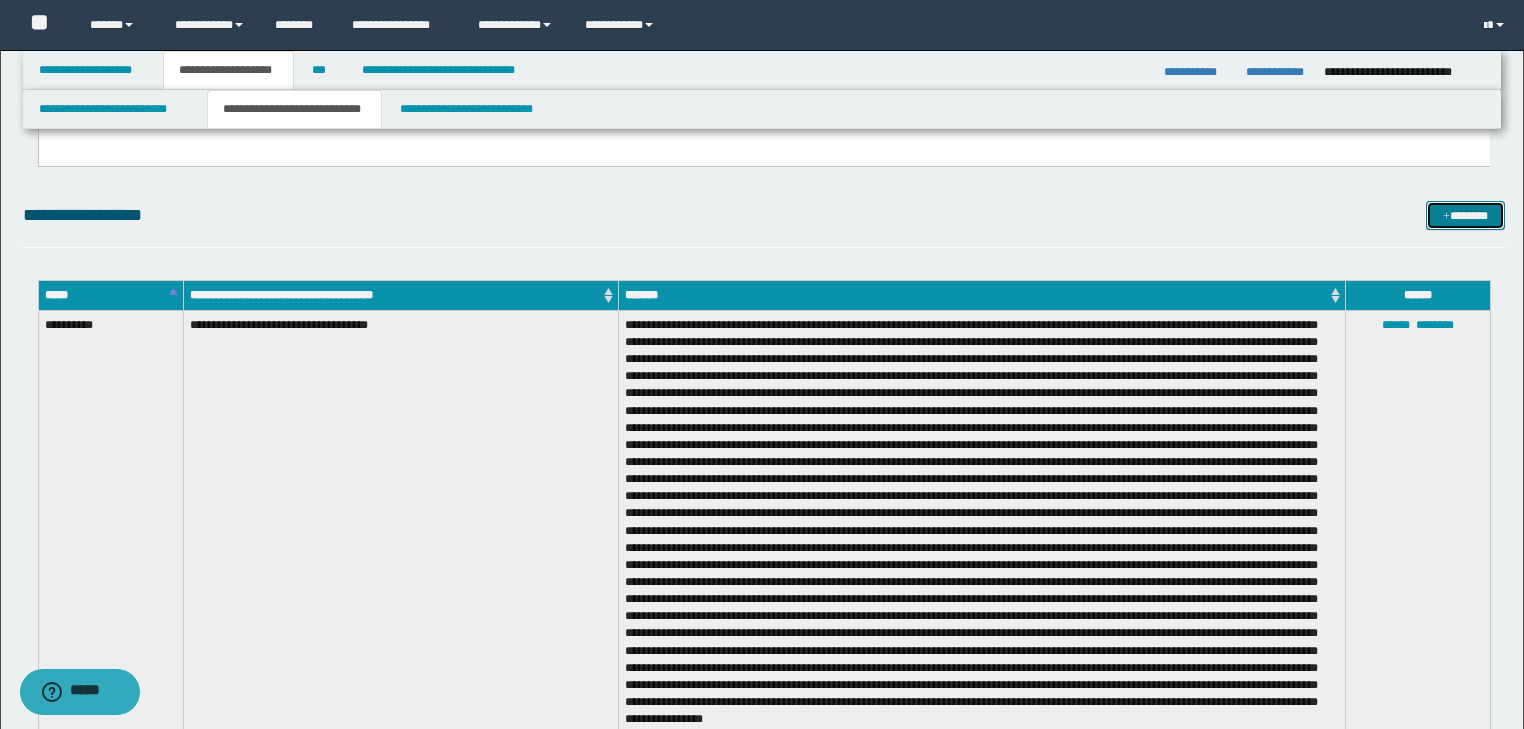 click on "*******" at bounding box center [1465, 216] 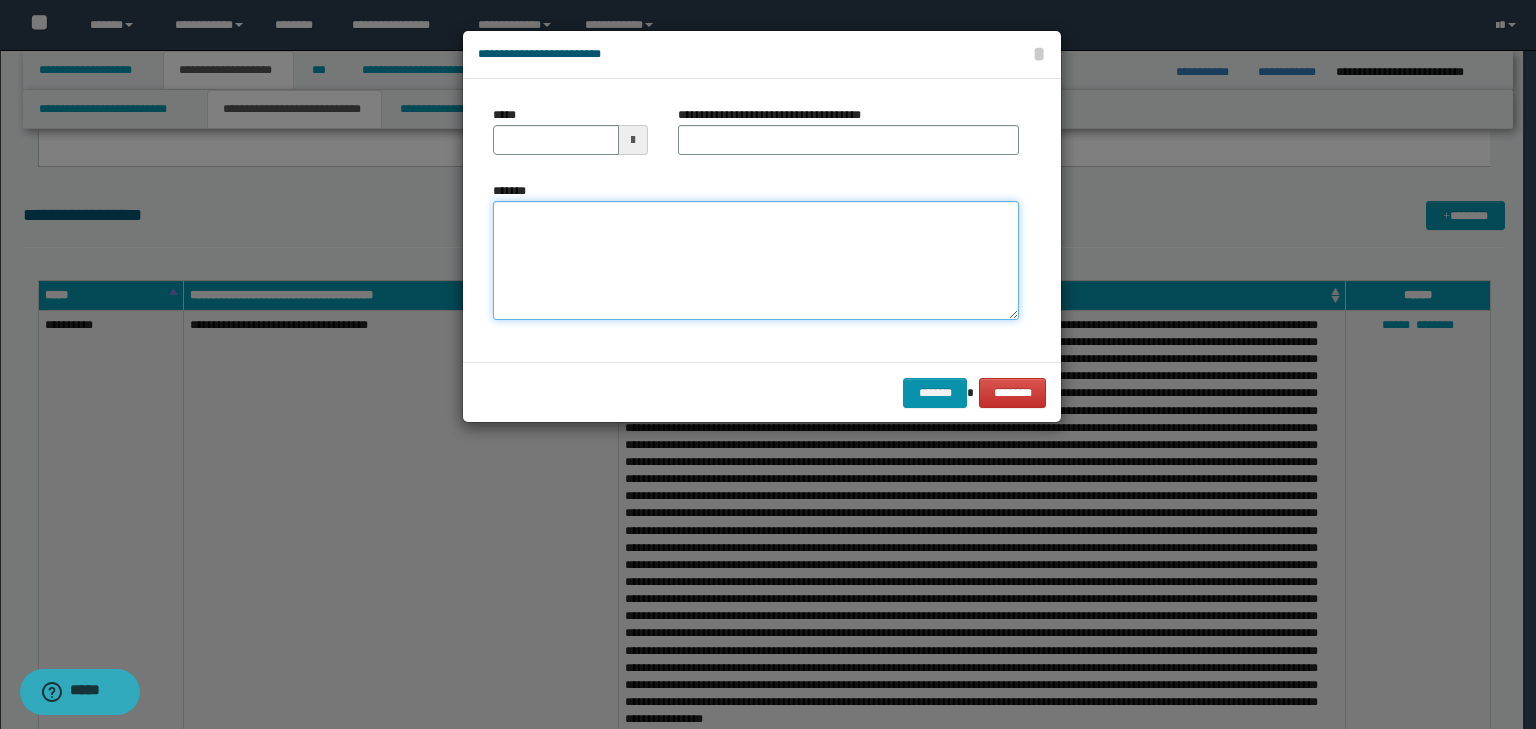 click on "*******" at bounding box center [756, 261] 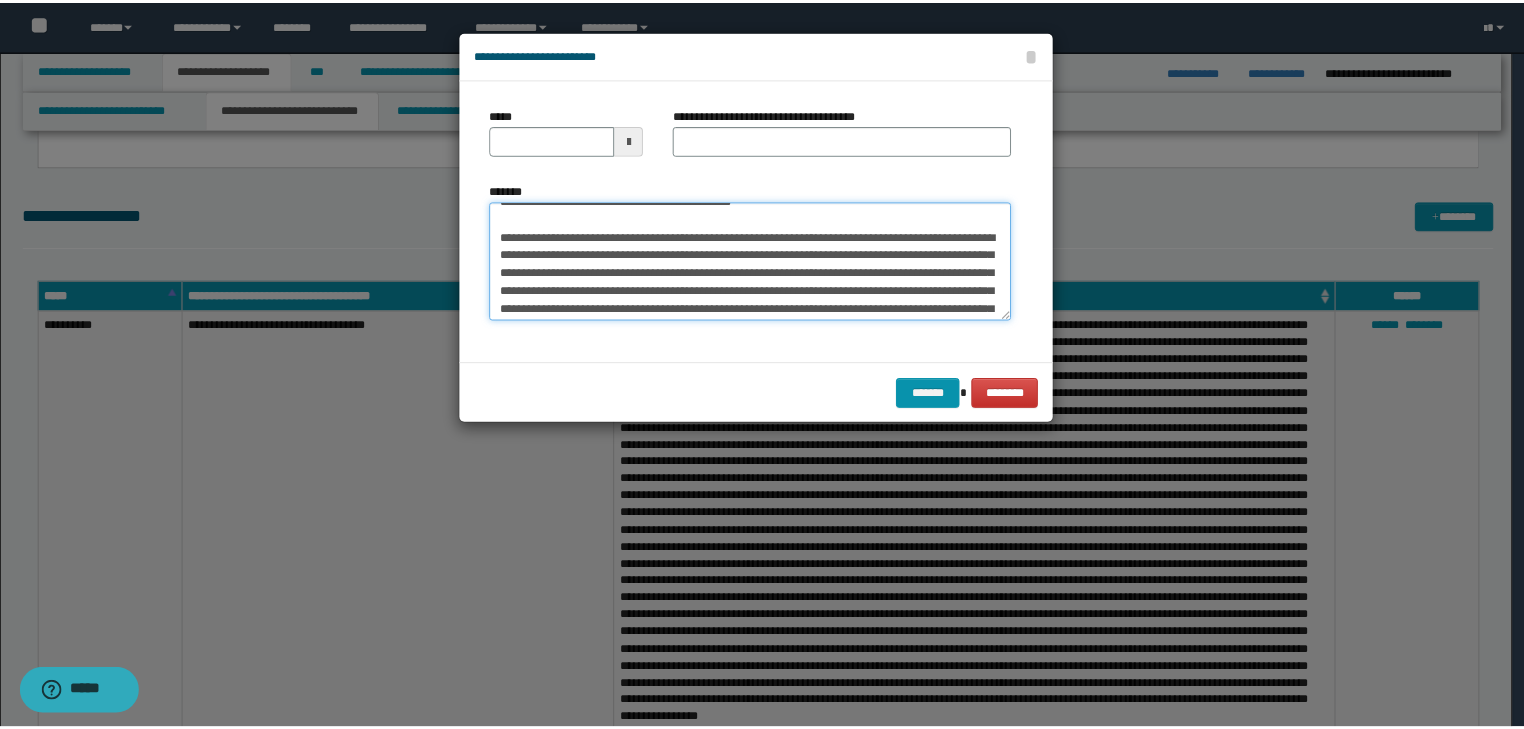 scroll, scrollTop: 0, scrollLeft: 0, axis: both 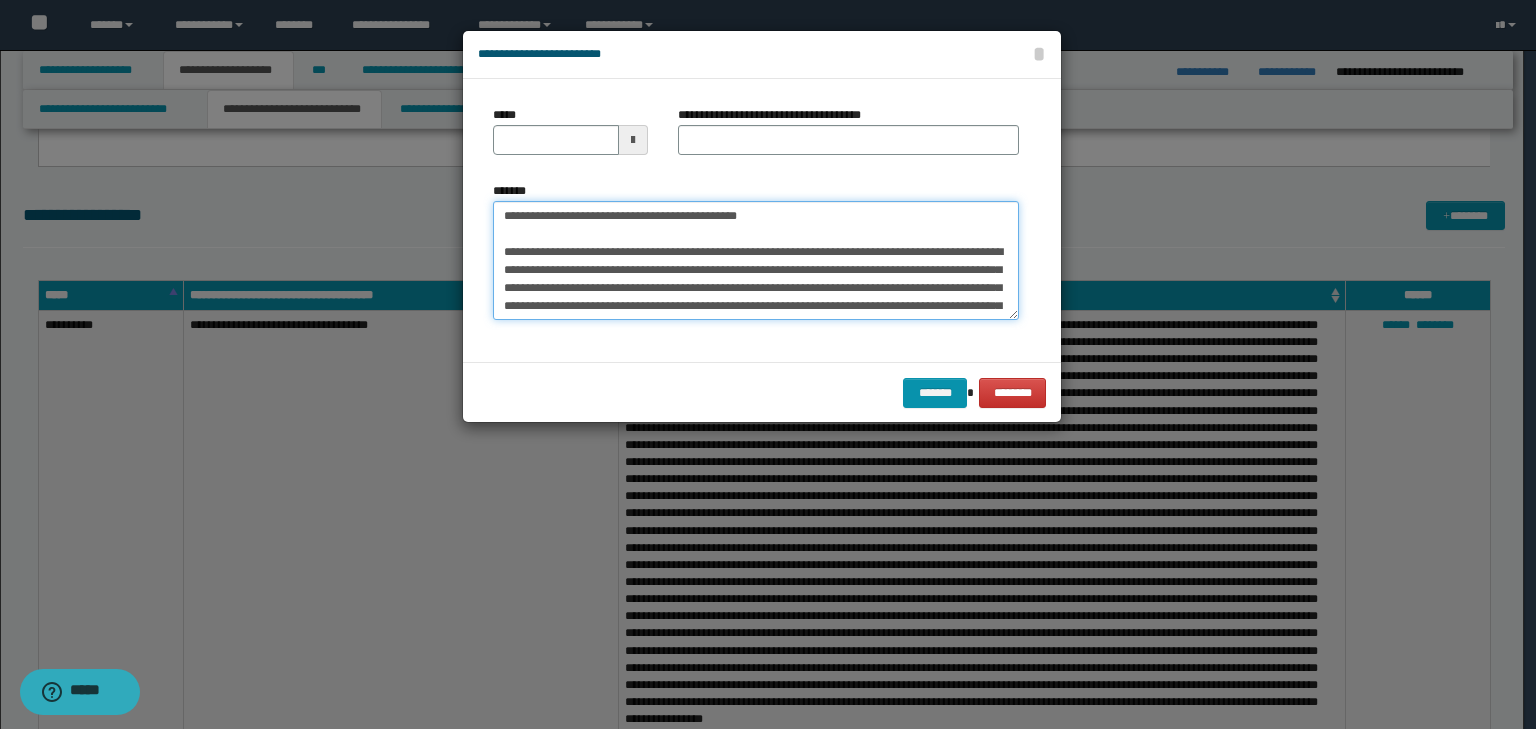 drag, startPoint x: 739, startPoint y: 212, endPoint x: 358, endPoint y: 181, distance: 382.25906 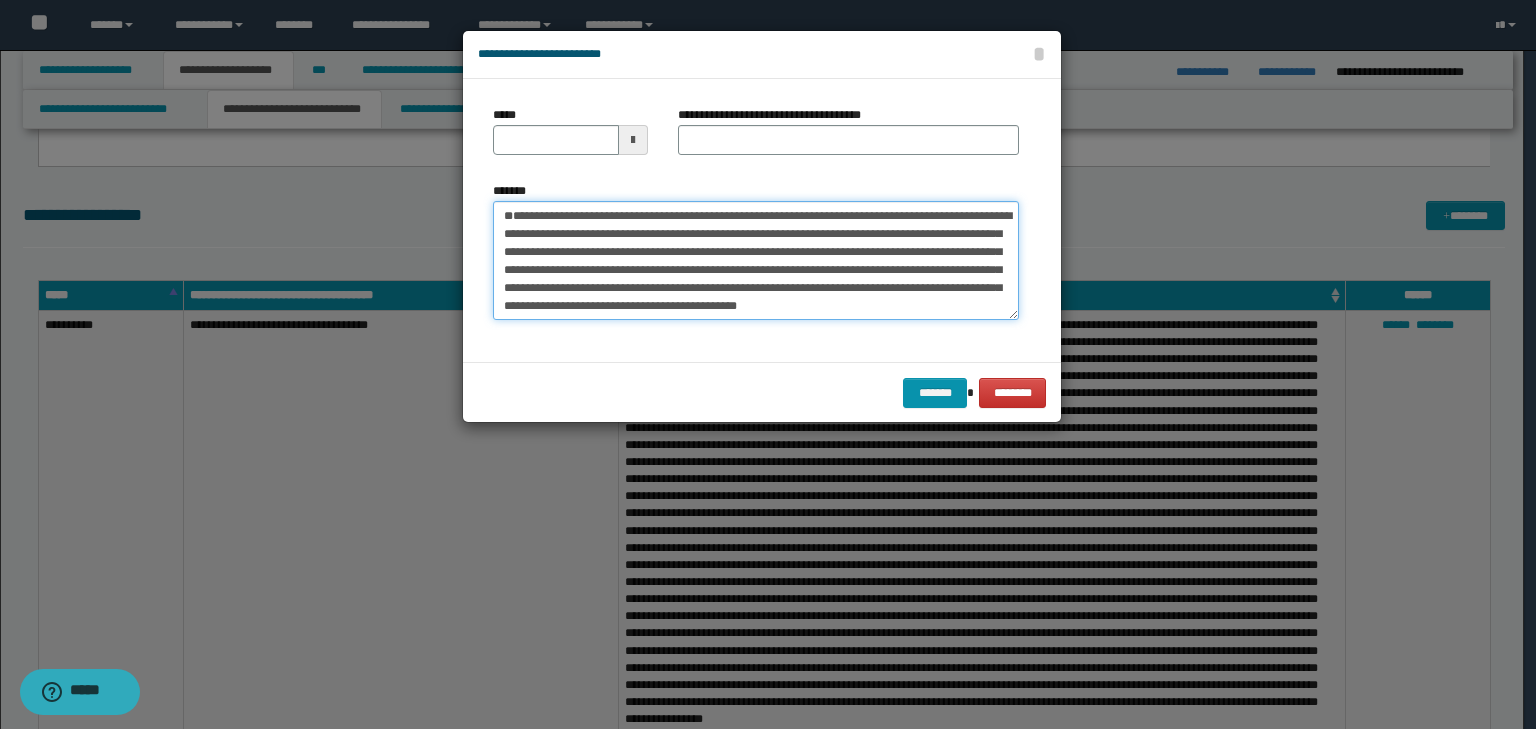 type 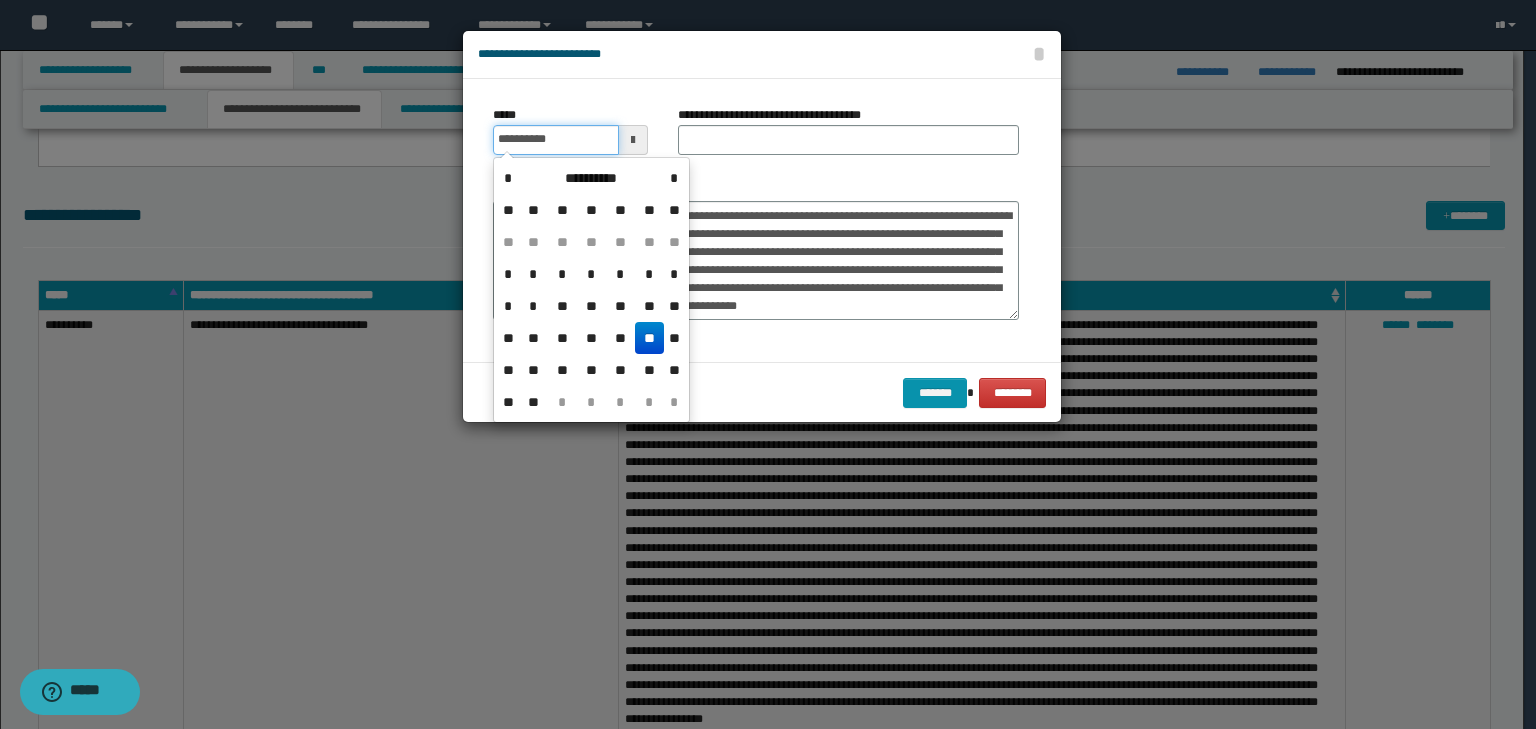 drag, startPoint x: 558, startPoint y: 146, endPoint x: 708, endPoint y: 137, distance: 150.26976 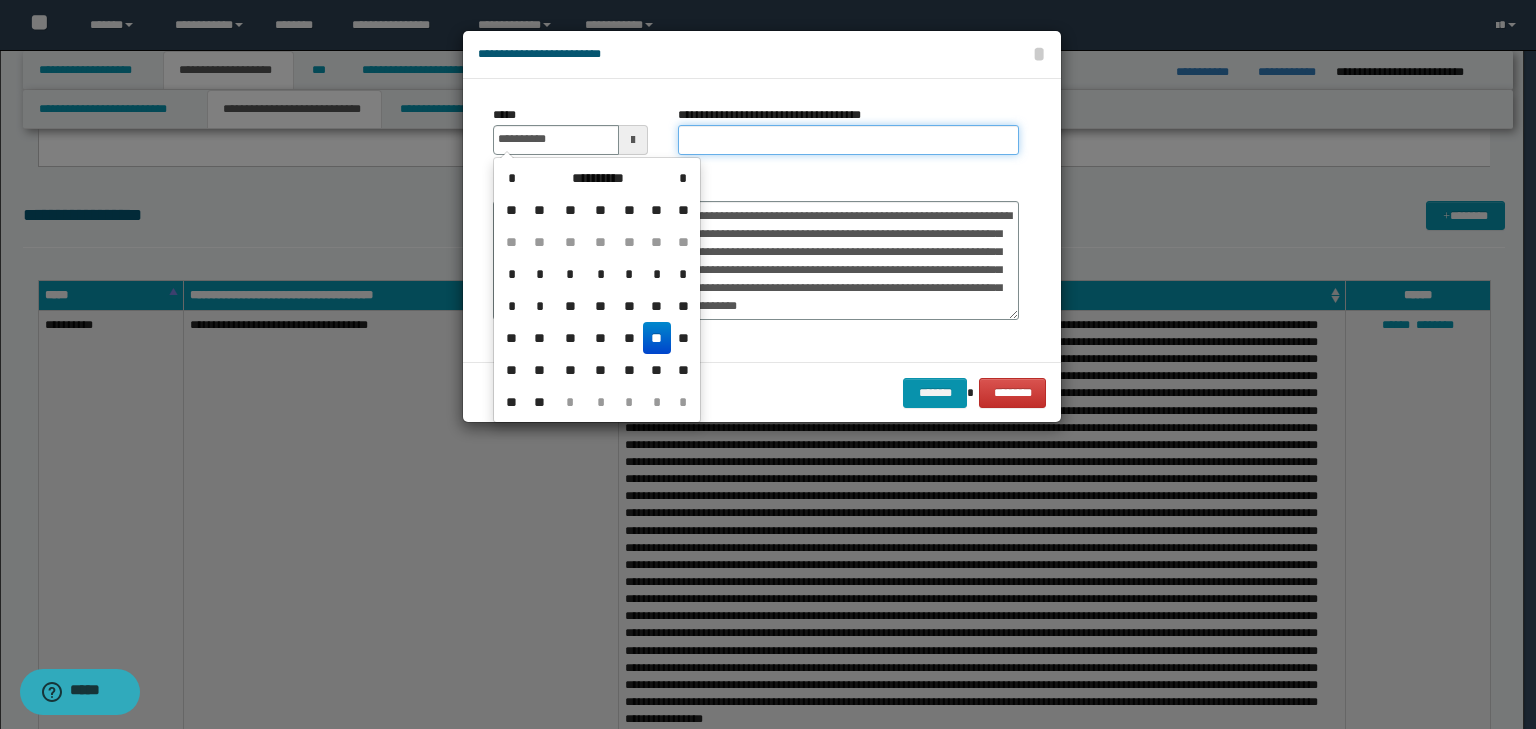 type on "**********" 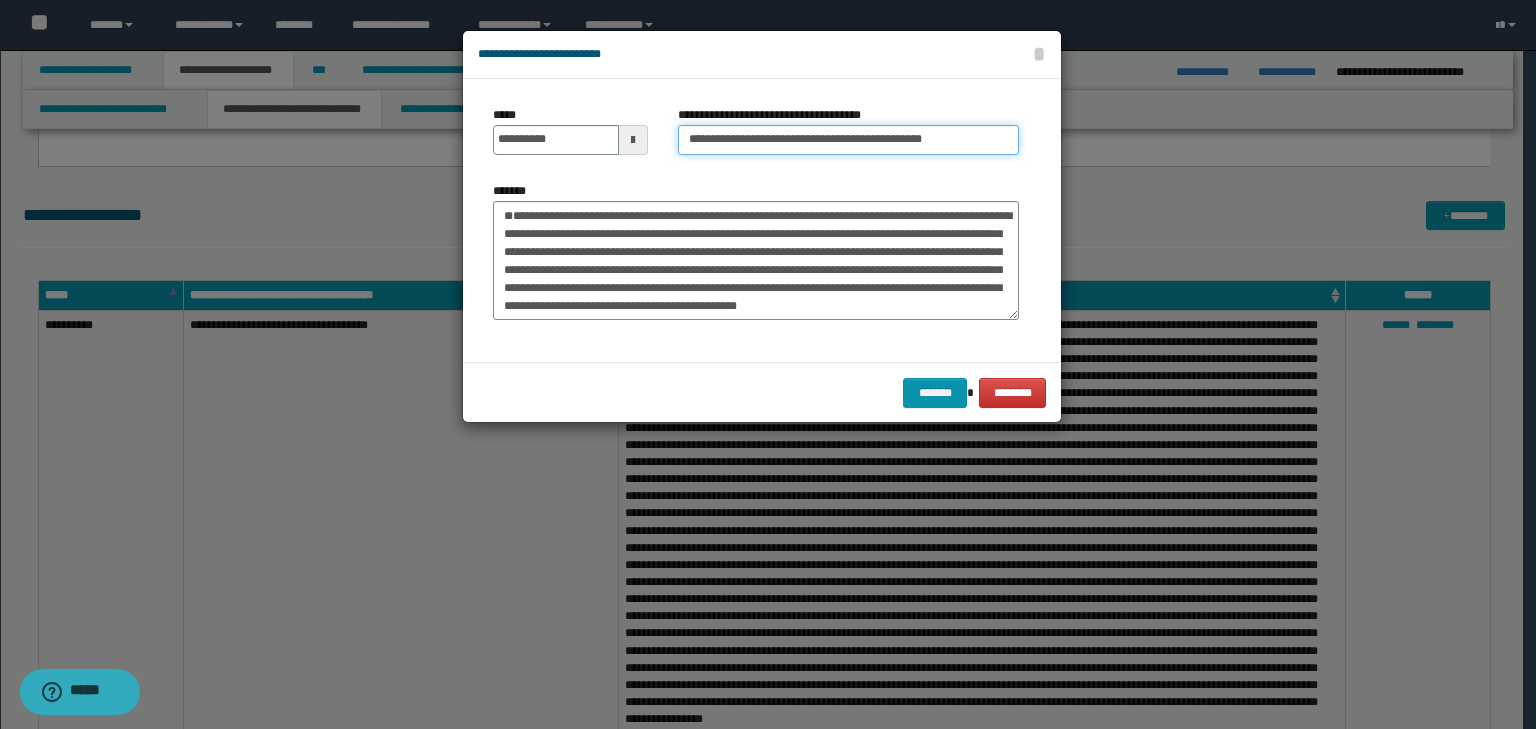 click on "**********" at bounding box center (848, 140) 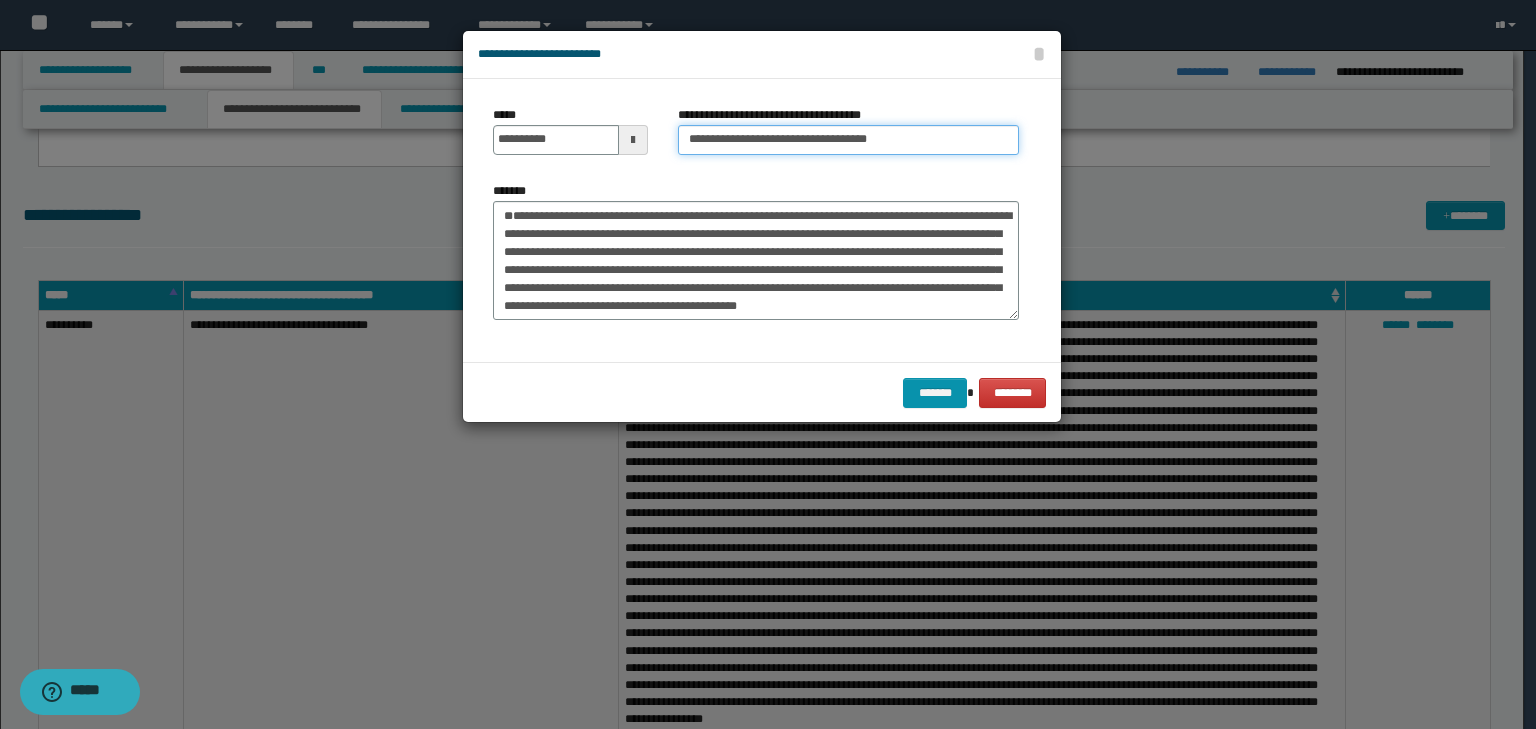 type on "**********" 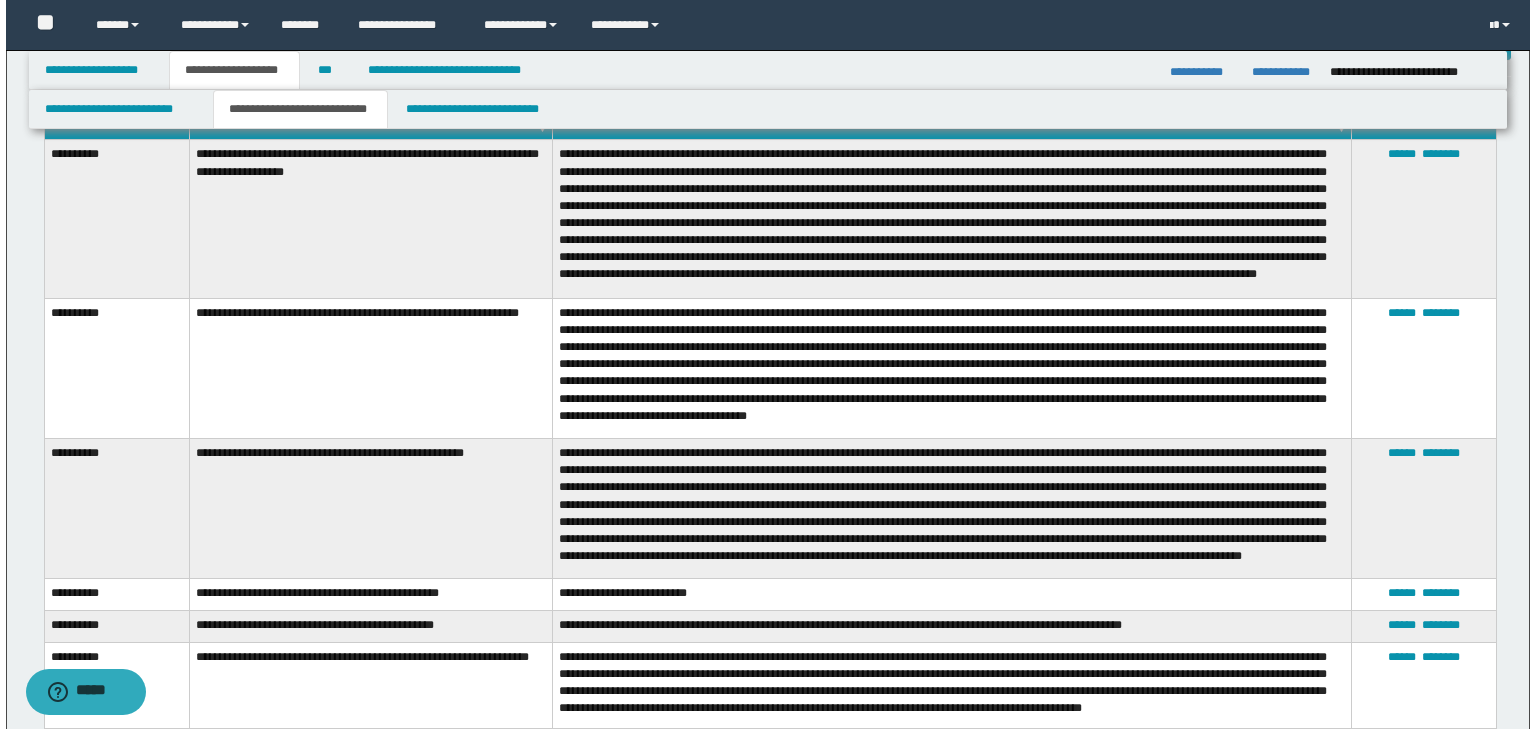 scroll, scrollTop: 7120, scrollLeft: 0, axis: vertical 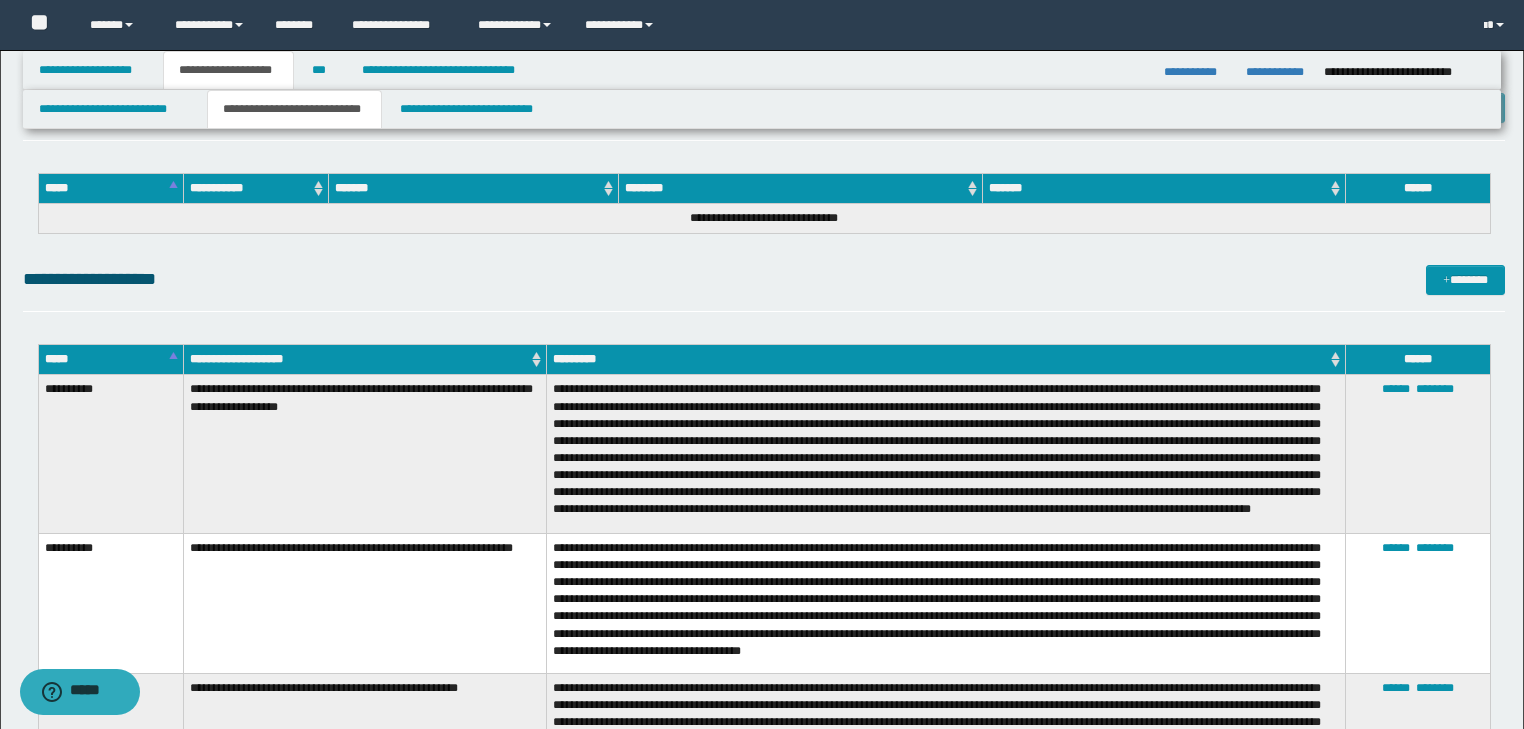 click on "**********" at bounding box center [764, -2605] 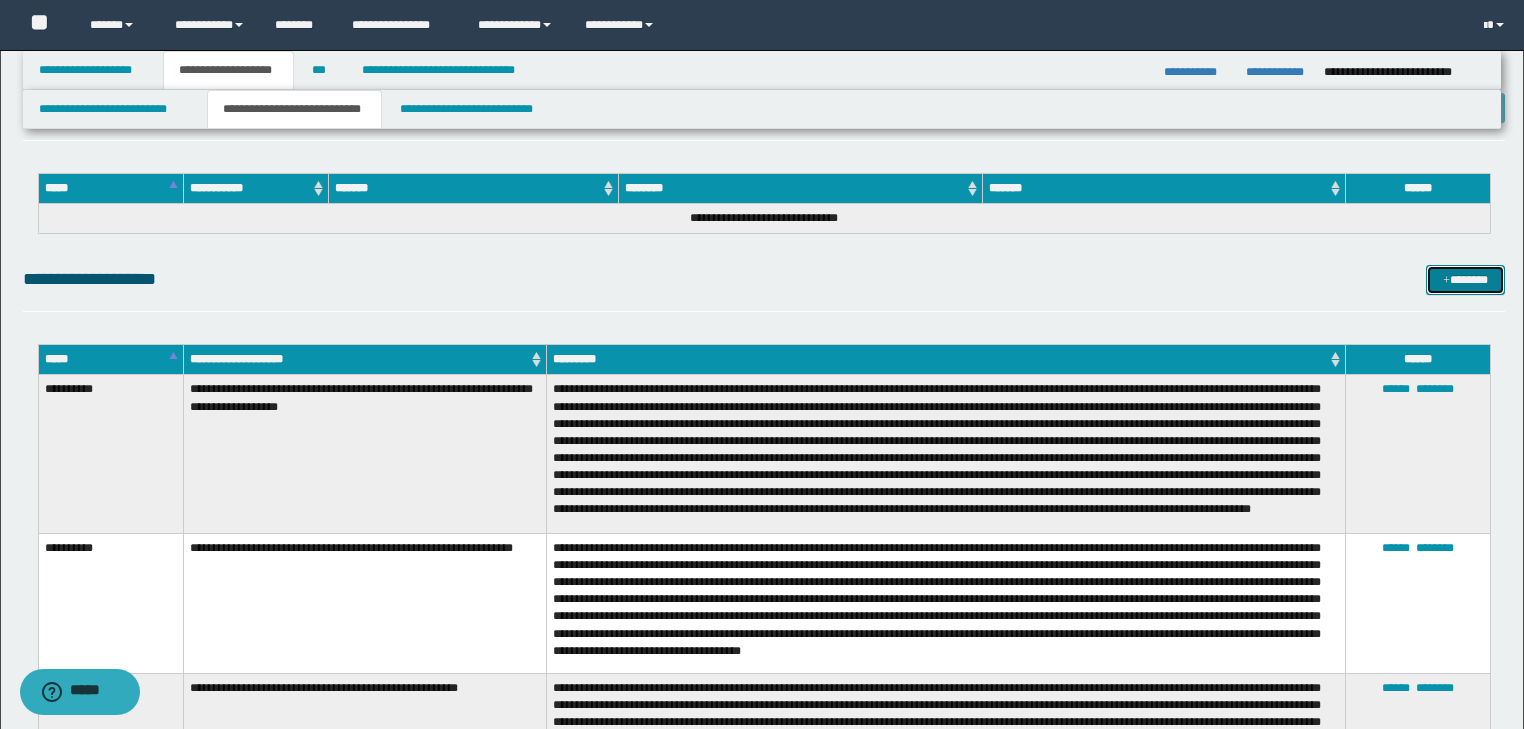 click on "*******" at bounding box center (1465, 280) 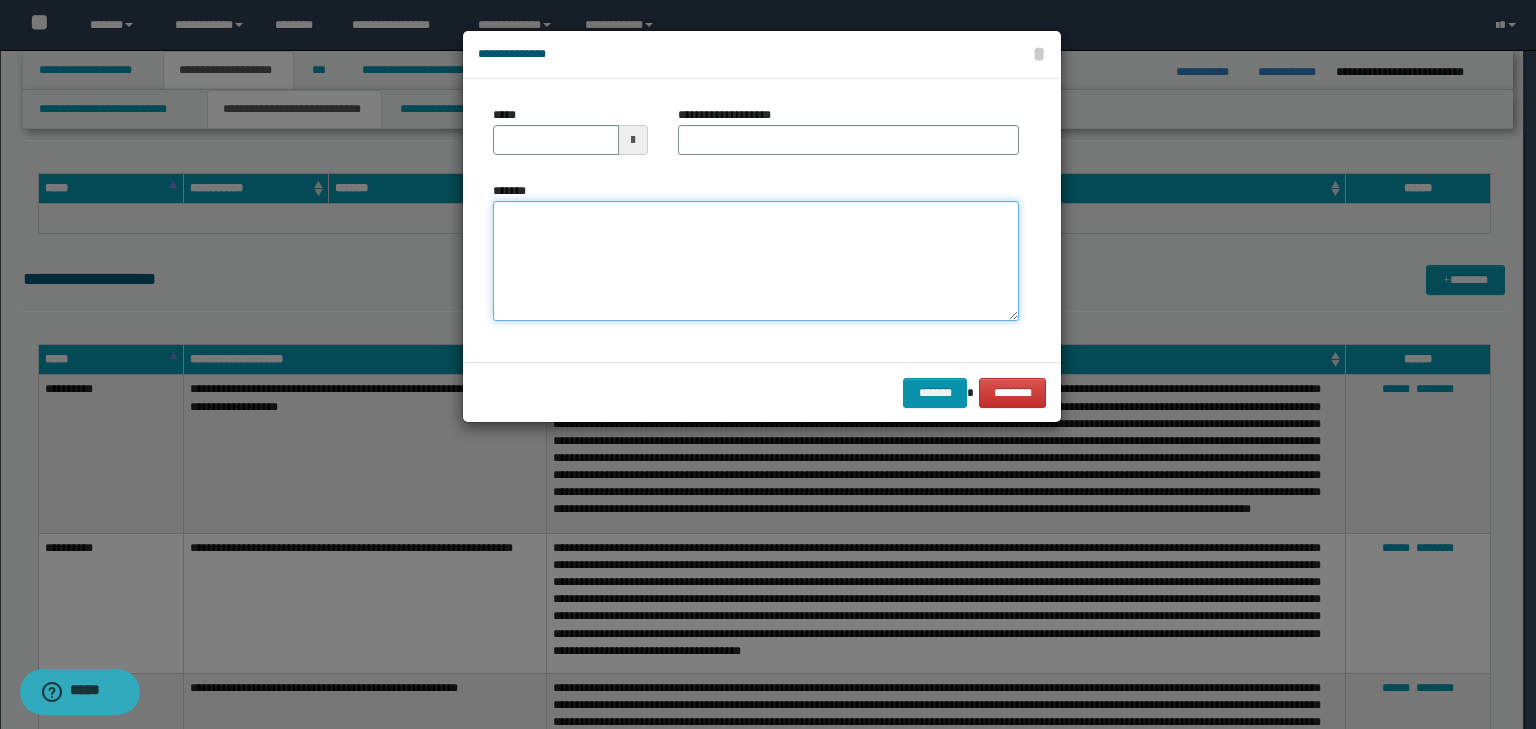 click on "*******" at bounding box center [756, 261] 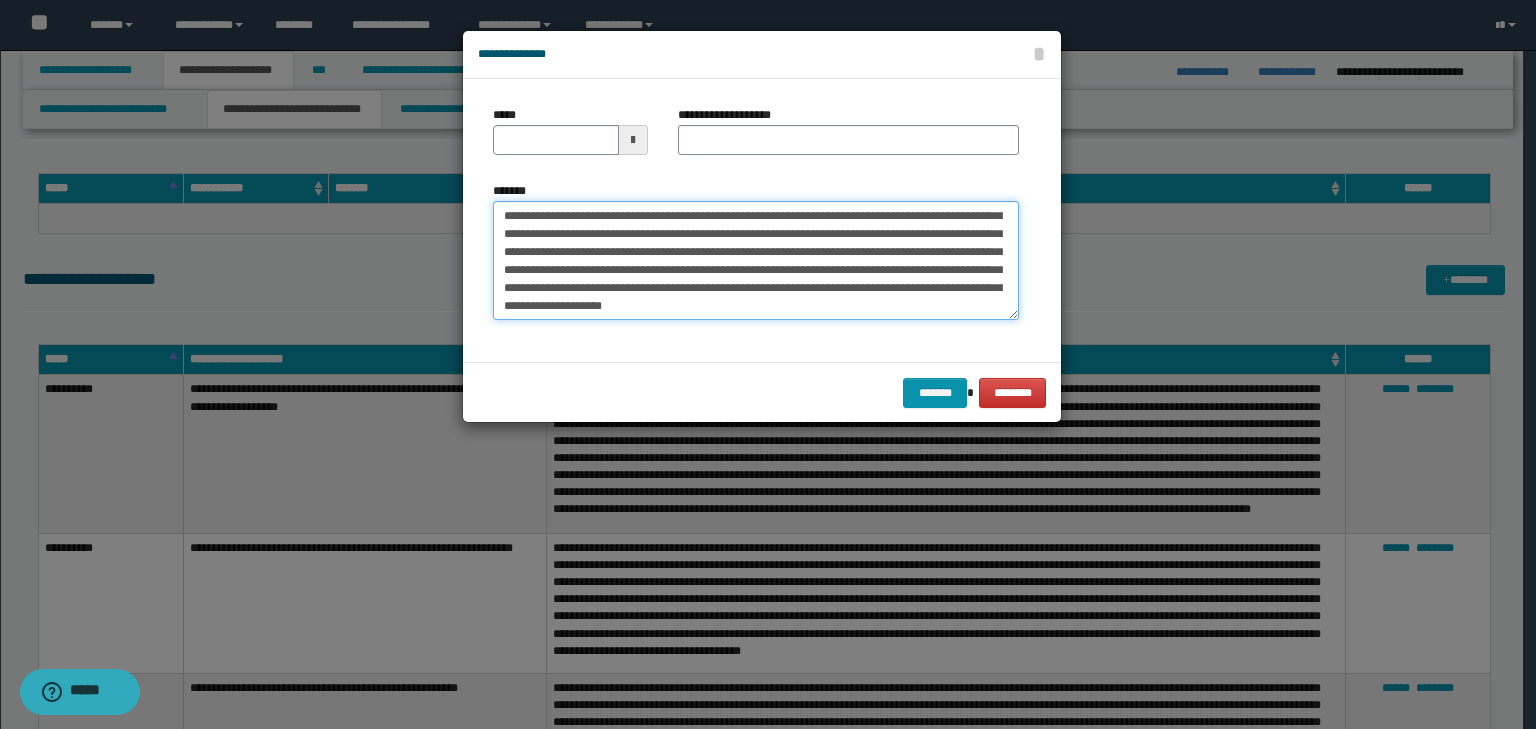 scroll, scrollTop: 0, scrollLeft: 0, axis: both 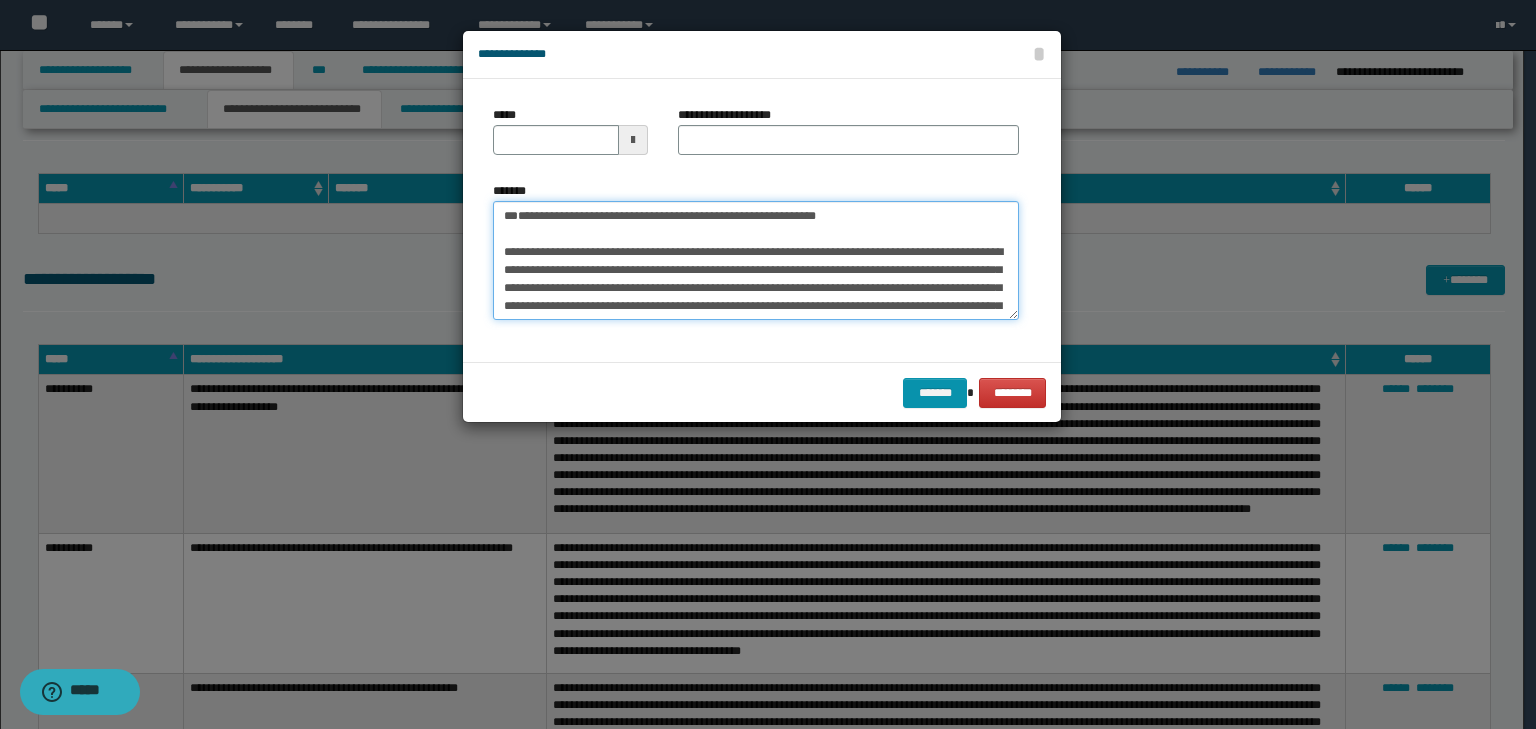 drag, startPoint x: 533, startPoint y: 191, endPoint x: 440, endPoint y: 152, distance: 100.84642 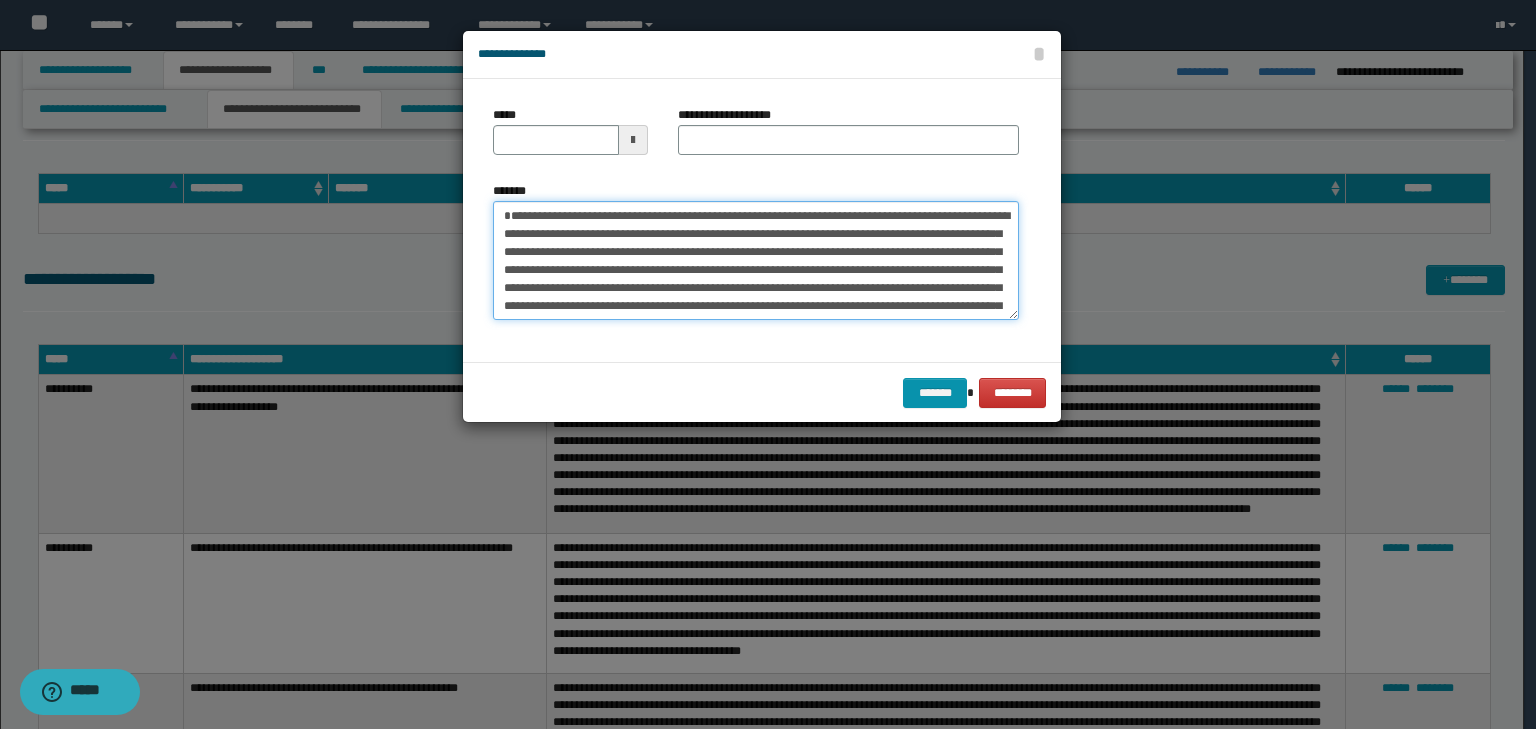 type 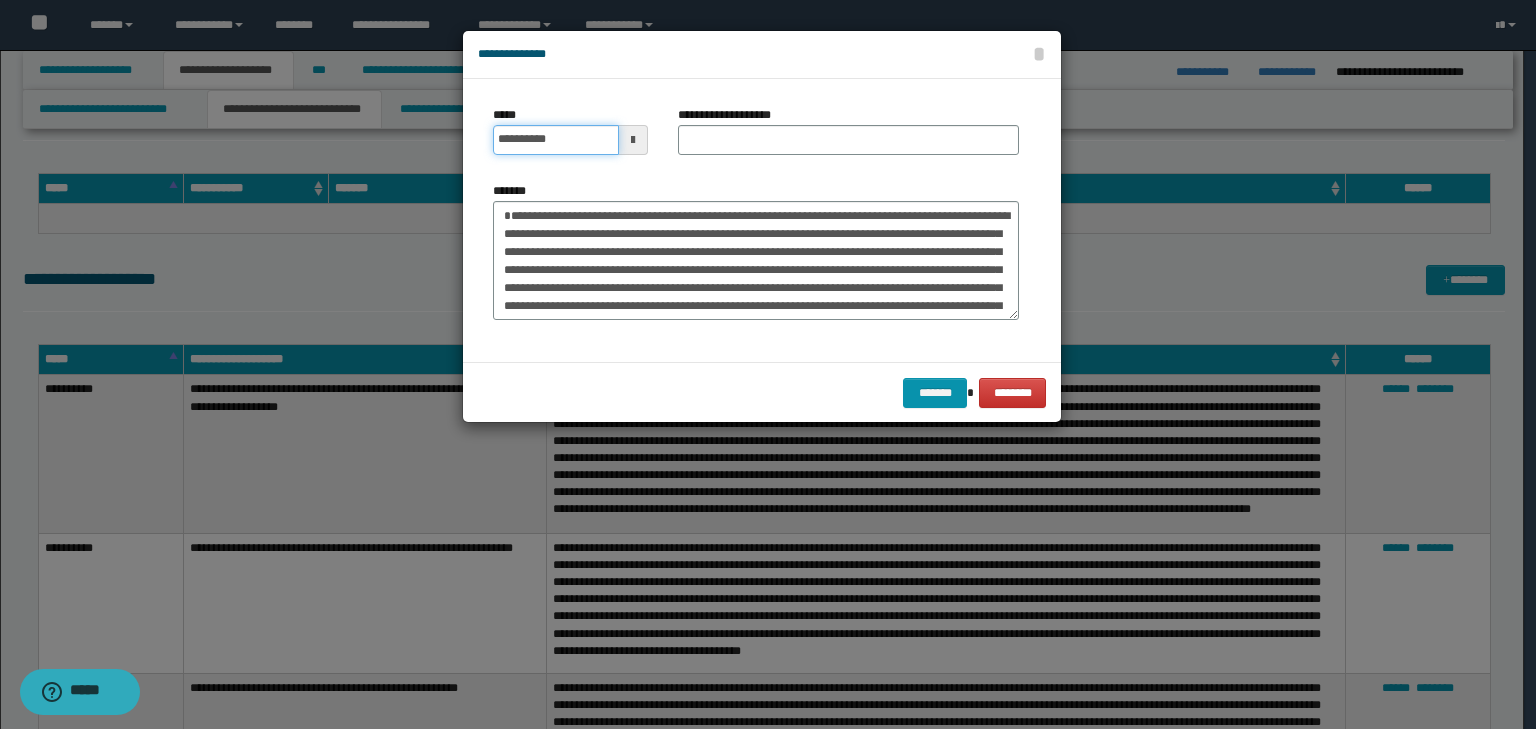 click on "**********" at bounding box center [556, 140] 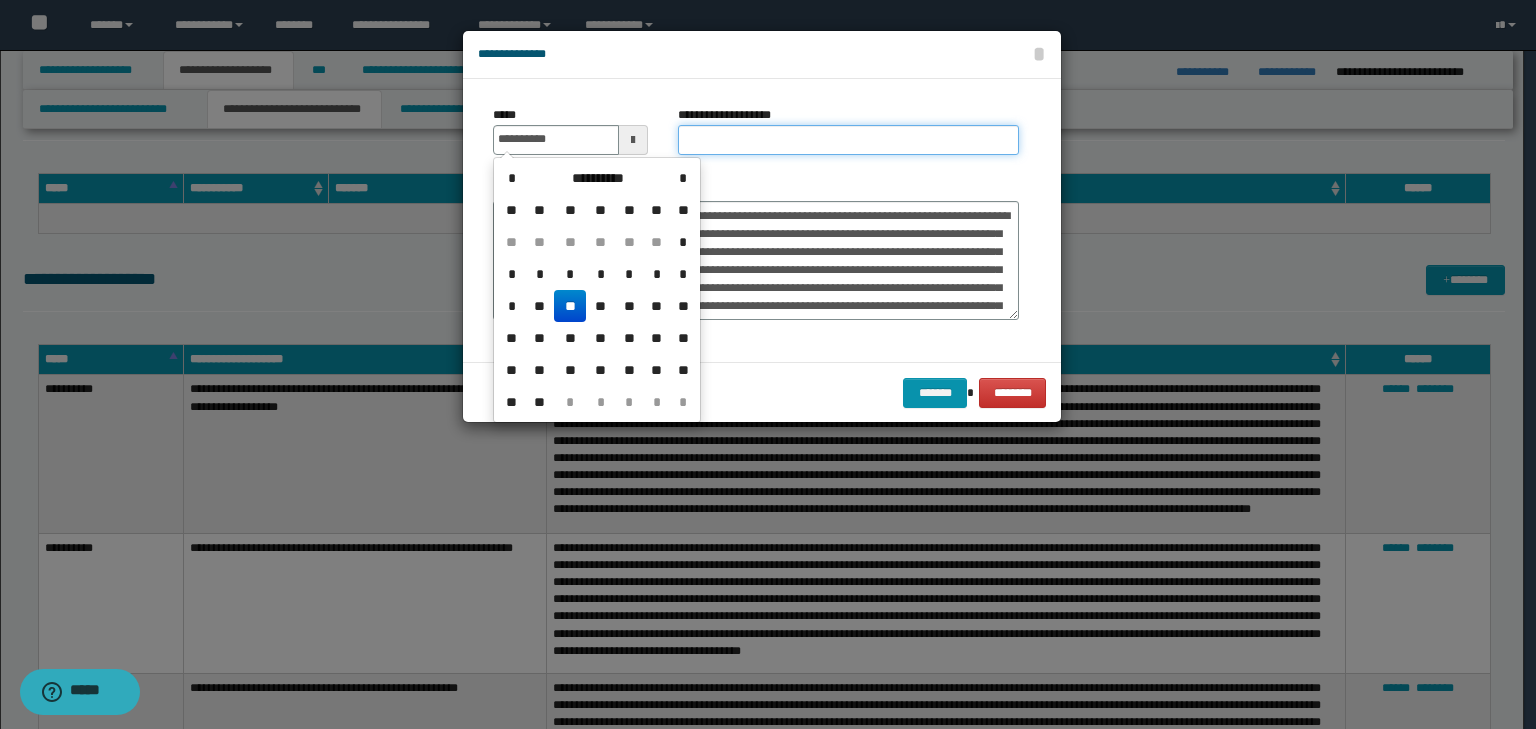 type on "**********" 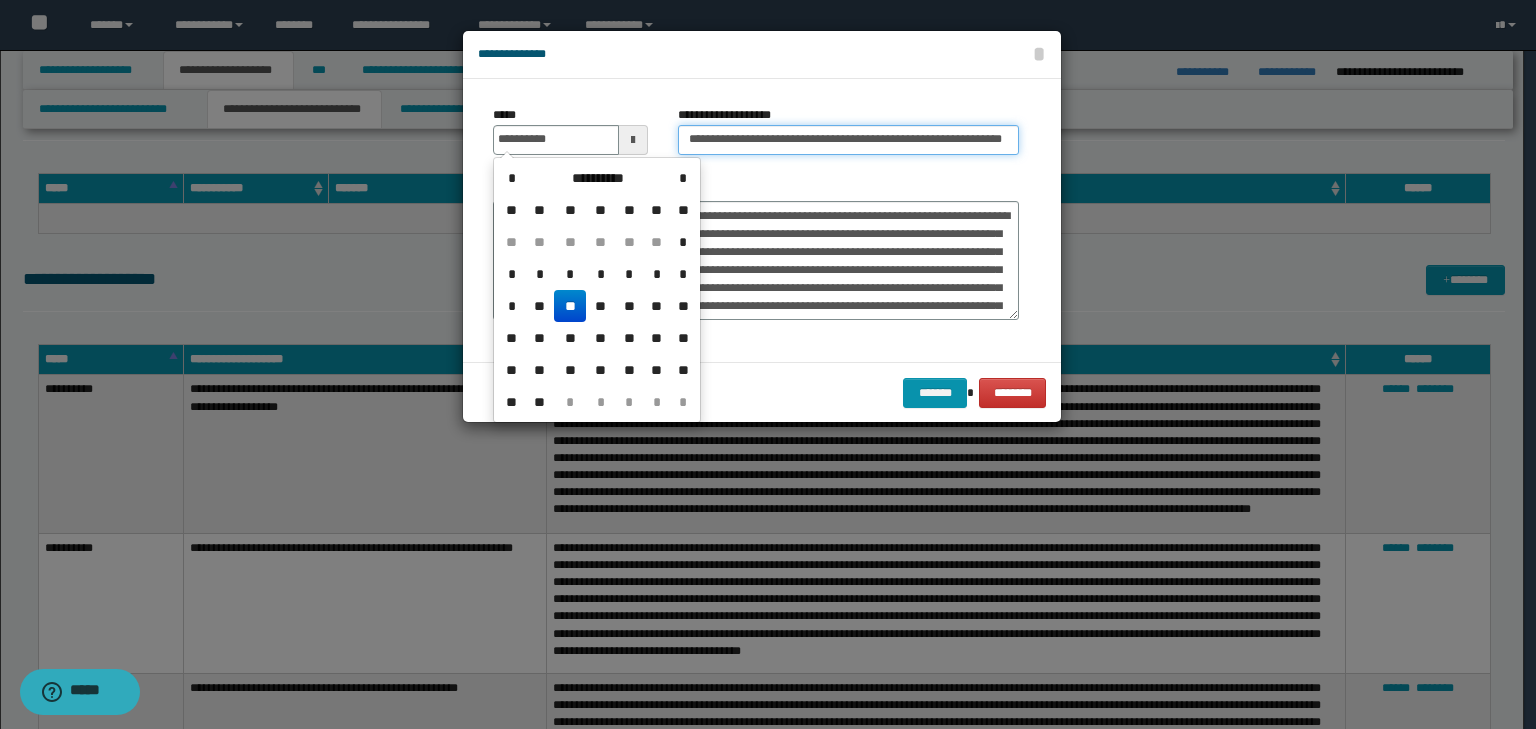 click on "**********" at bounding box center (848, 140) 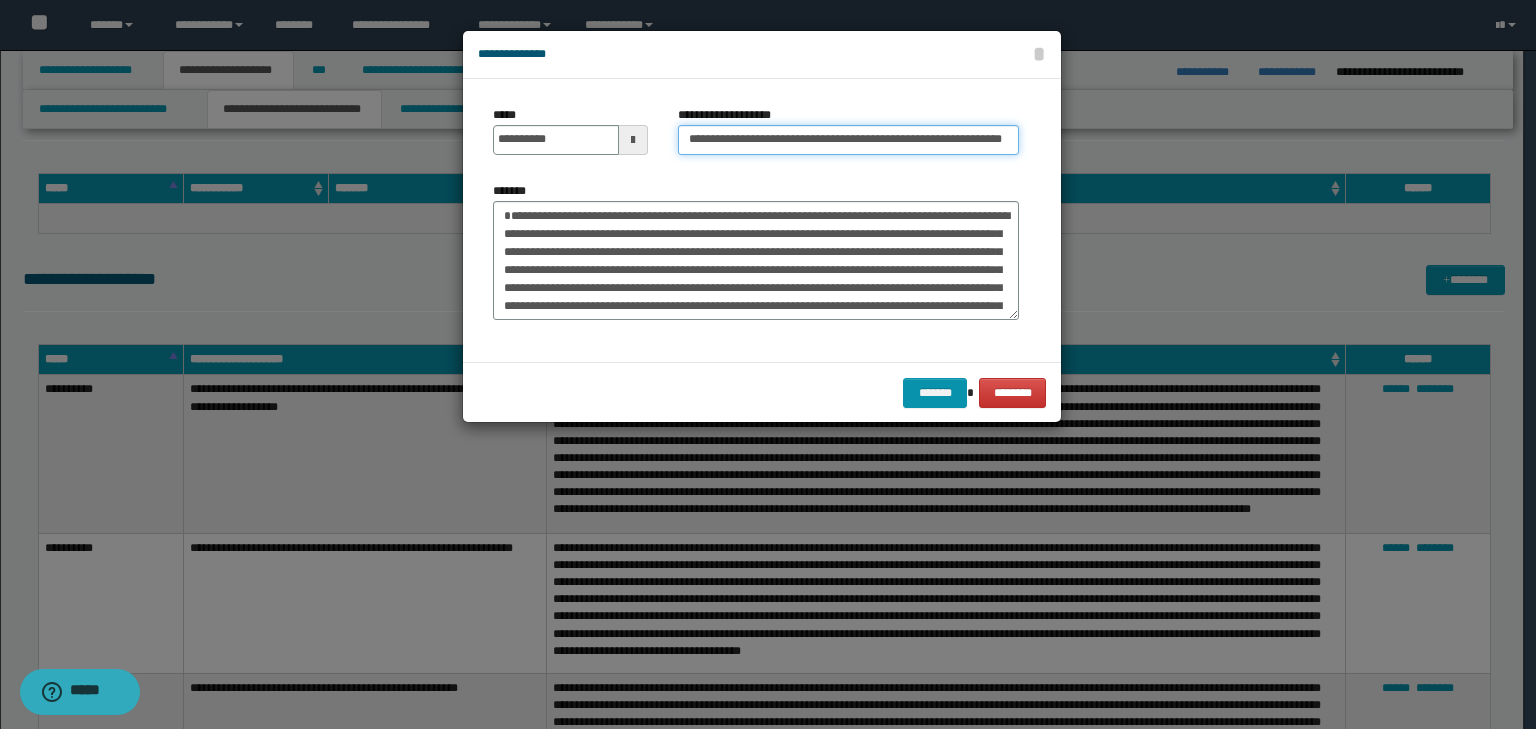 scroll, scrollTop: 0, scrollLeft: 0, axis: both 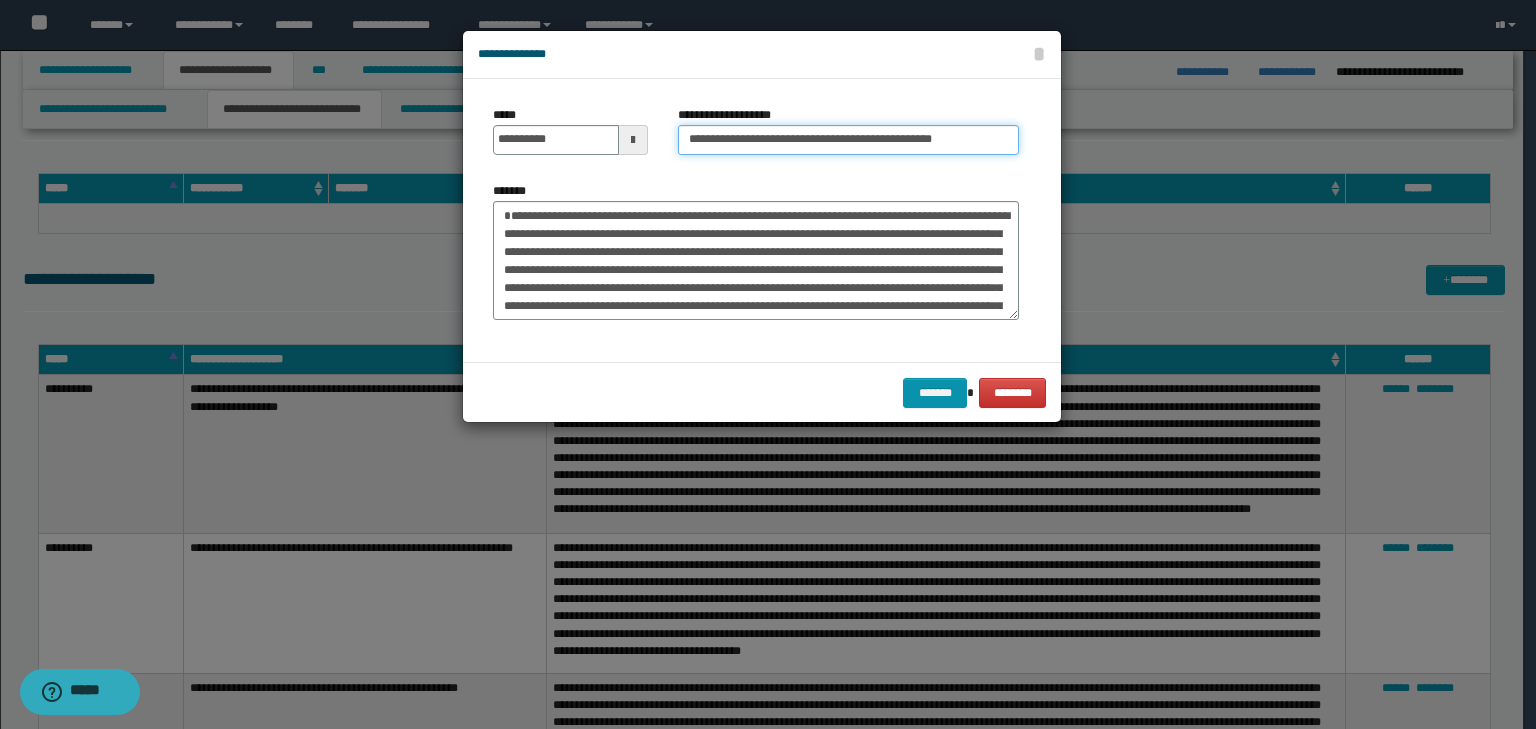 type on "**********" 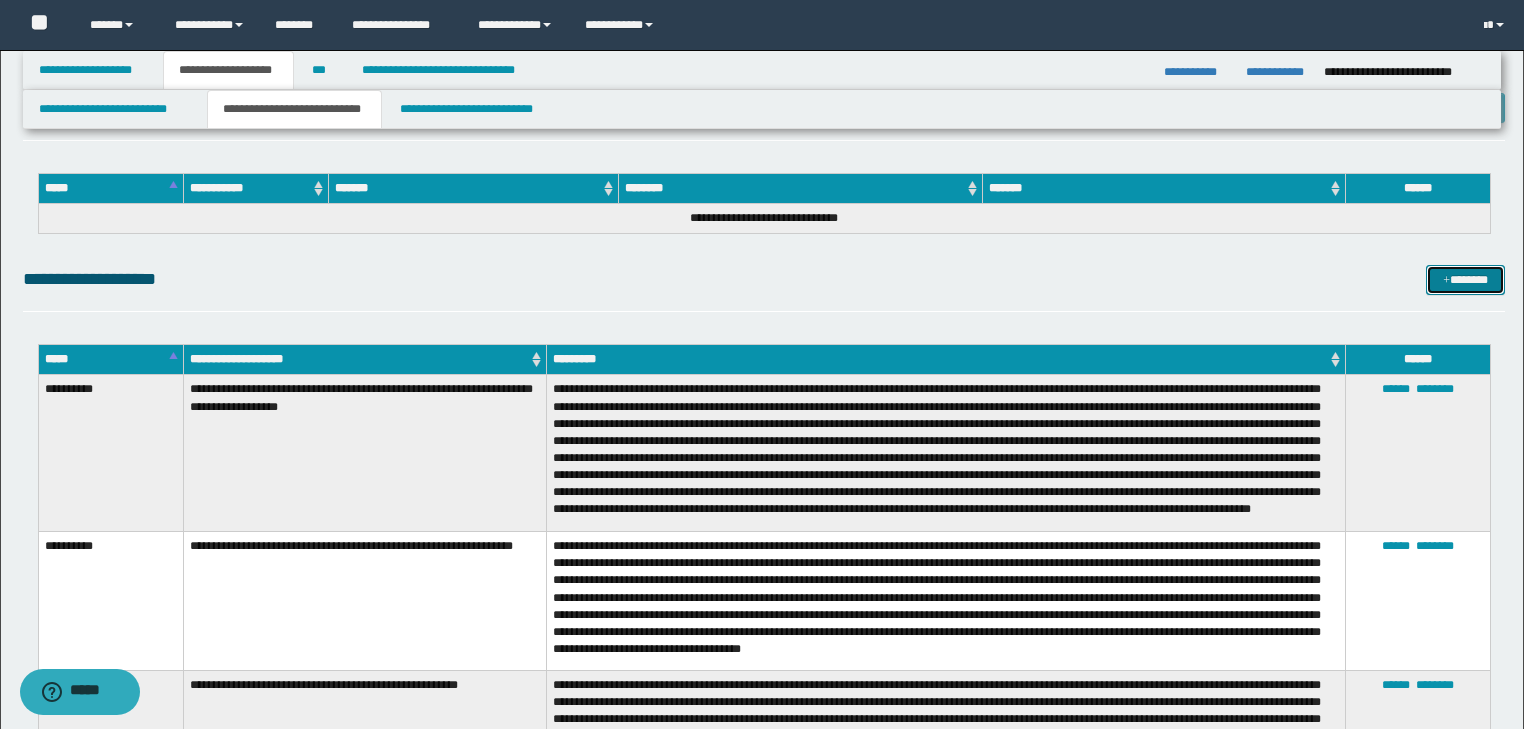 click on "*******" at bounding box center (1465, 280) 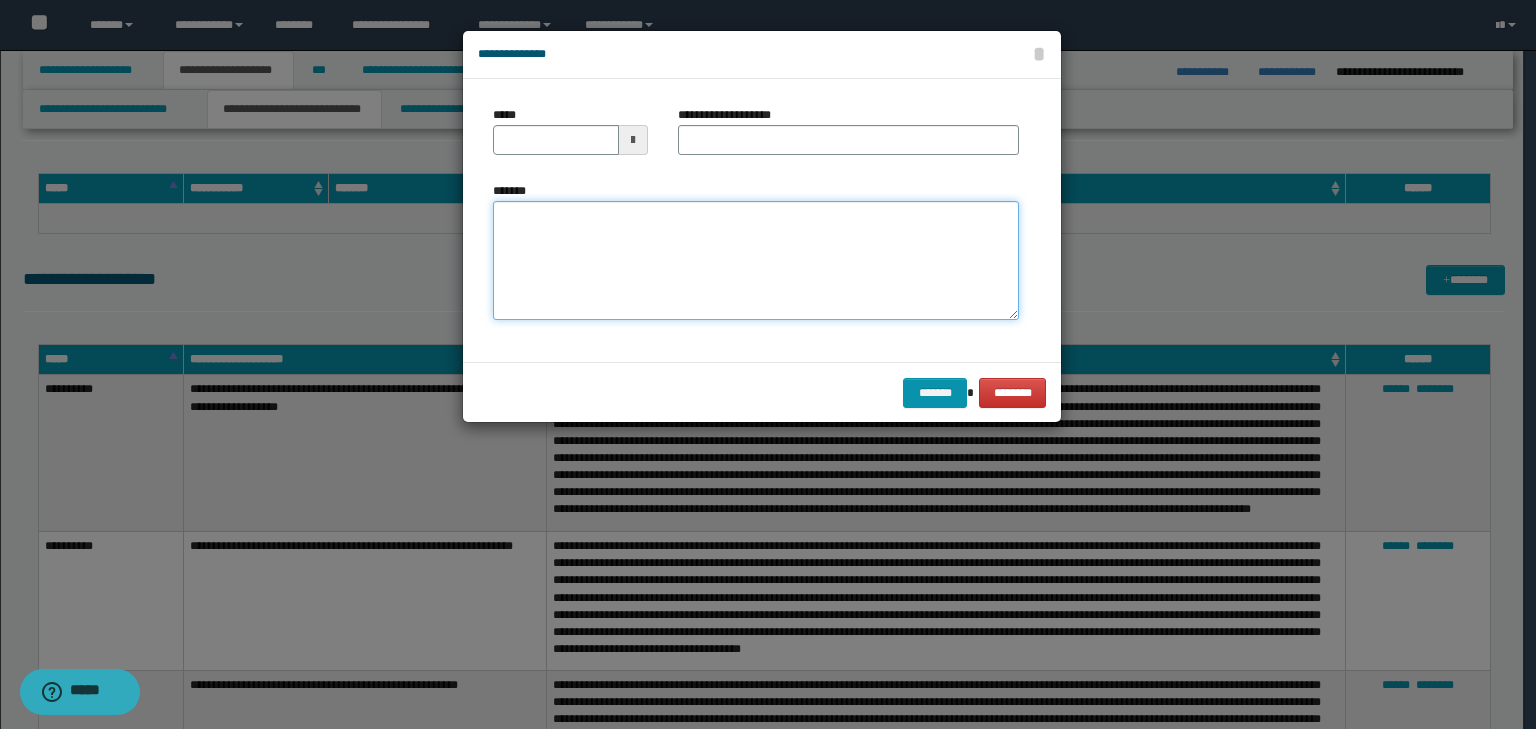 click on "*******" at bounding box center (756, 261) 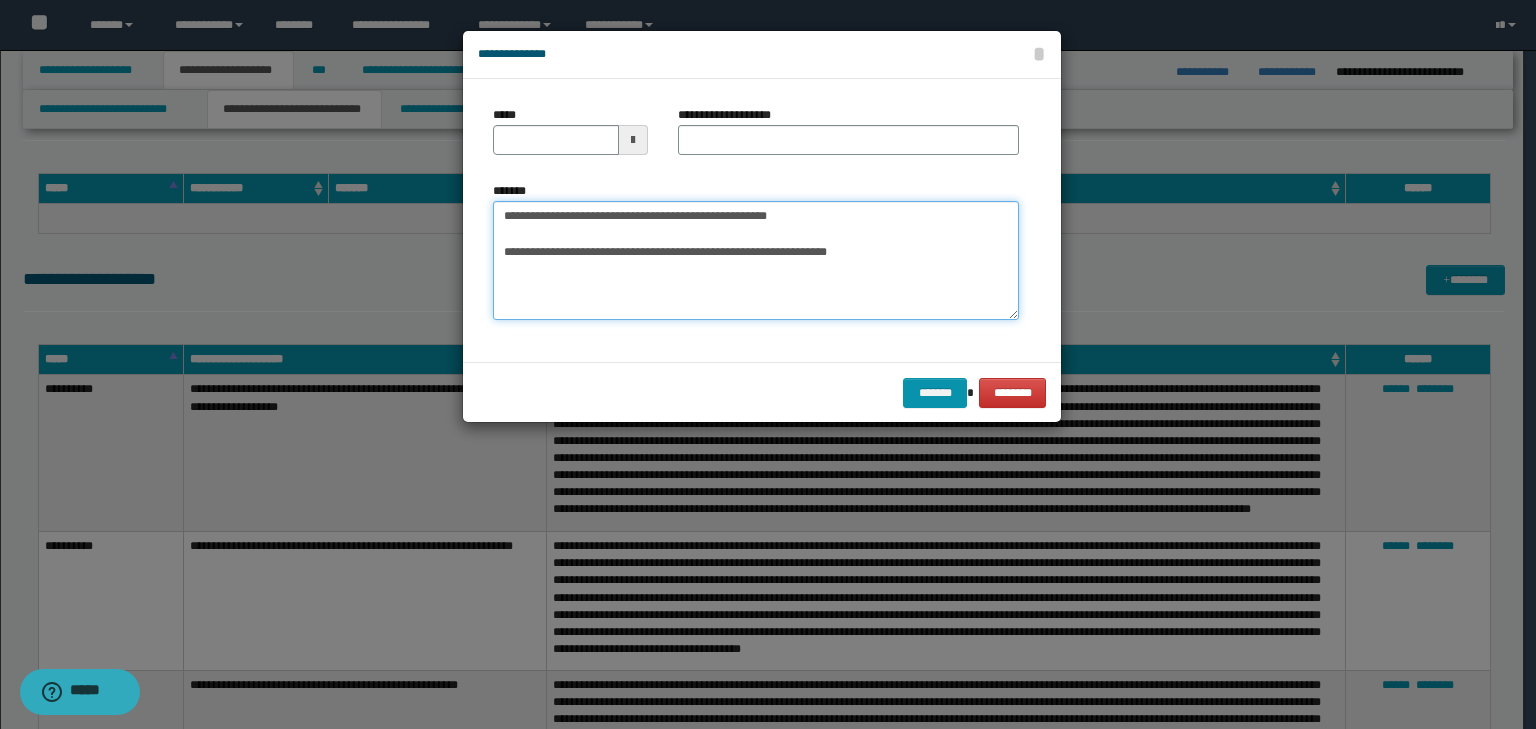 drag, startPoint x: 798, startPoint y: 214, endPoint x: 285, endPoint y: 185, distance: 513.81903 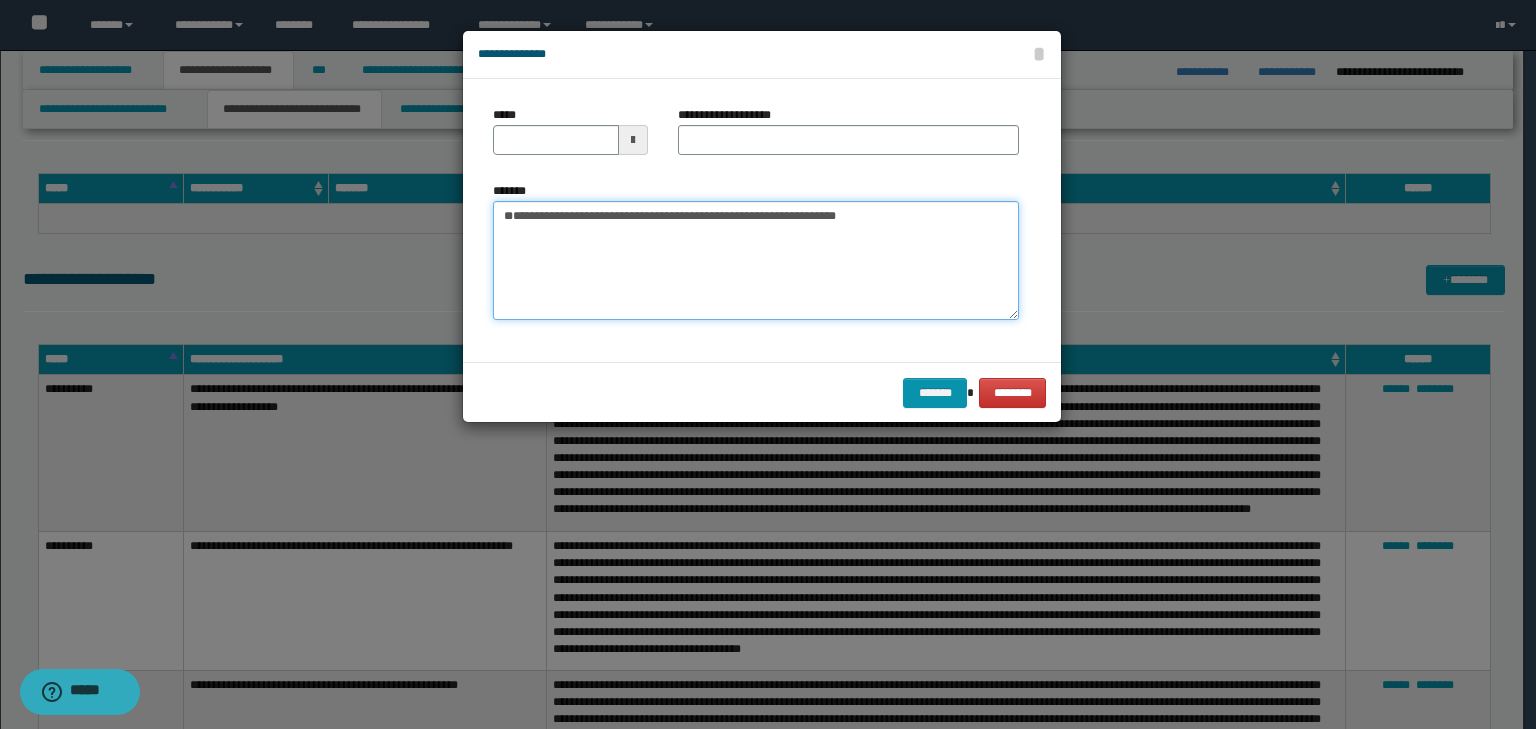 type 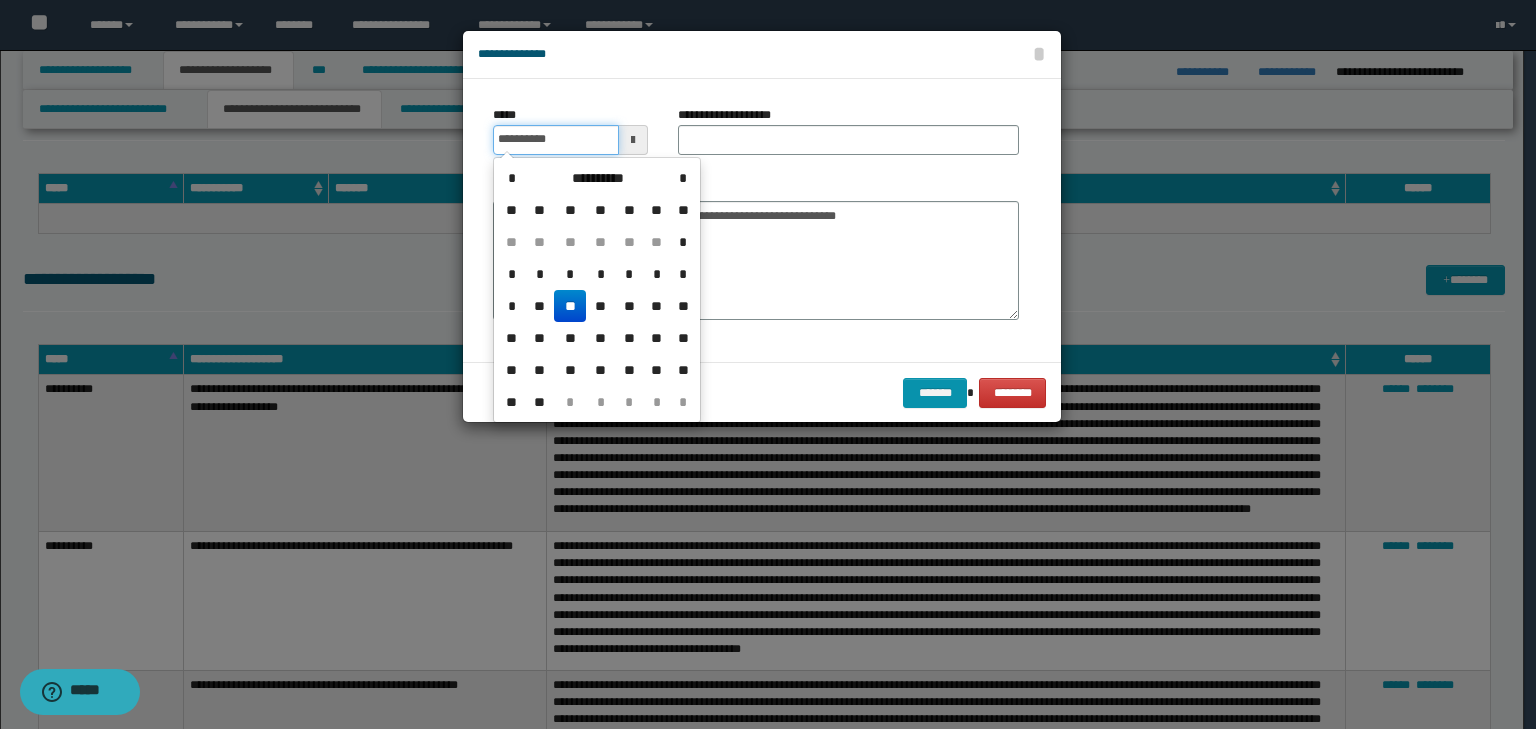 drag, startPoint x: 530, startPoint y: 145, endPoint x: 625, endPoint y: 140, distance: 95.131485 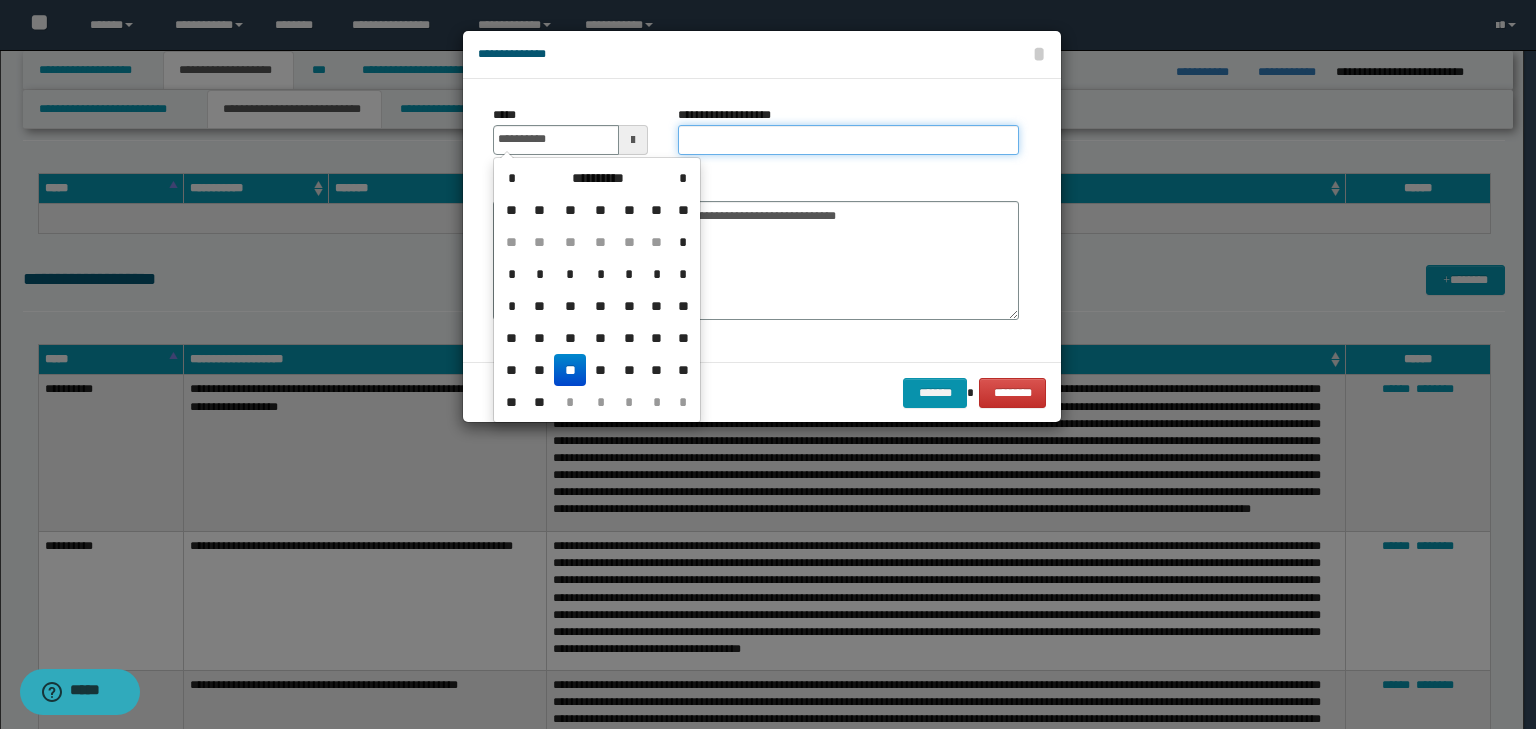 type on "**********" 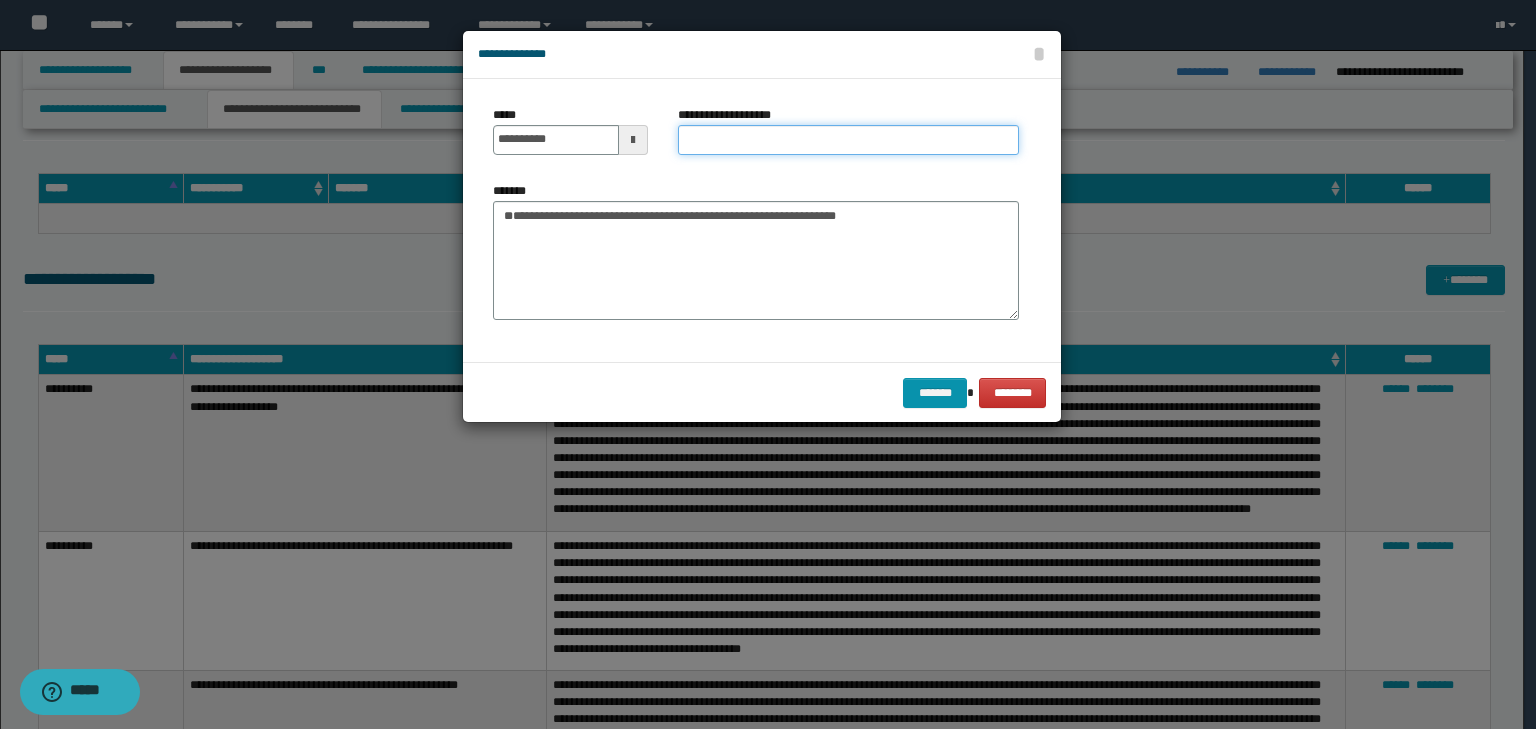 click on "**********" at bounding box center (848, 140) 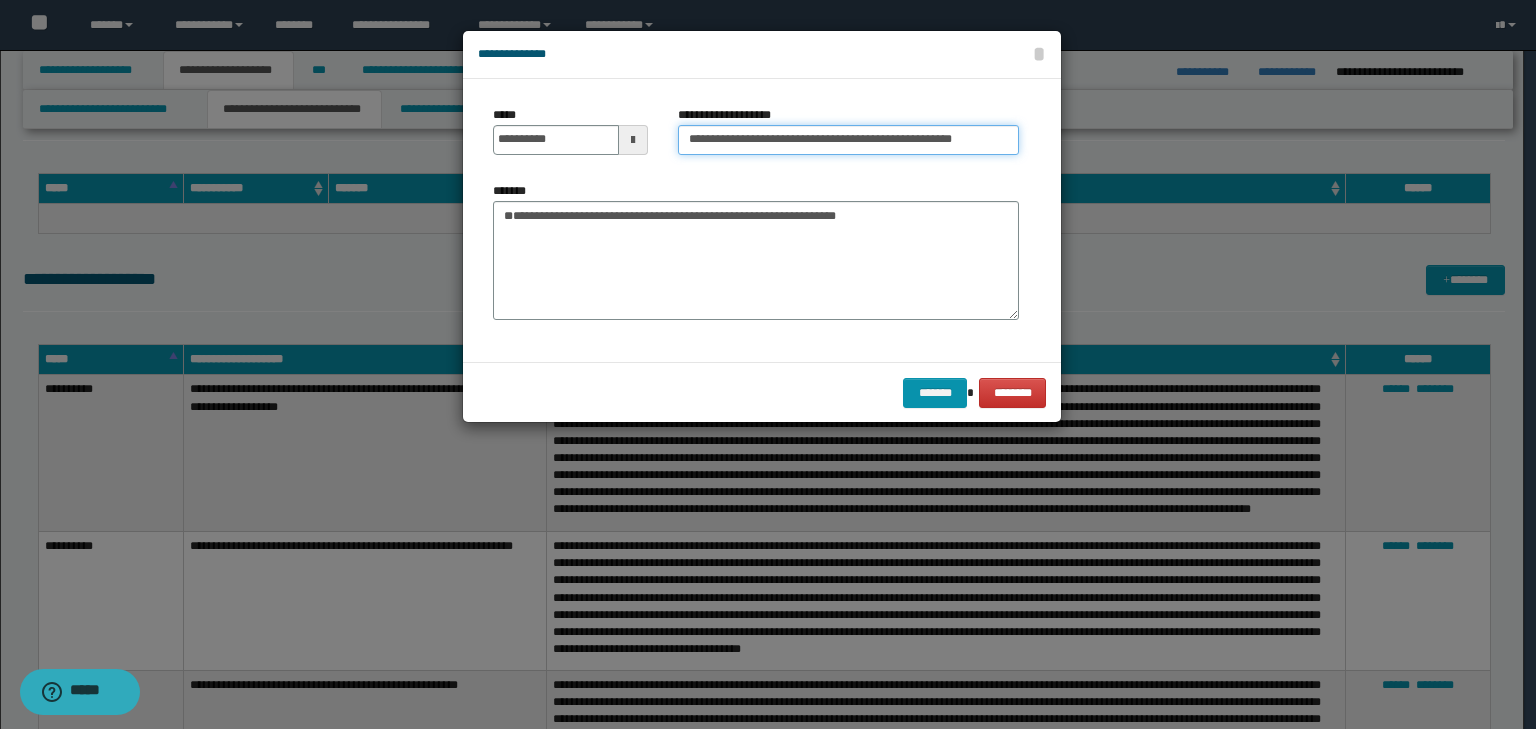 drag, startPoint x: 315, startPoint y: 132, endPoint x: 238, endPoint y: 121, distance: 77.781746 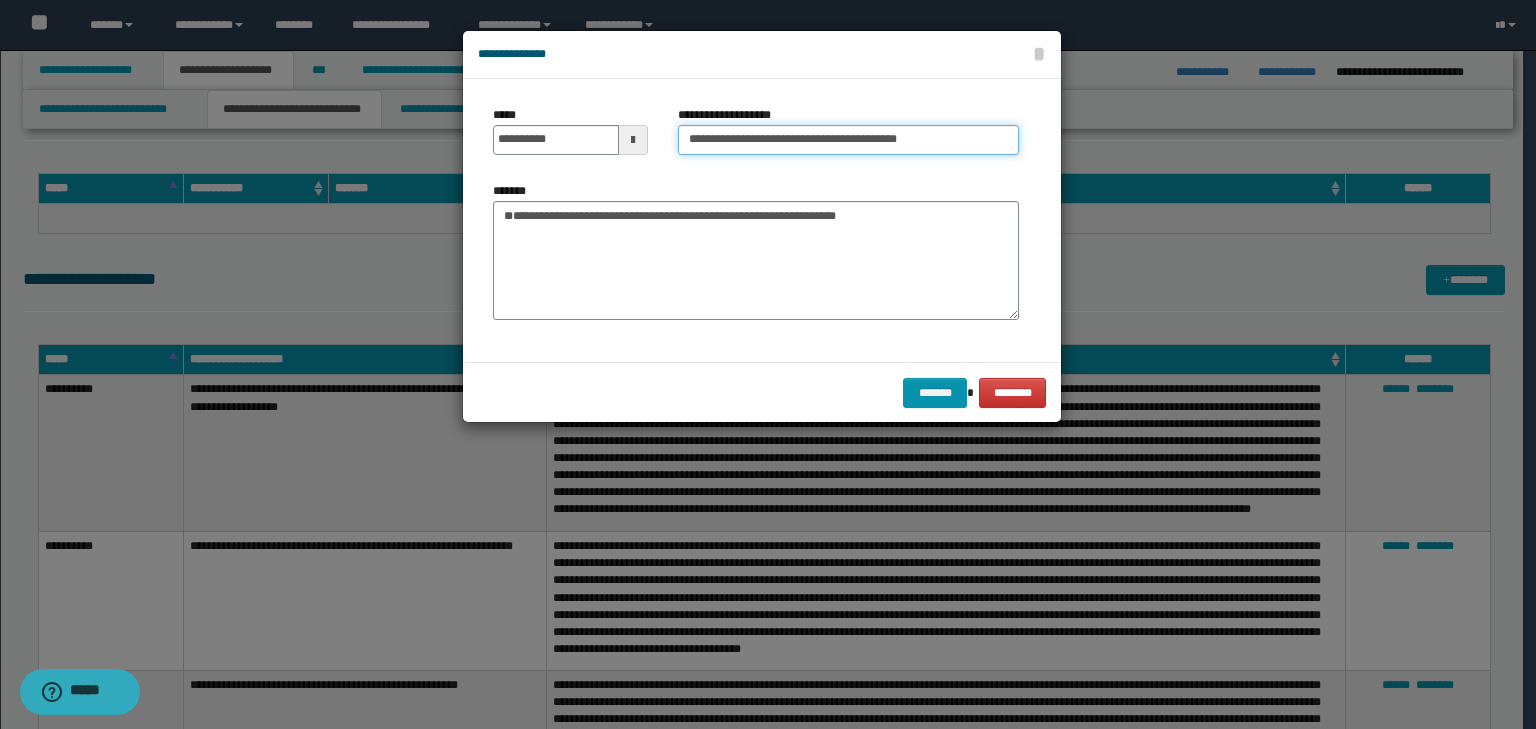 type on "**********" 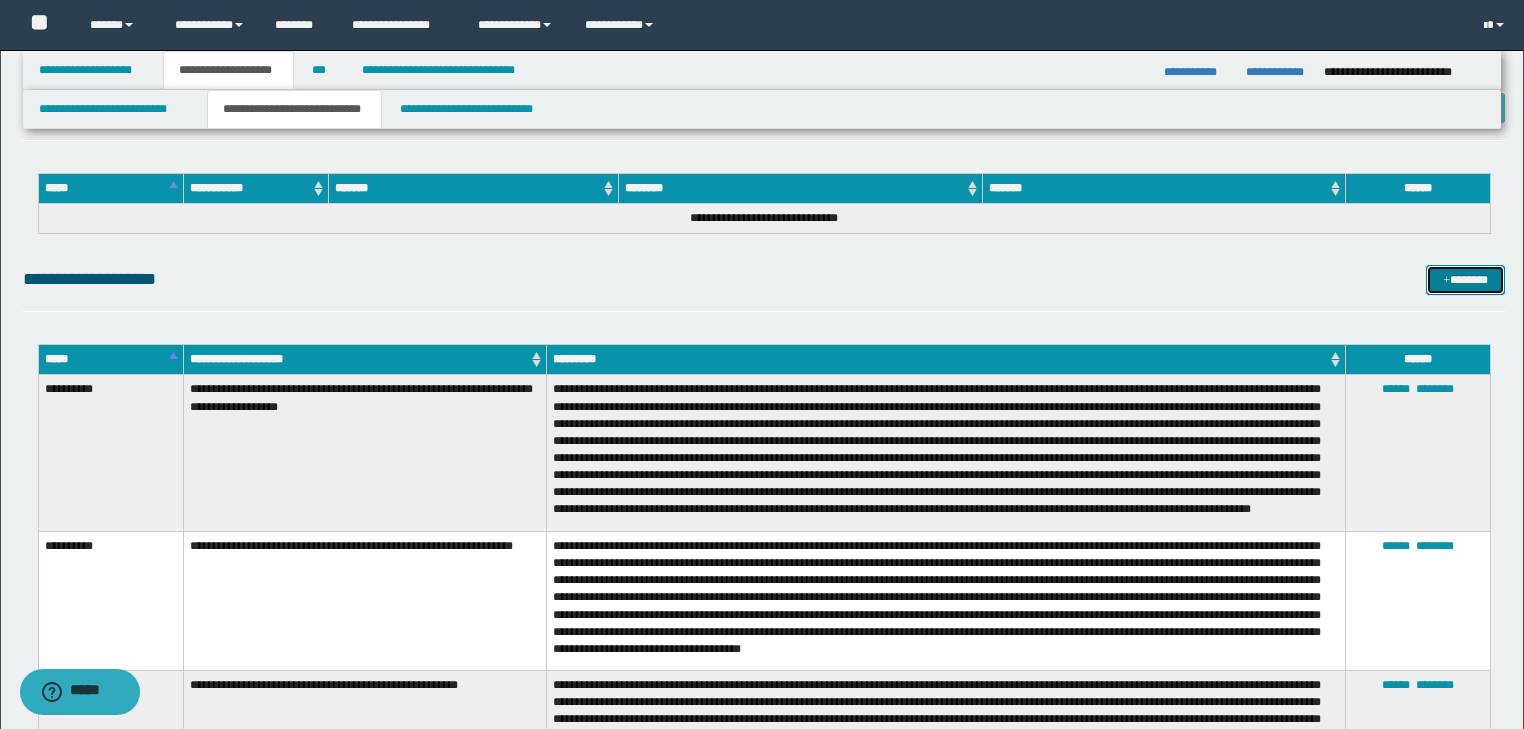 click on "*******" at bounding box center [1465, 280] 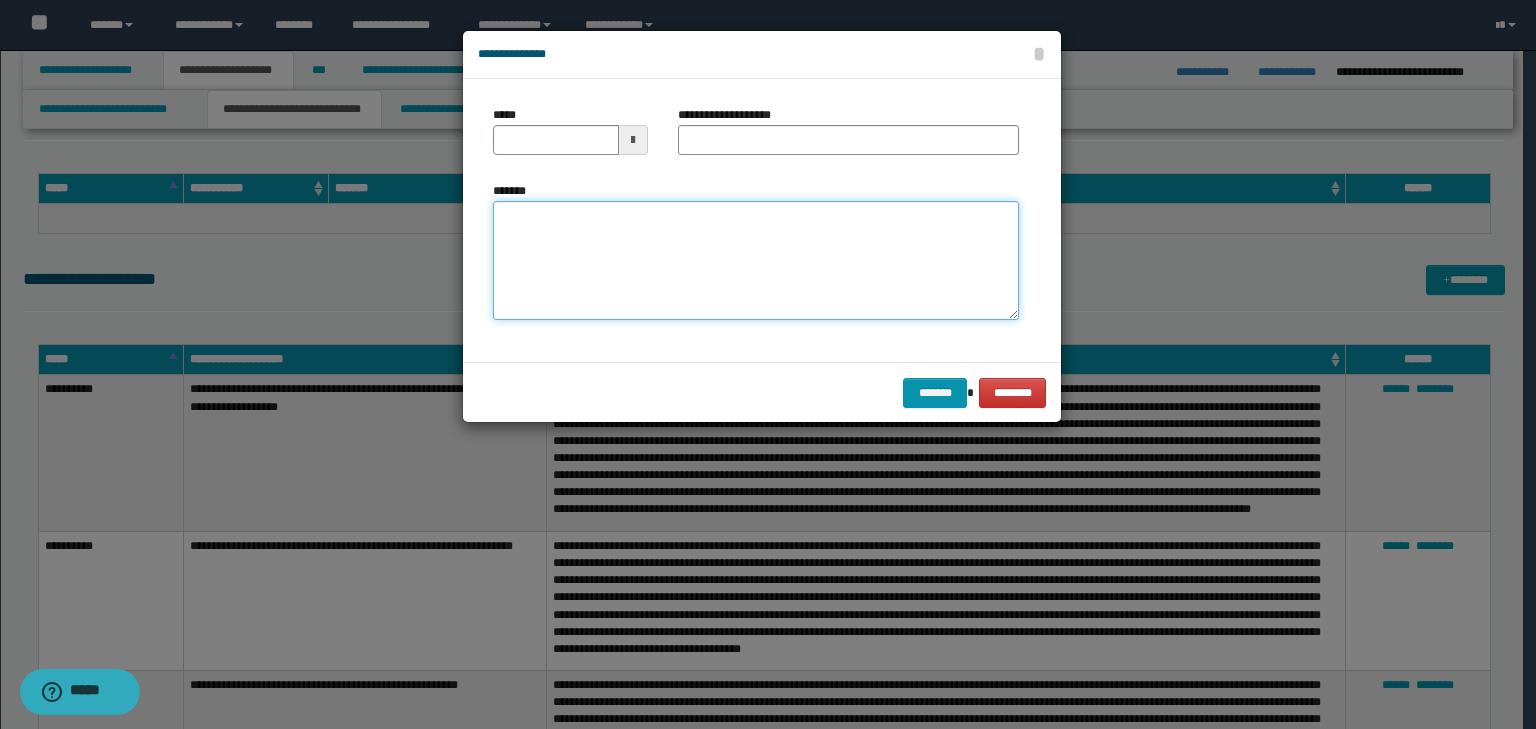 click on "*******" at bounding box center (756, 261) 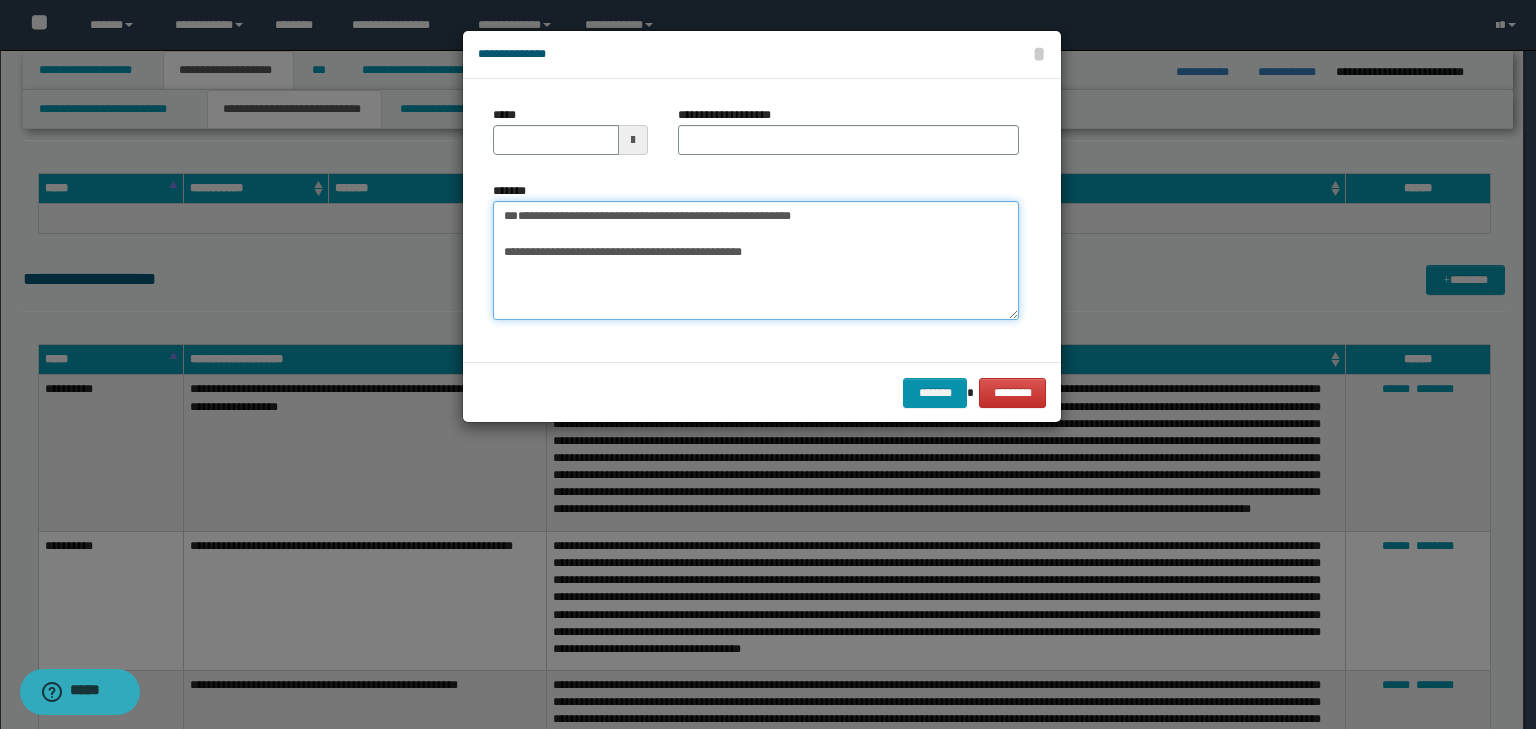 drag, startPoint x: 827, startPoint y: 258, endPoint x: 323, endPoint y: 170, distance: 511.62485 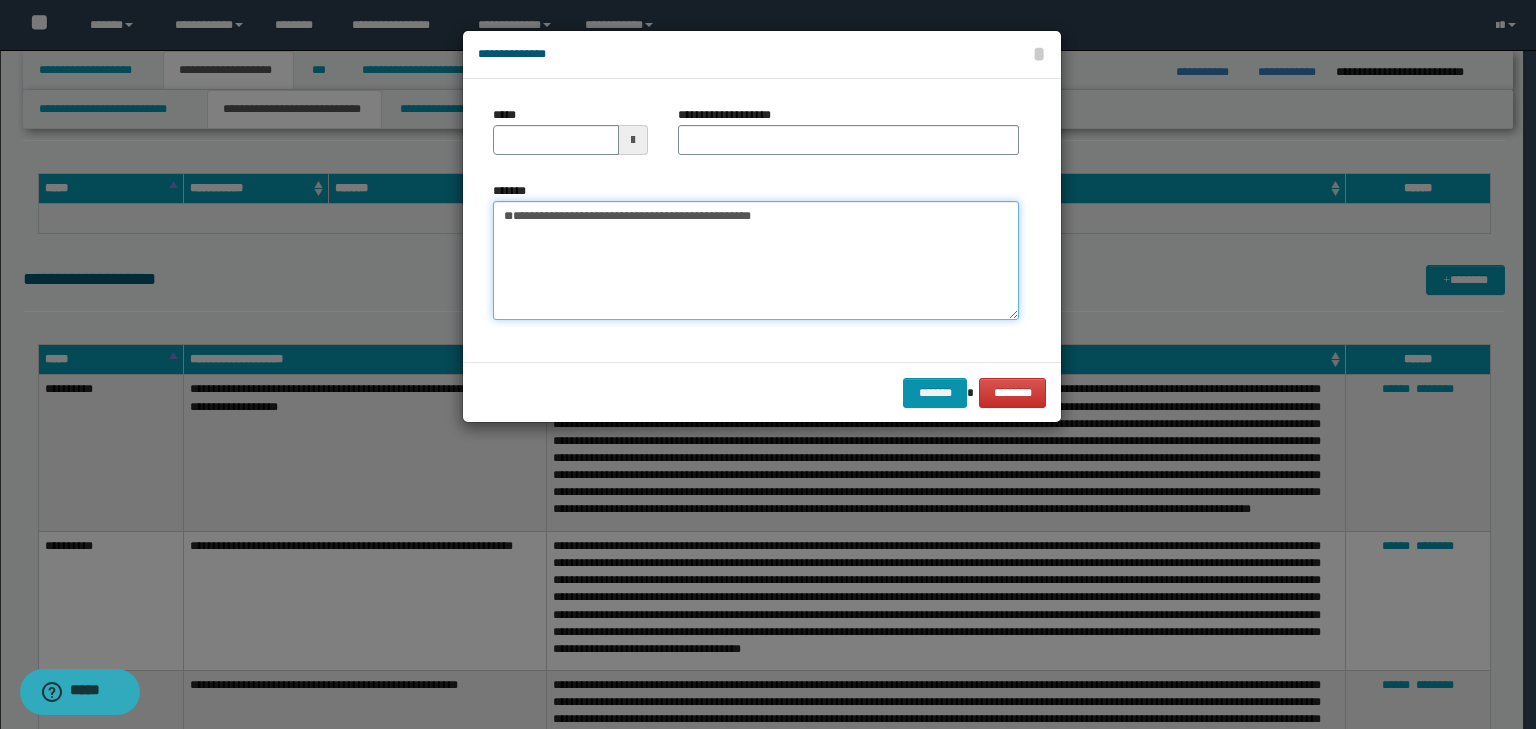 type 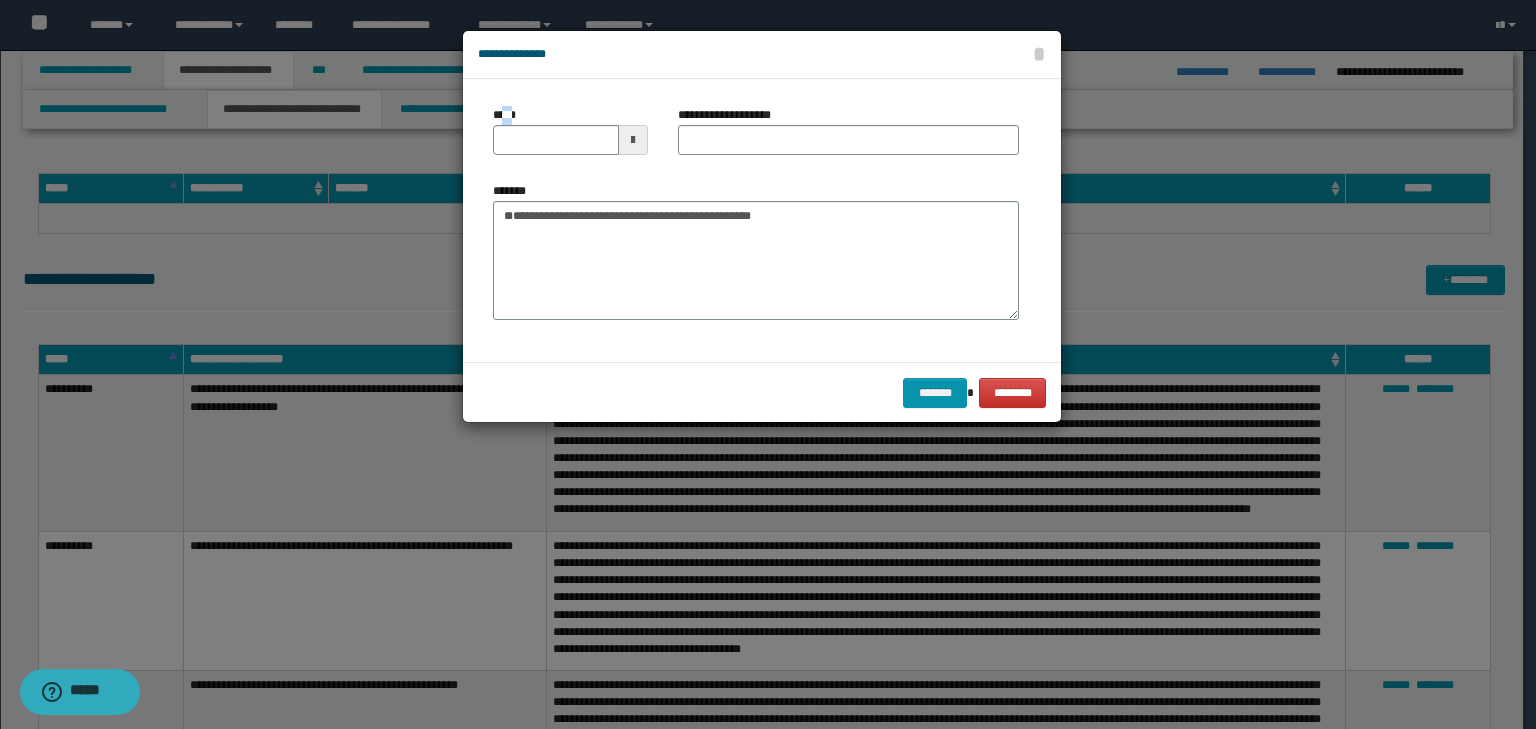 drag, startPoint x: 508, startPoint y: 122, endPoint x: 780, endPoint y: 138, distance: 272.47018 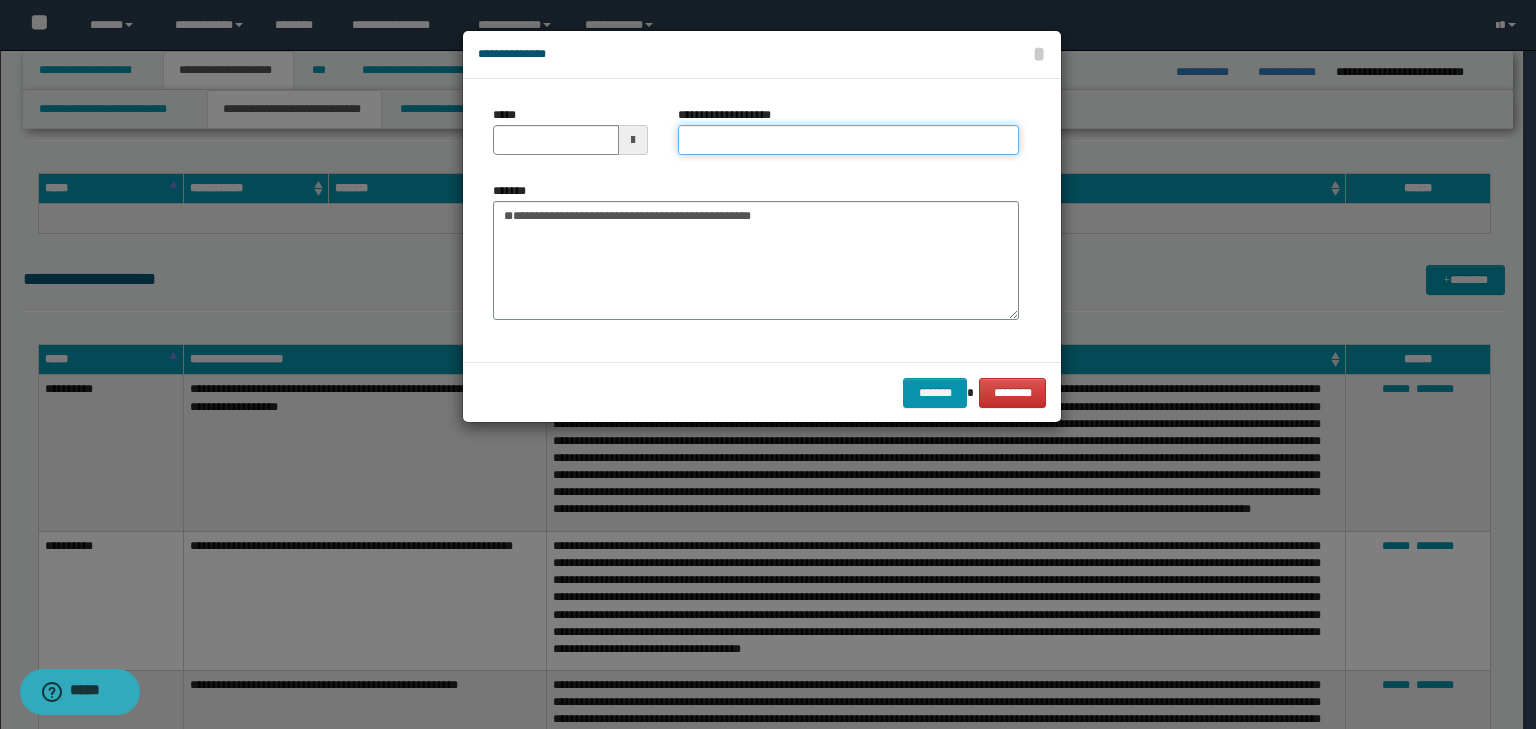 paste on "**********" 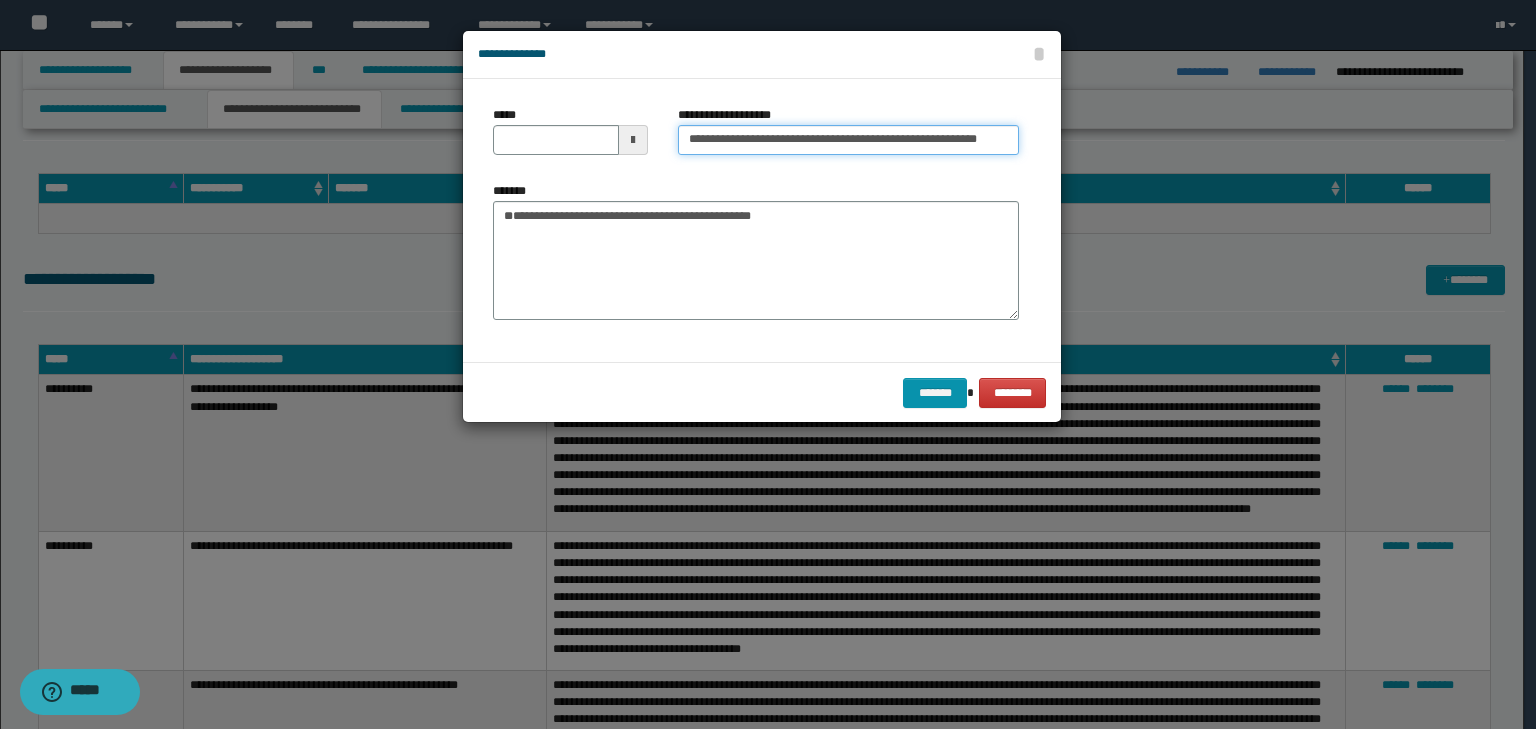 scroll, scrollTop: 0, scrollLeft: 6, axis: horizontal 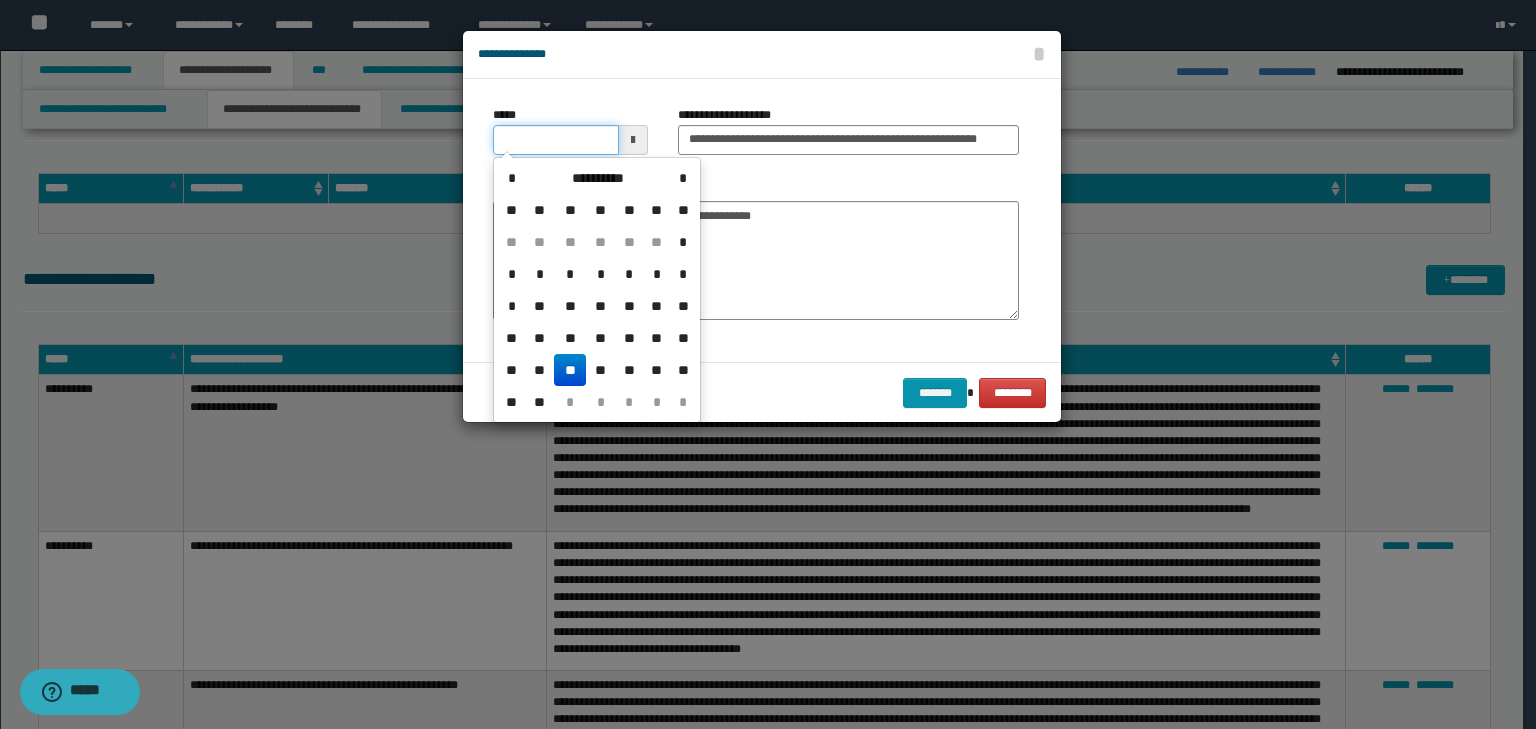 click on "*****" at bounding box center [556, 140] 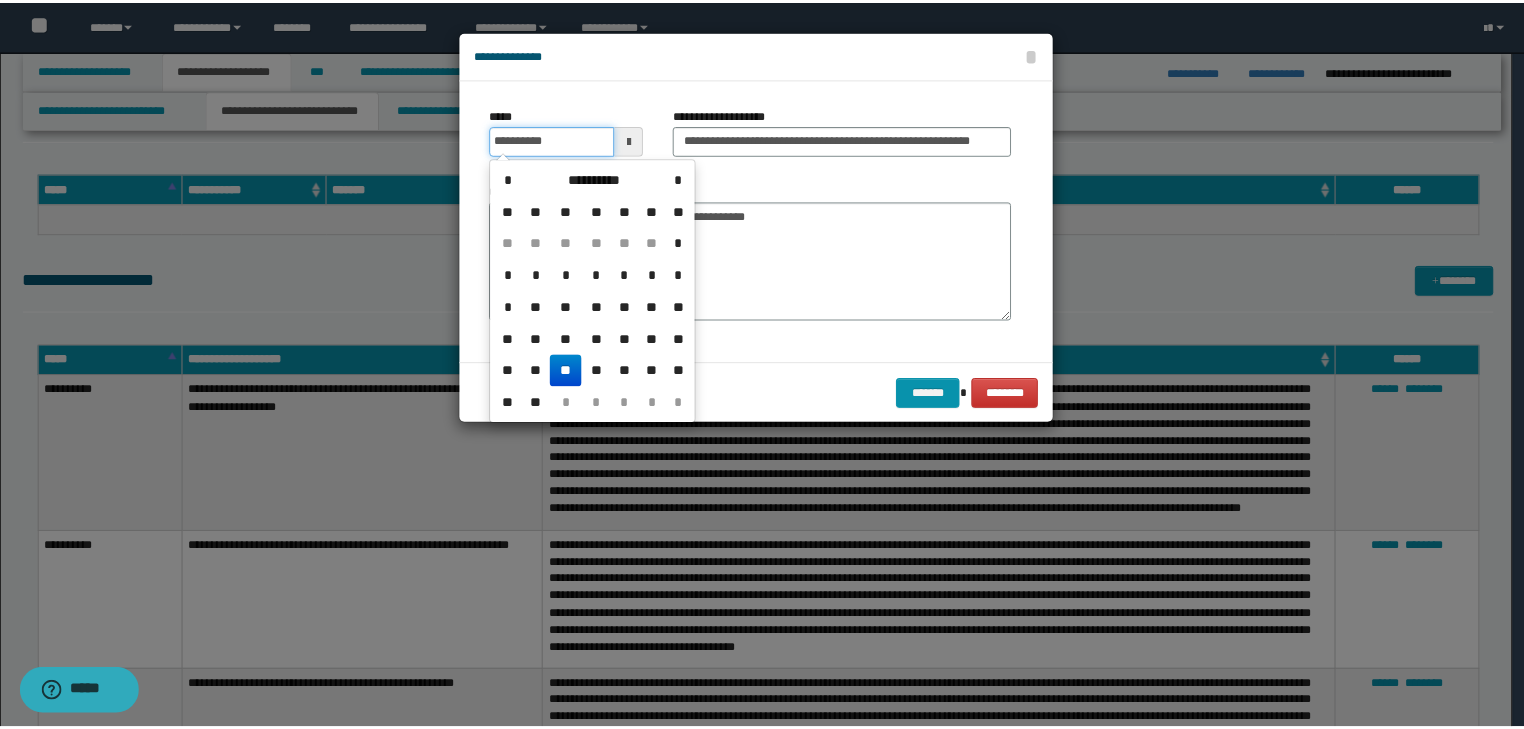 scroll, scrollTop: 0, scrollLeft: 0, axis: both 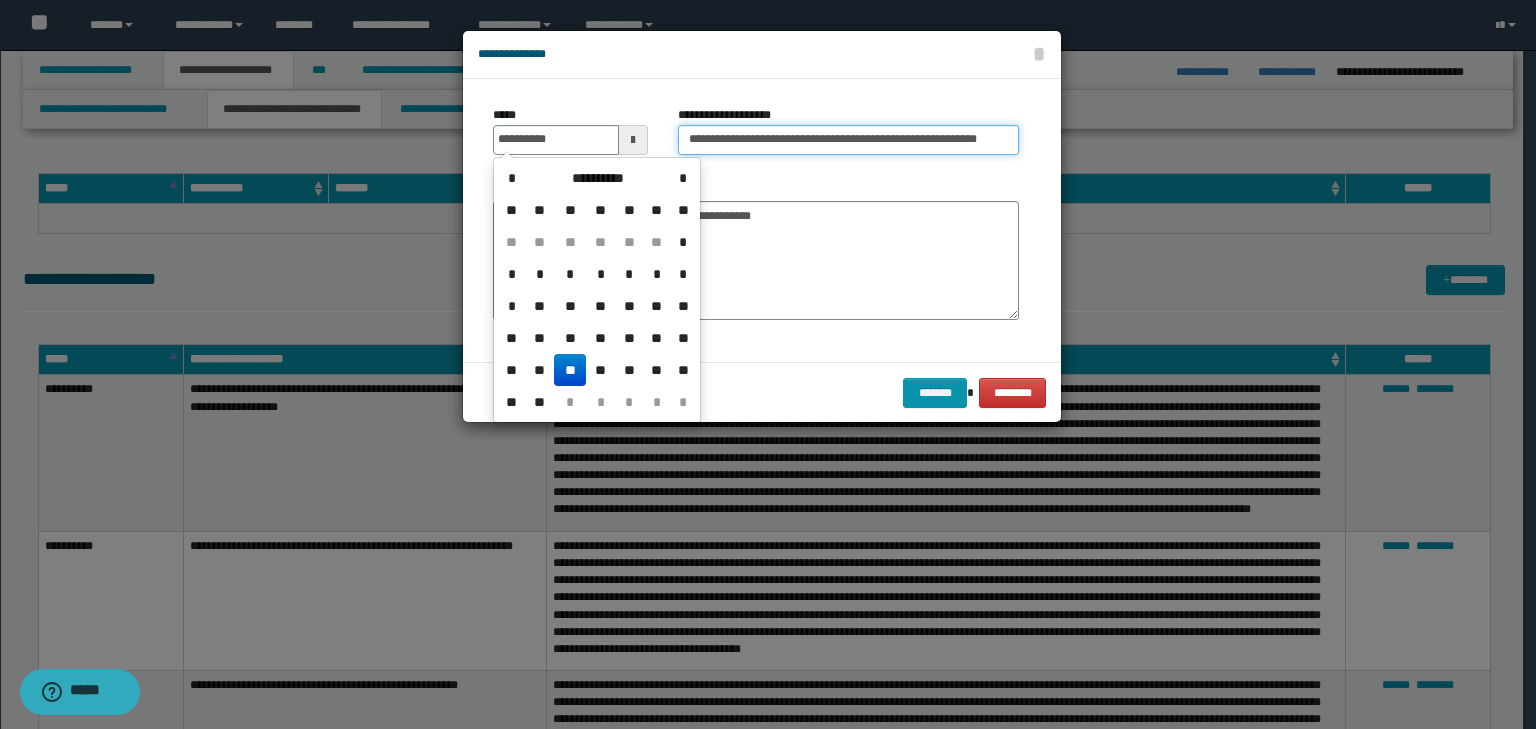 type on "**********" 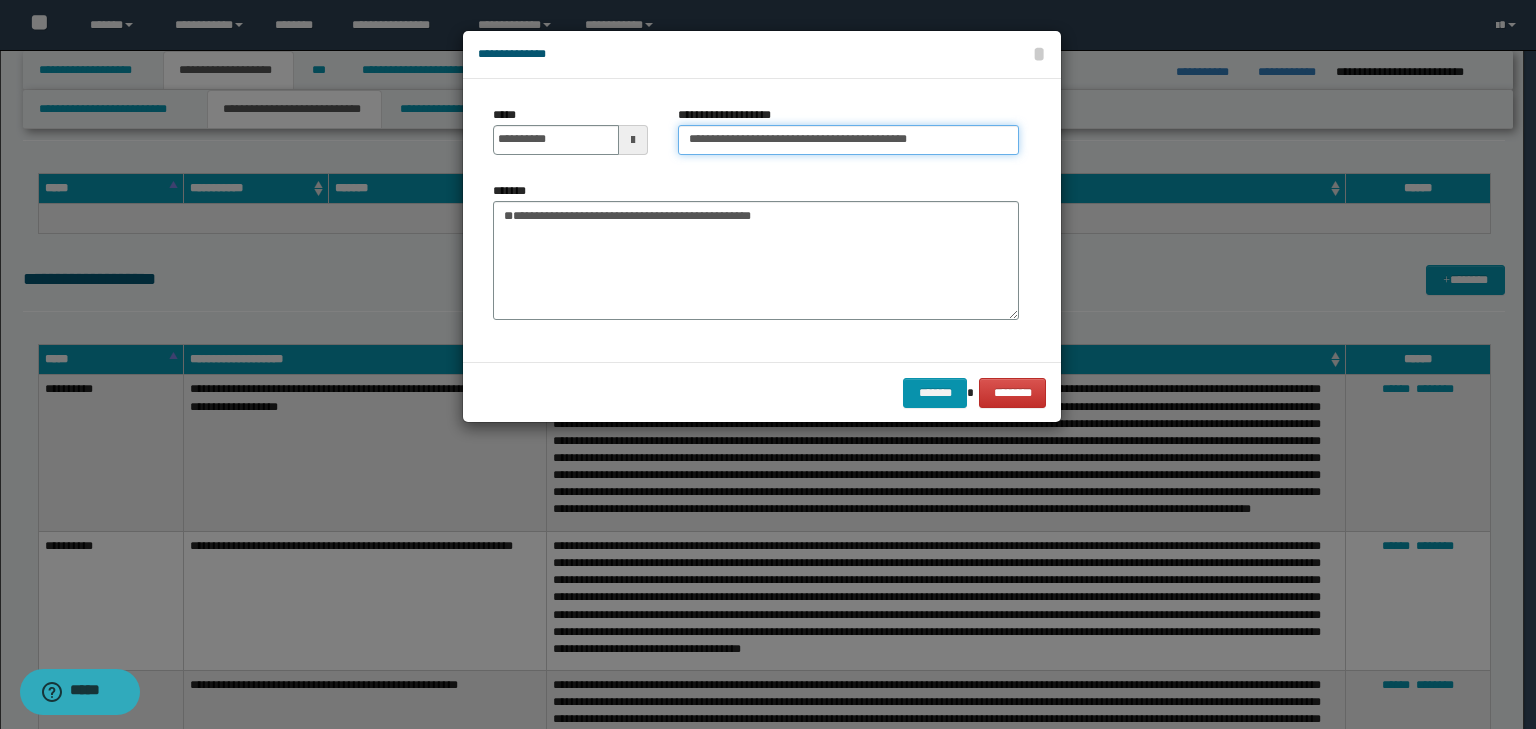 type on "**********" 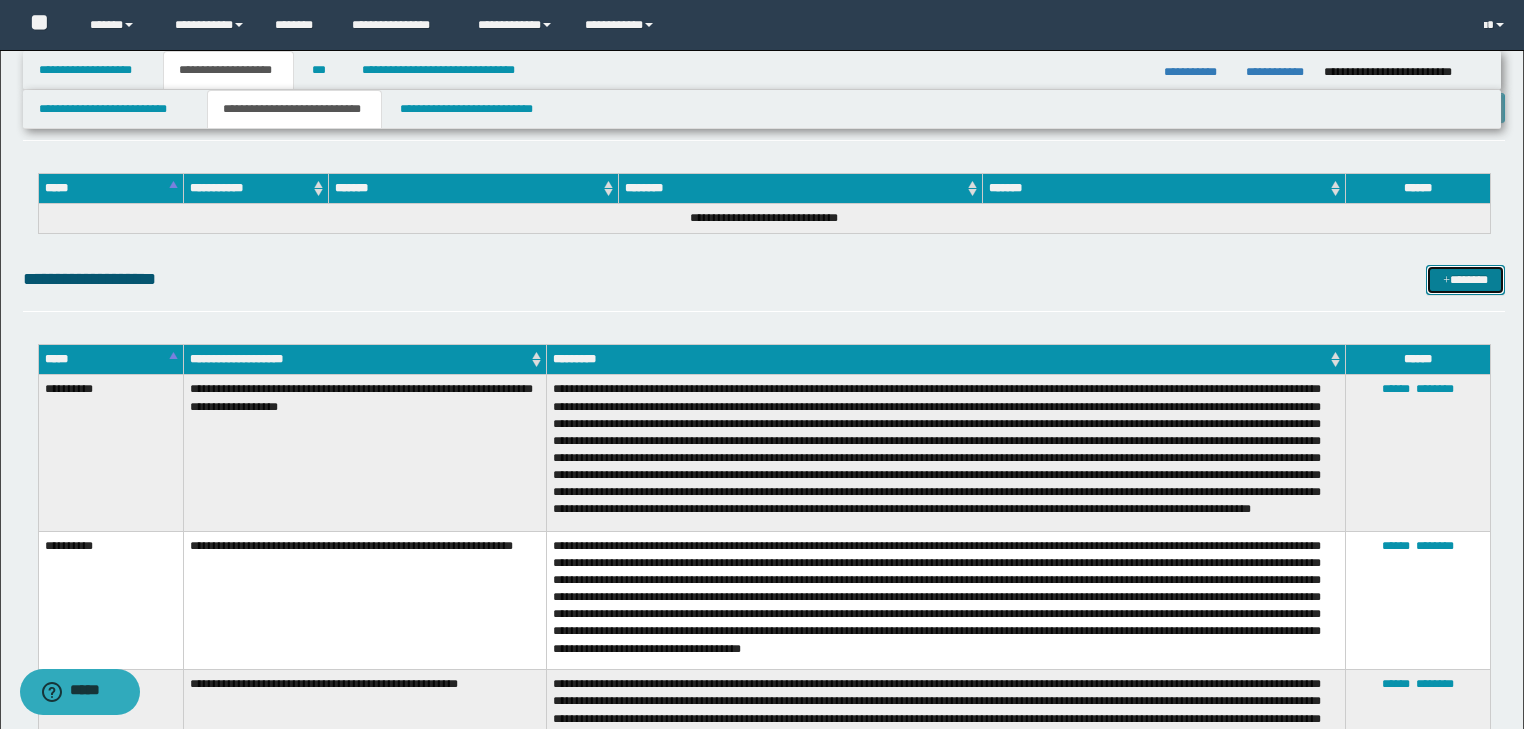 click on "*******" at bounding box center (1465, 280) 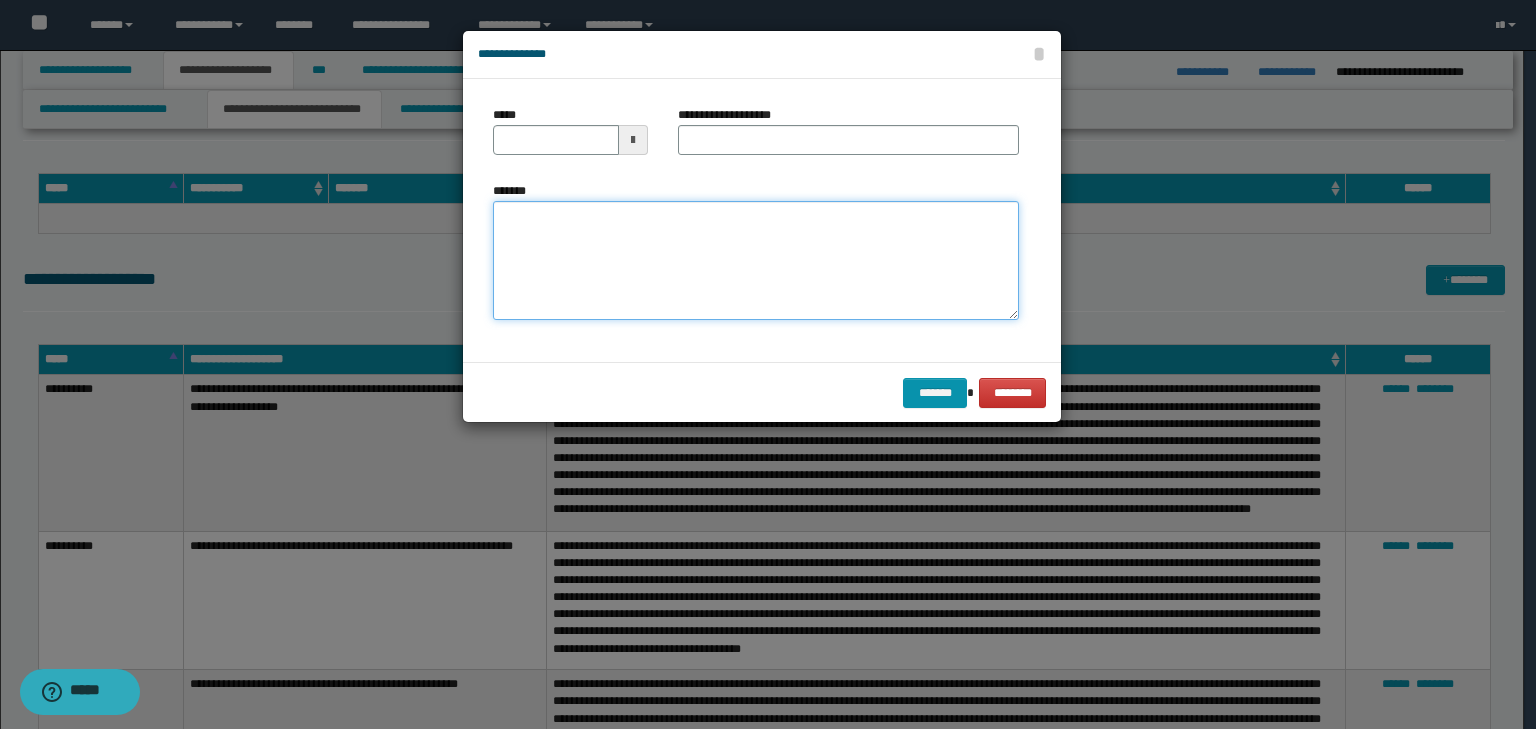 click on "*******" at bounding box center [756, 261] 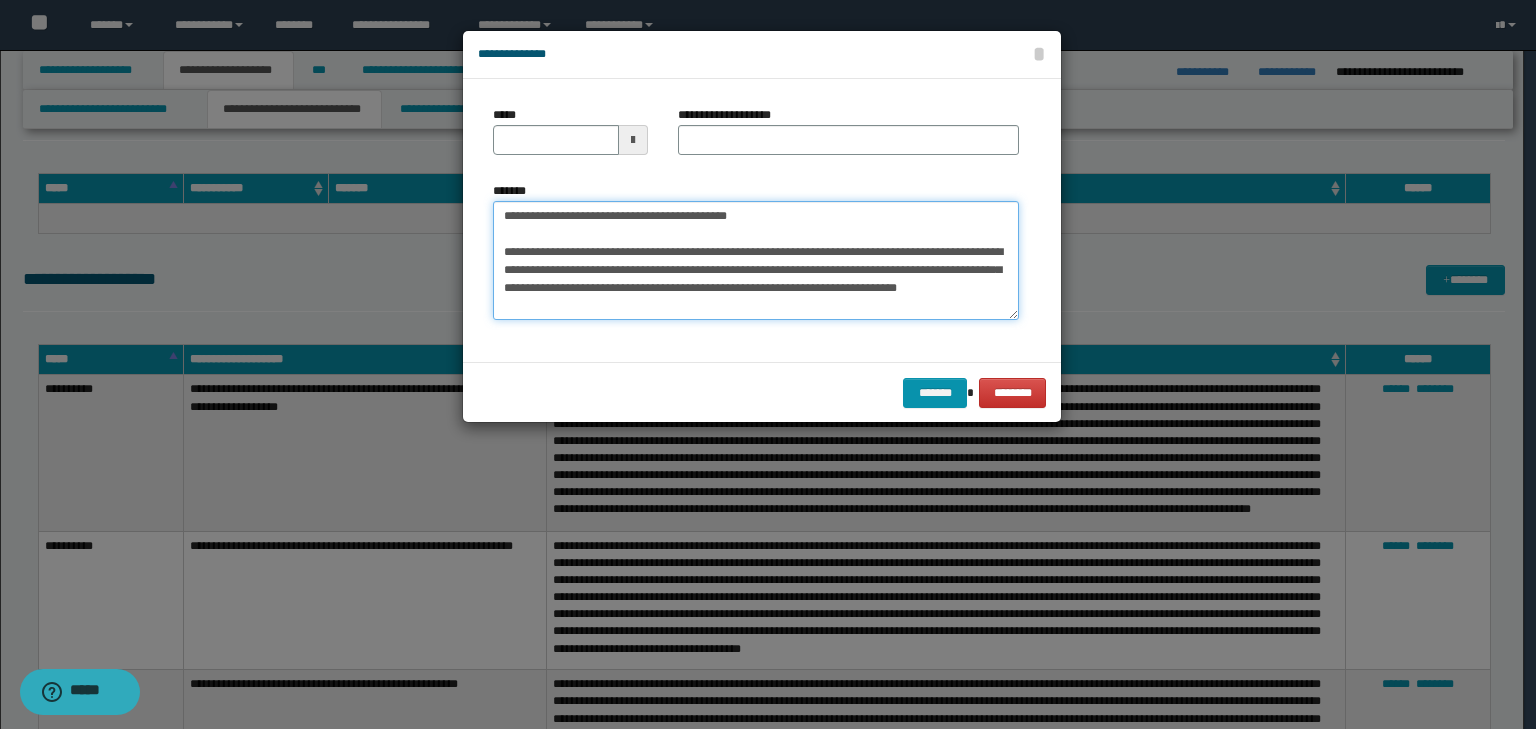 drag, startPoint x: 598, startPoint y: 190, endPoint x: 350, endPoint y: 160, distance: 249.80792 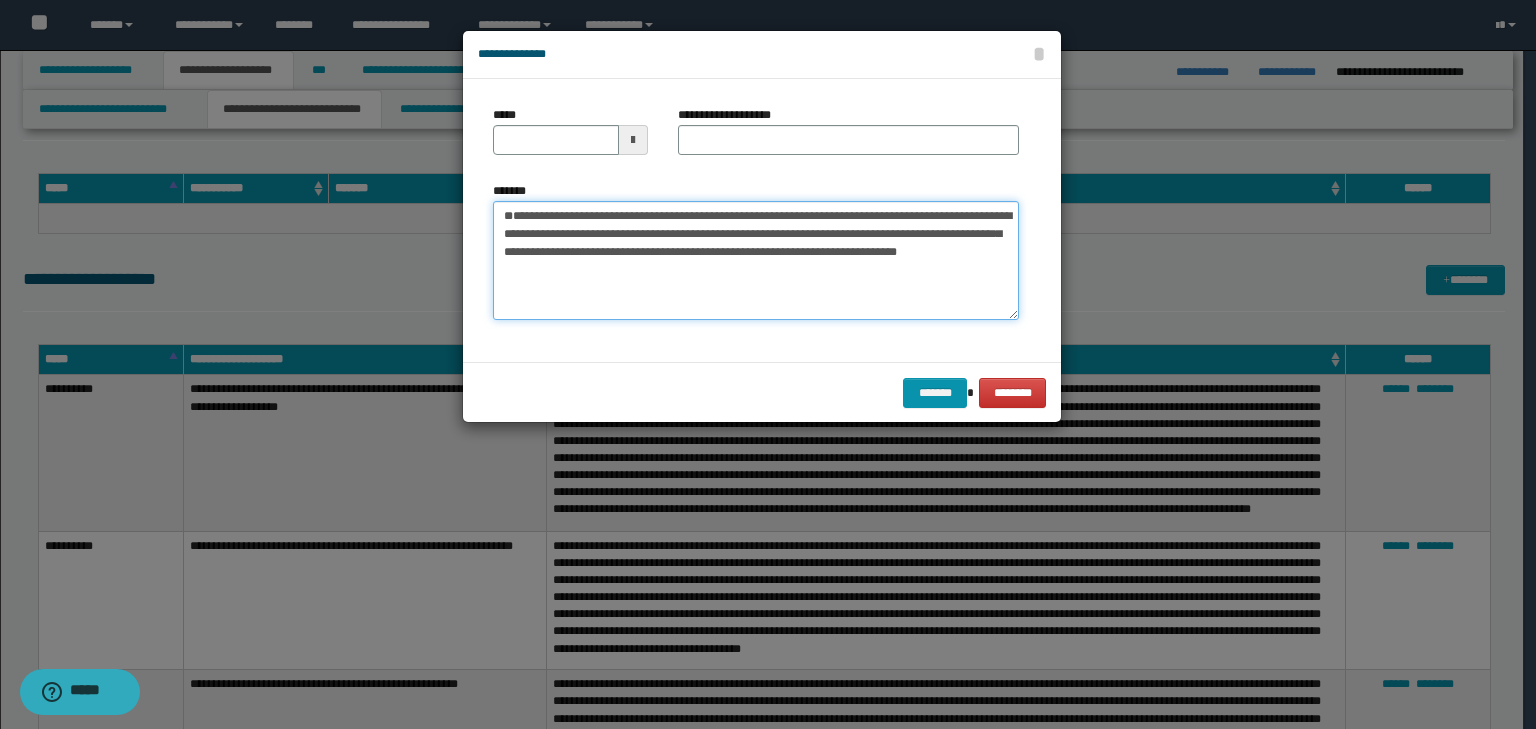 type 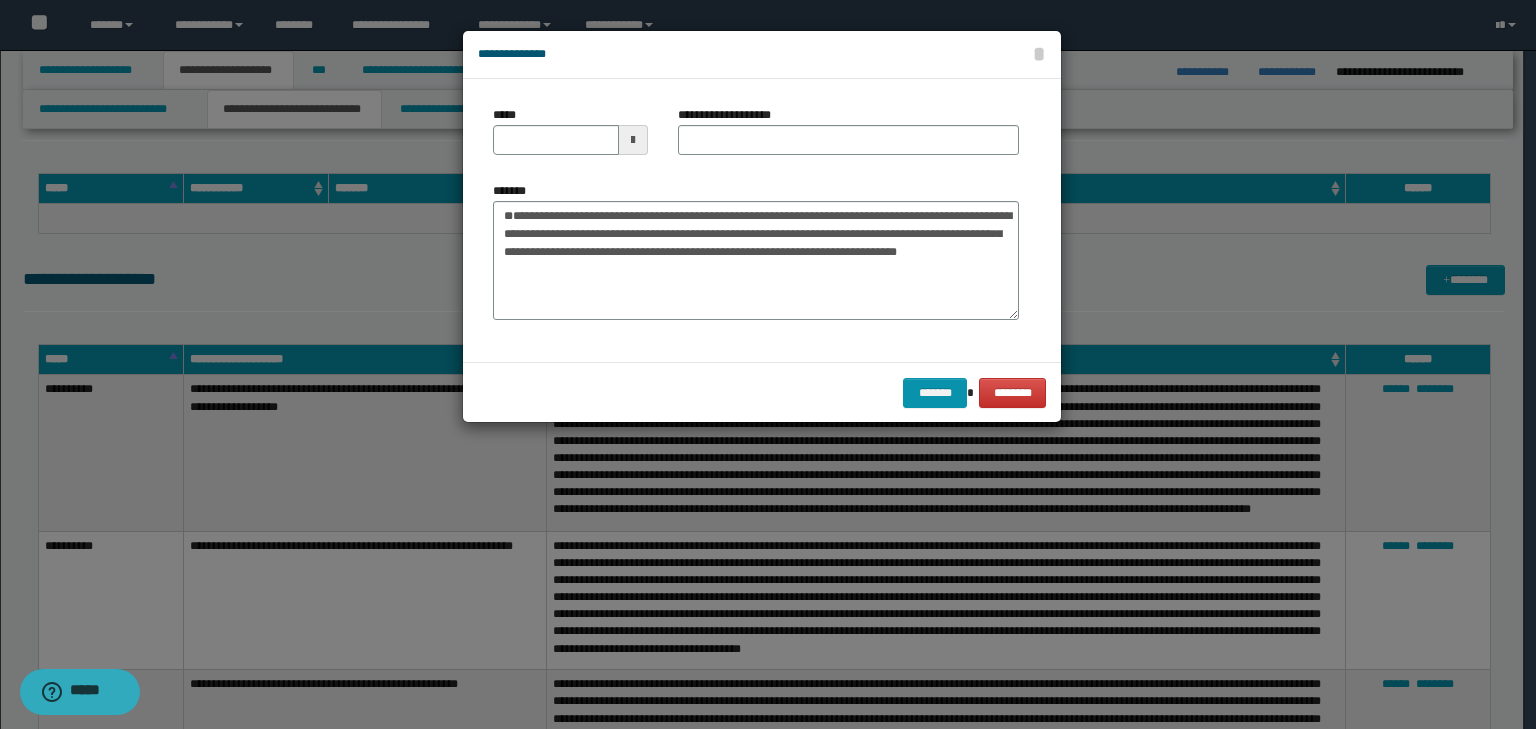 drag, startPoint x: 517, startPoint y: 114, endPoint x: 592, endPoint y: 115, distance: 75.00667 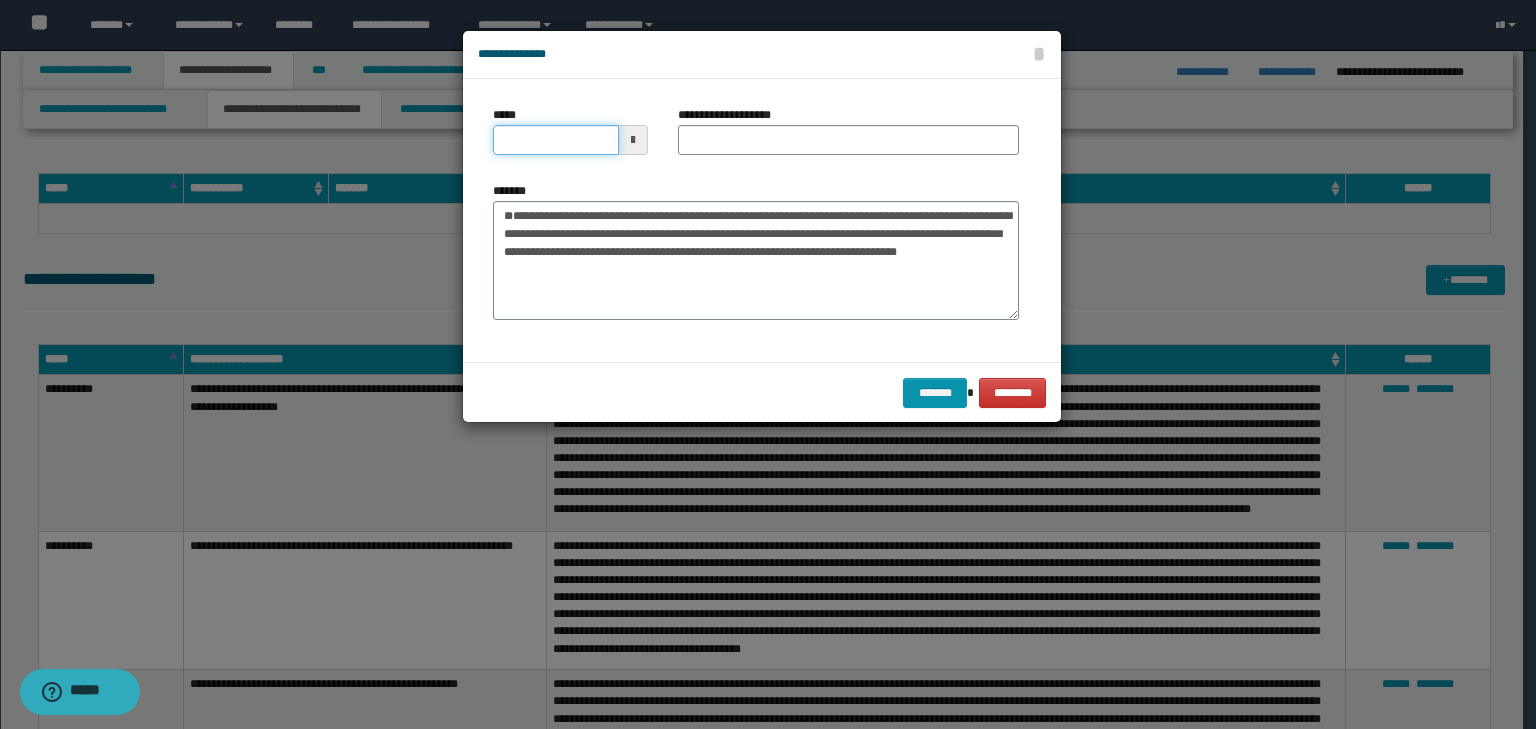 click on "*****" at bounding box center [556, 140] 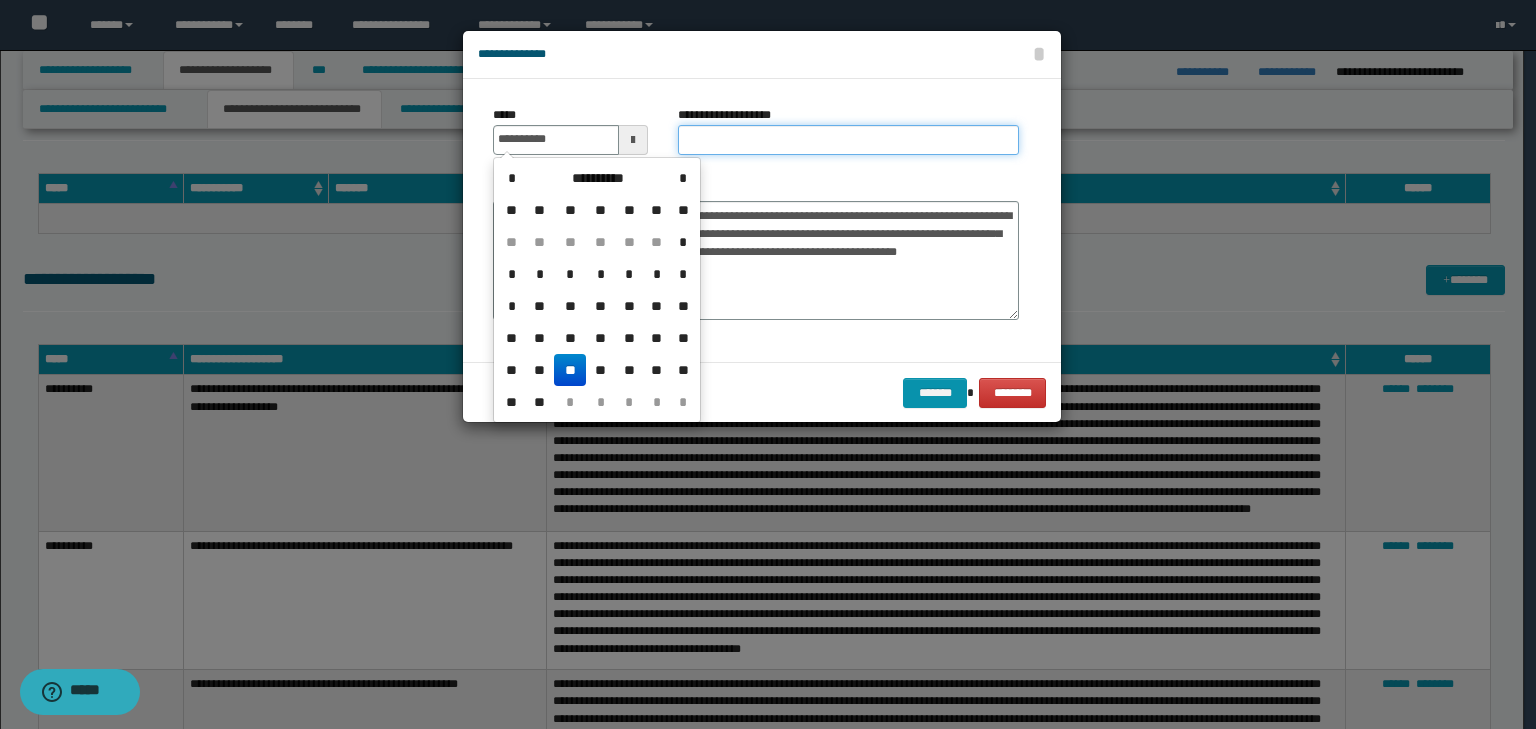 type on "**********" 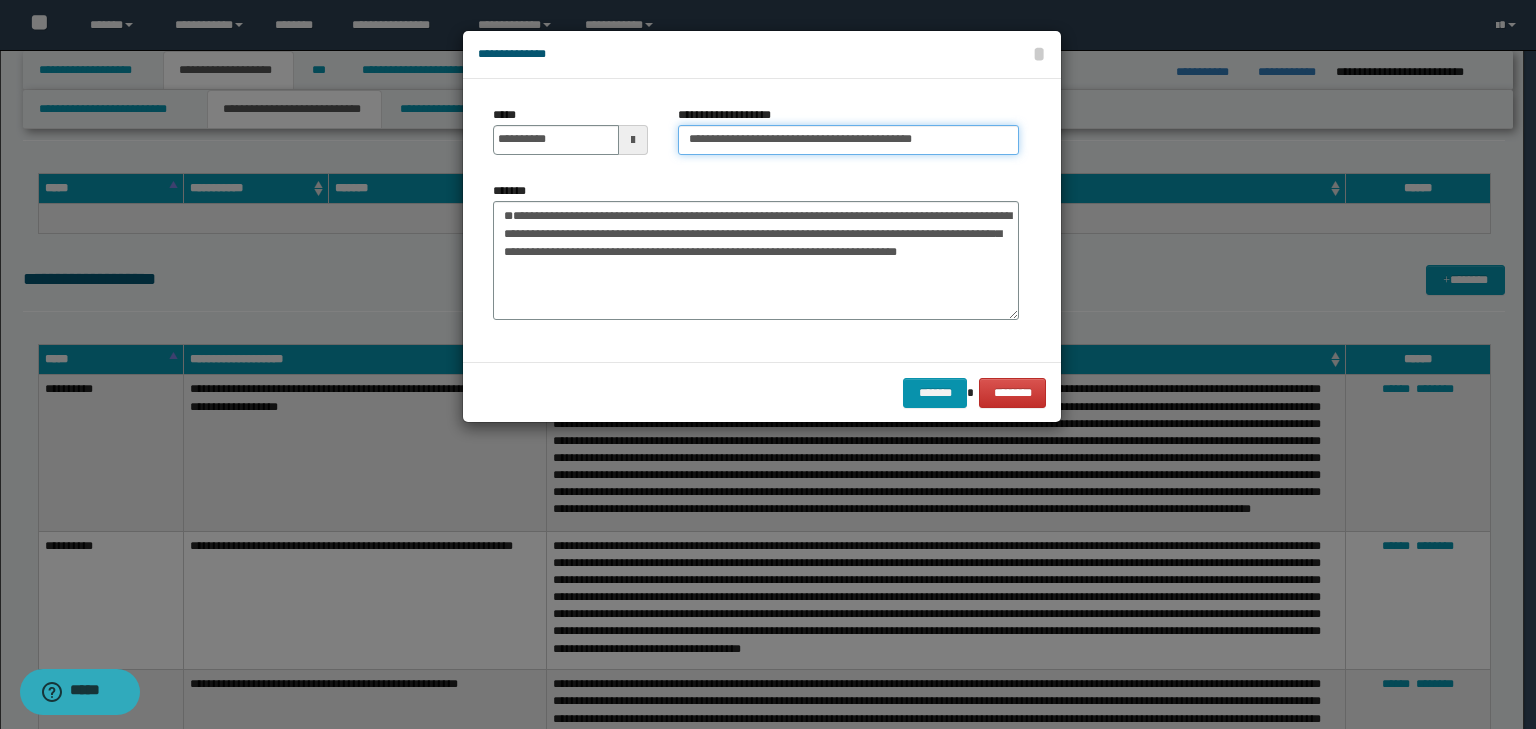 click on "**********" at bounding box center [848, 140] 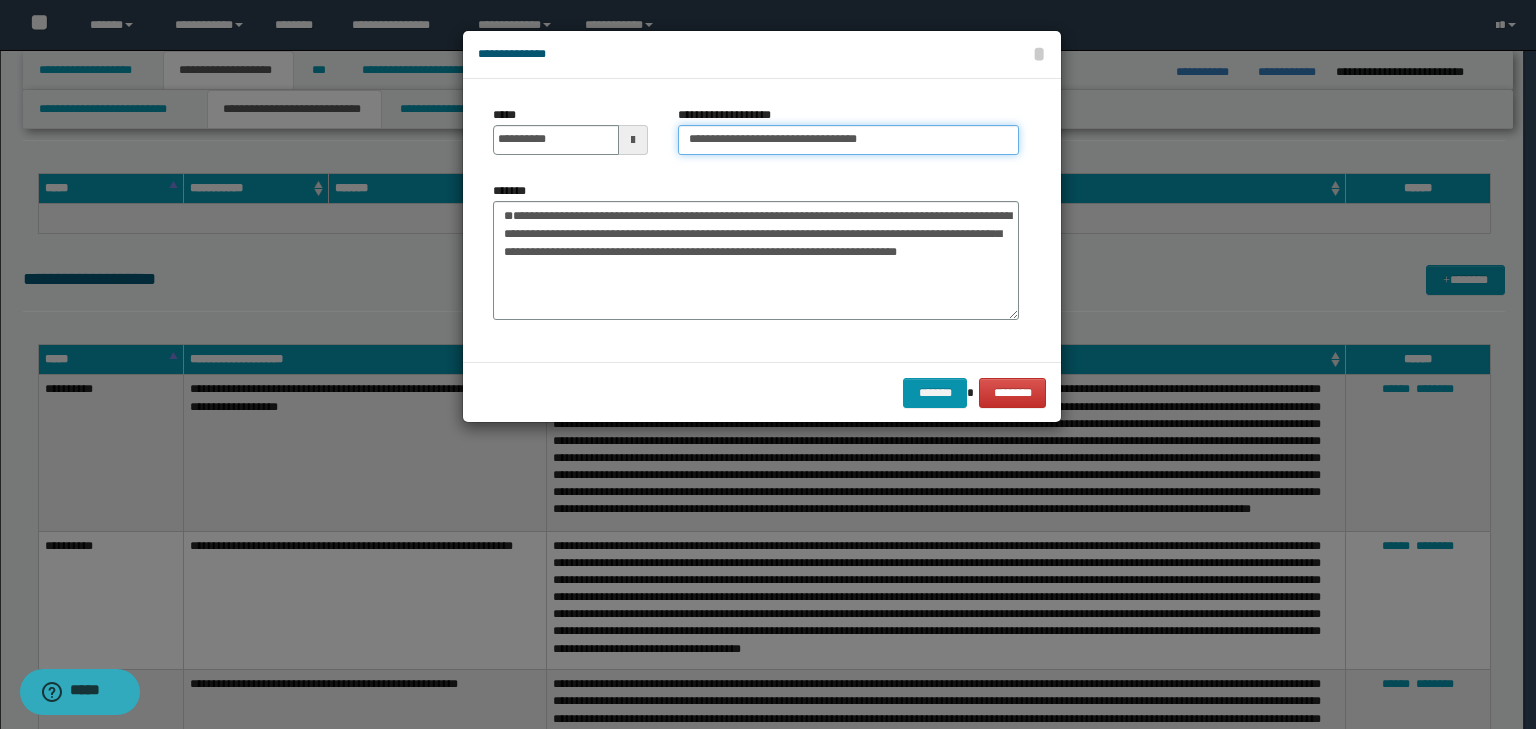 type on "**********" 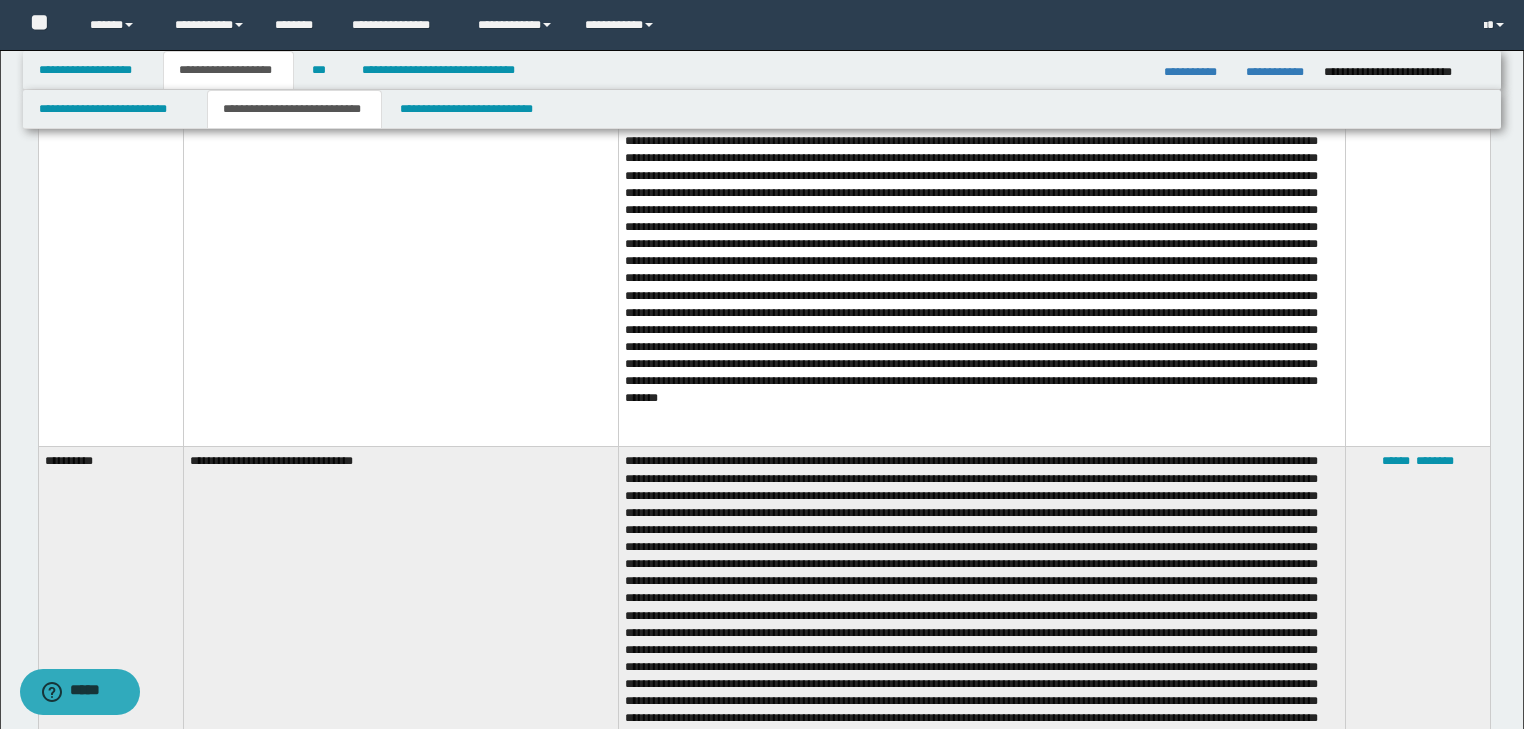 scroll, scrollTop: 5920, scrollLeft: 0, axis: vertical 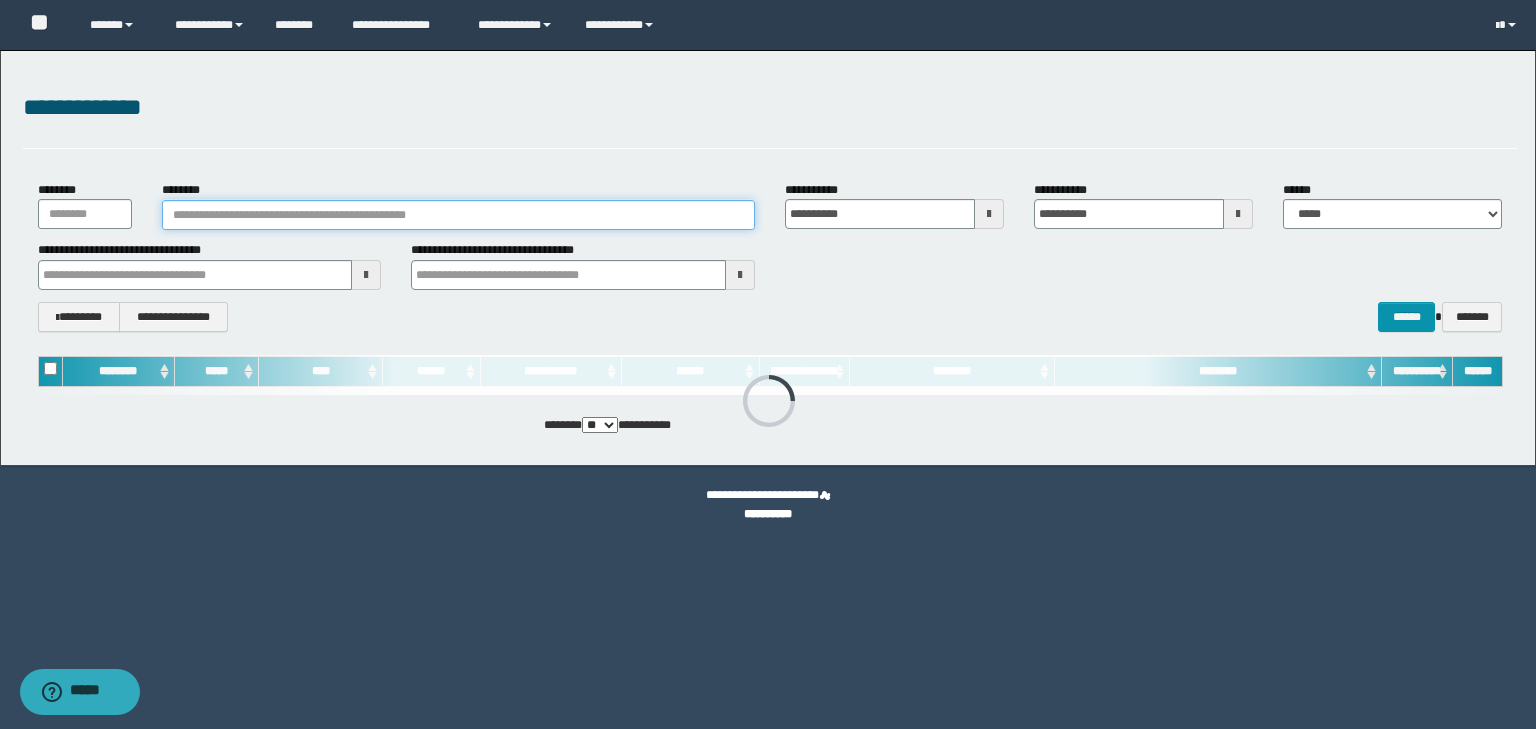 click on "********" at bounding box center [458, 215] 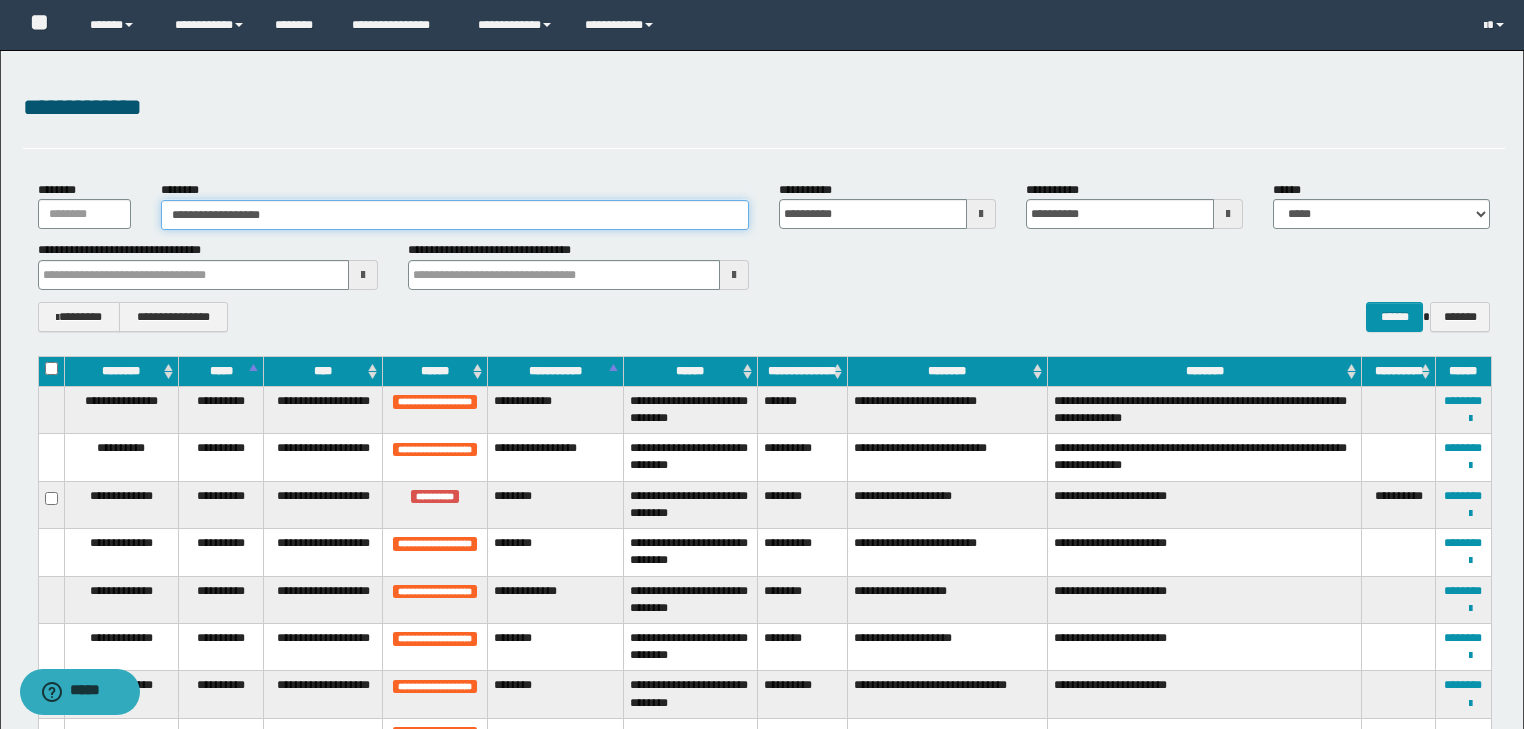 type on "**********" 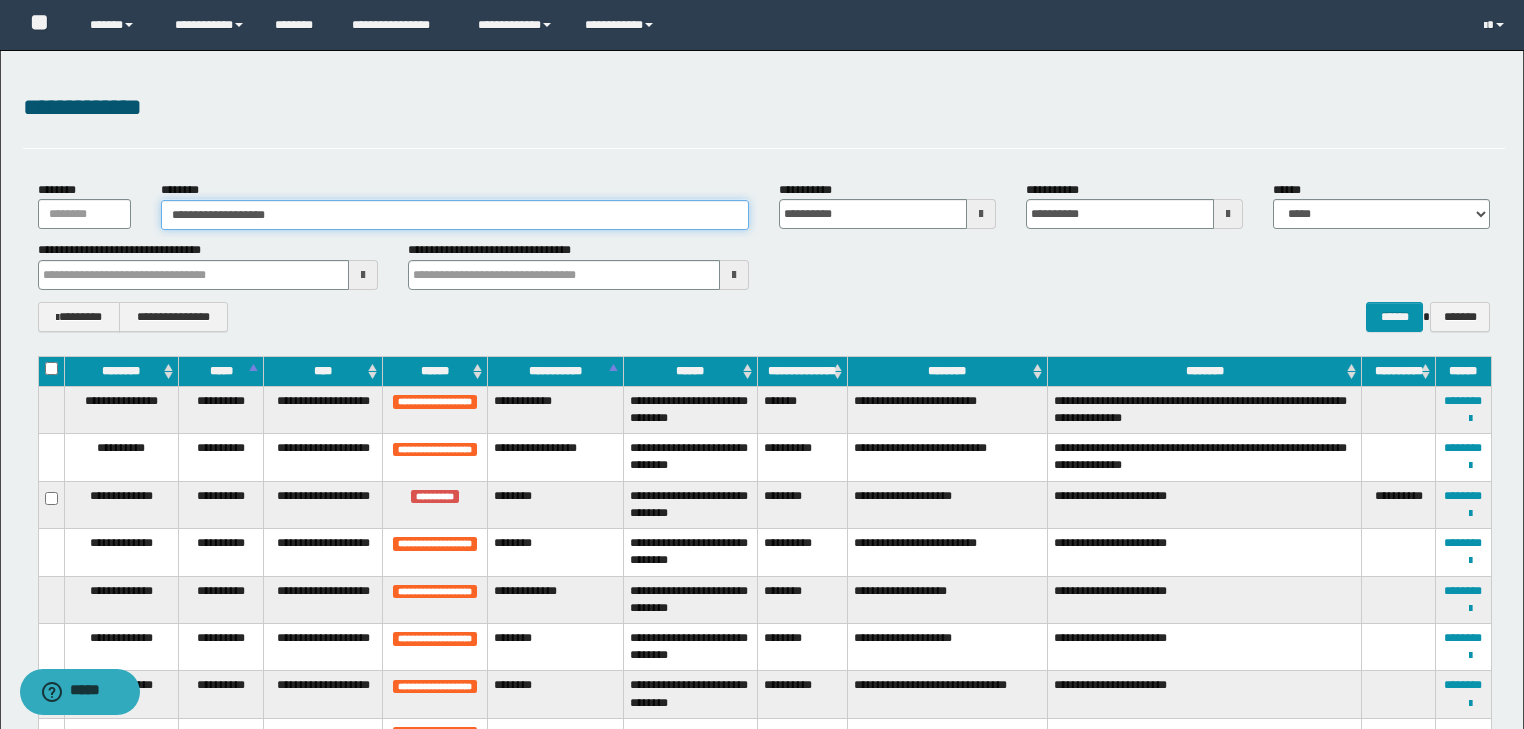 type on "**********" 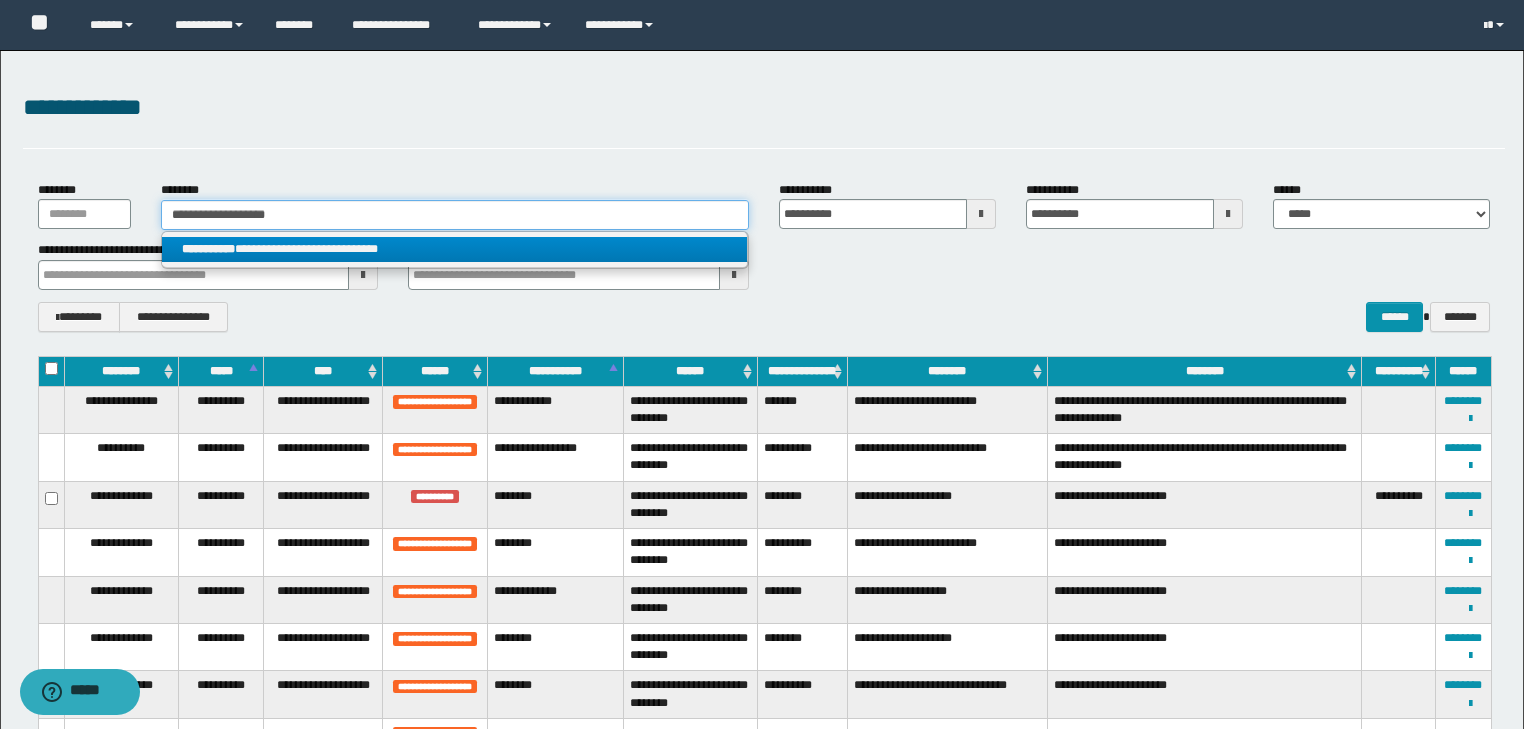 type on "**********" 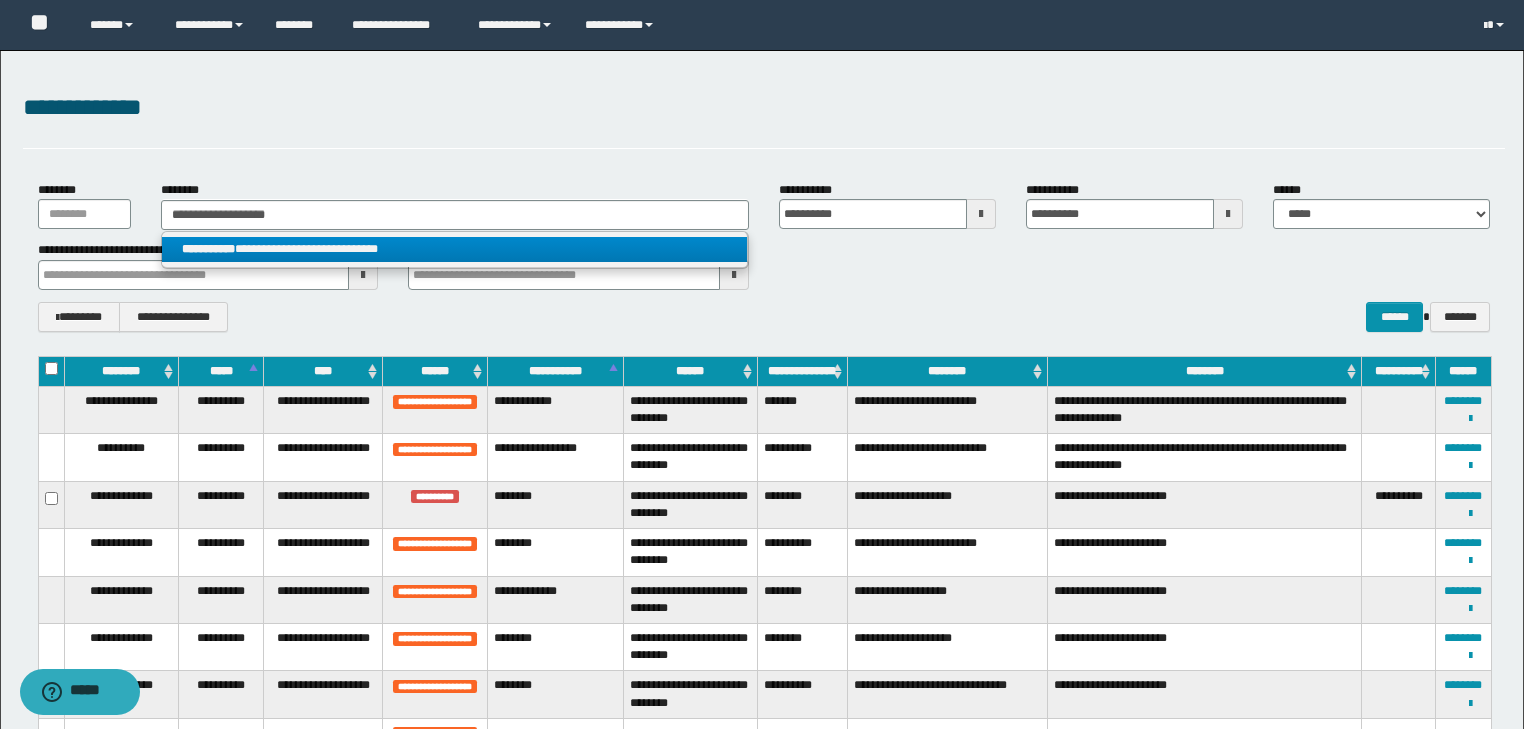 click on "**********" at bounding box center (454, 249) 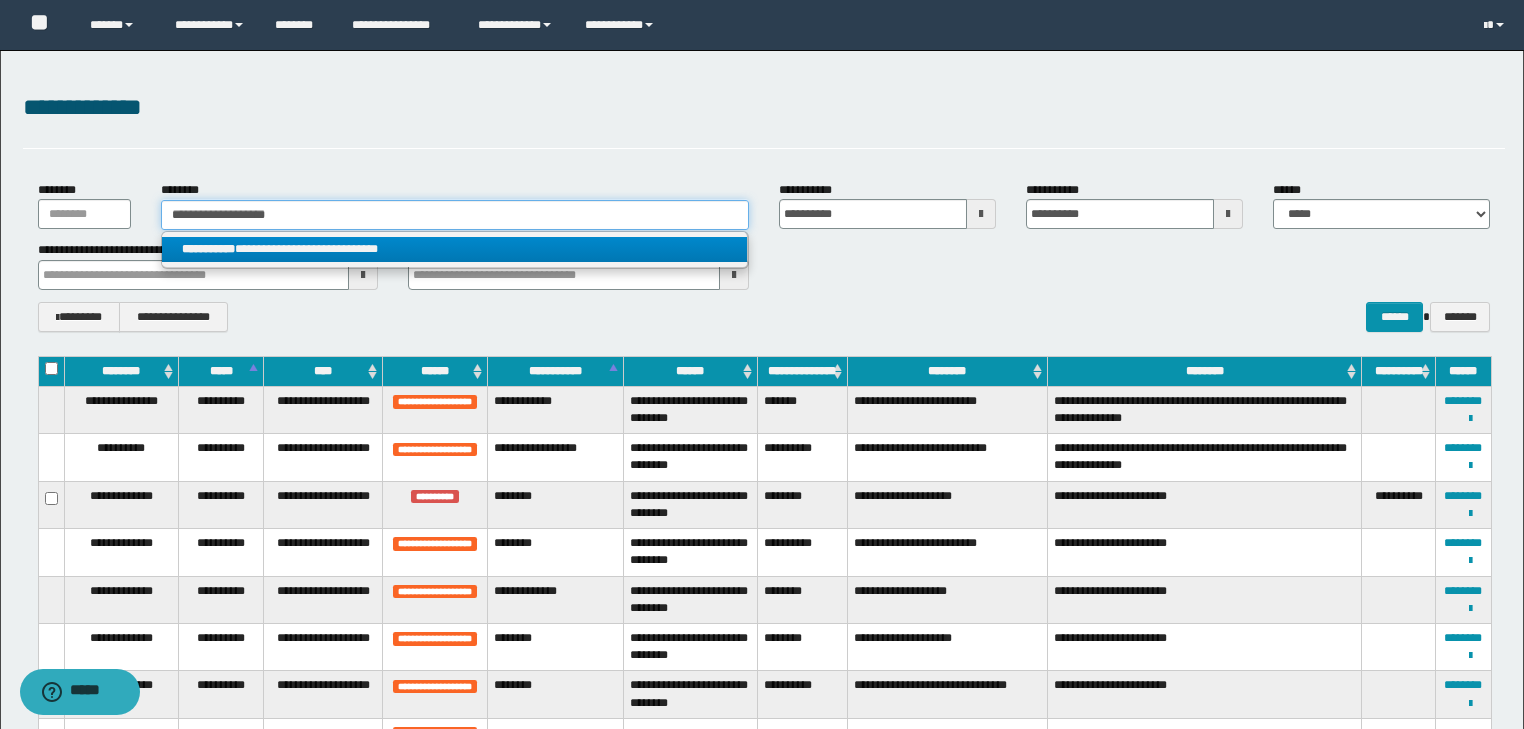type 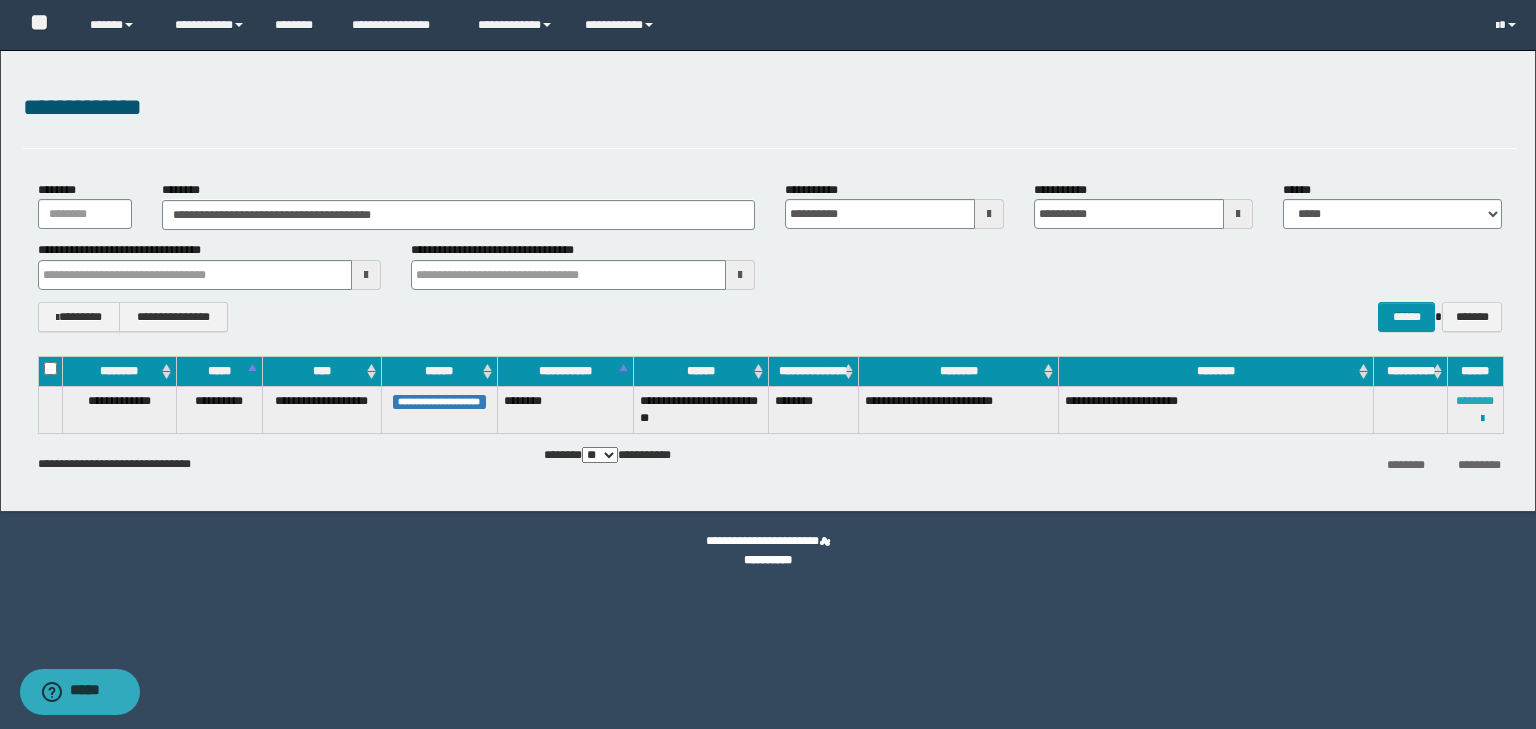 click on "********" at bounding box center [1475, 401] 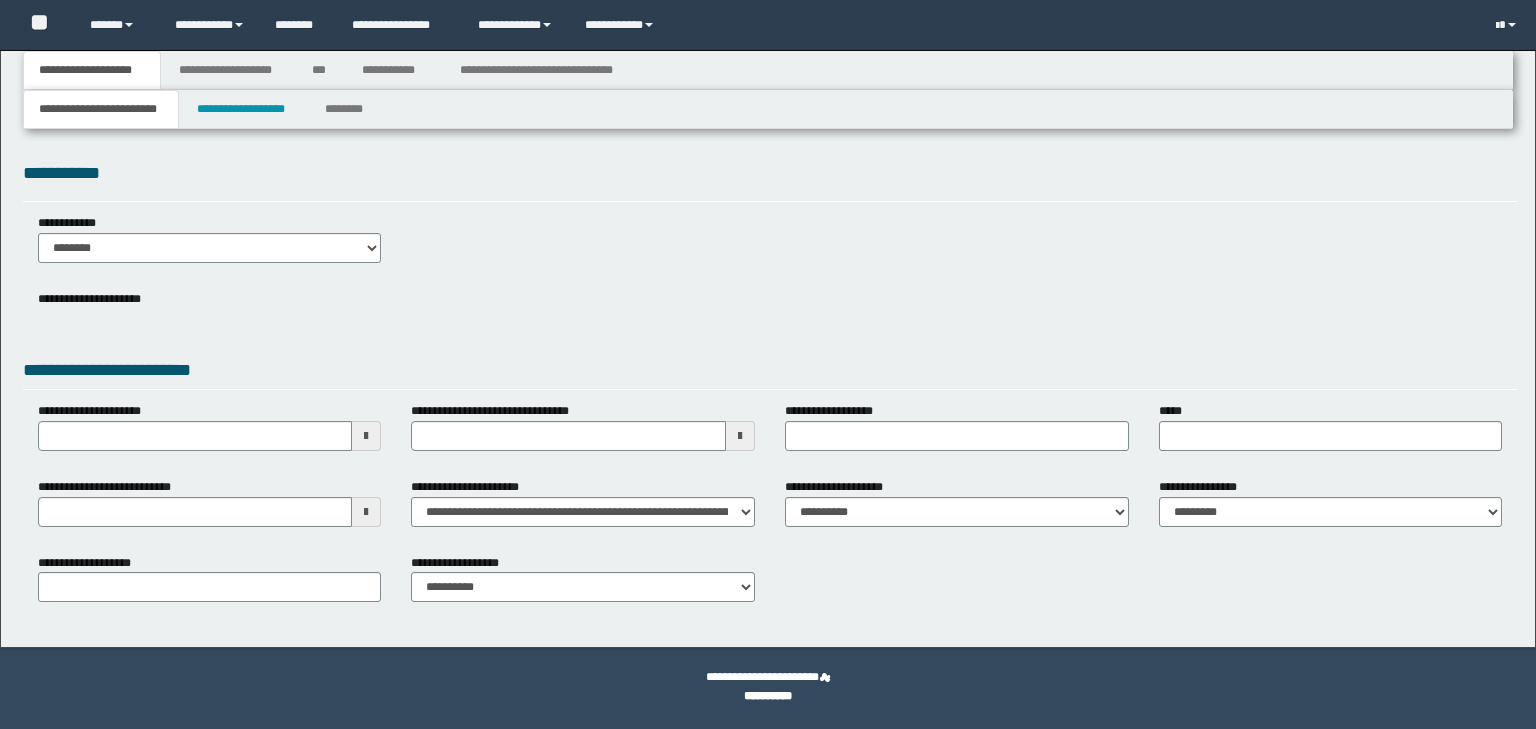 scroll, scrollTop: 0, scrollLeft: 0, axis: both 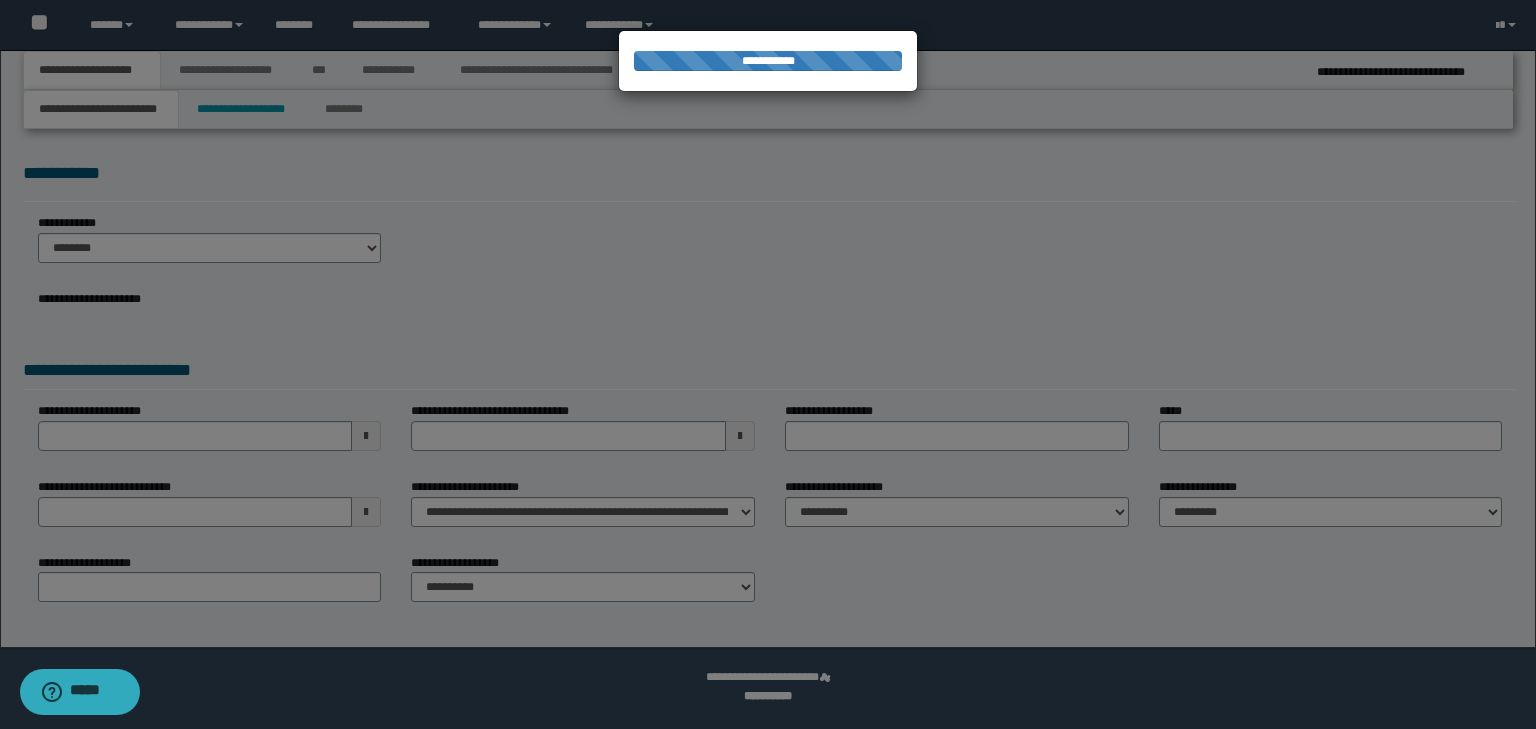 select on "*" 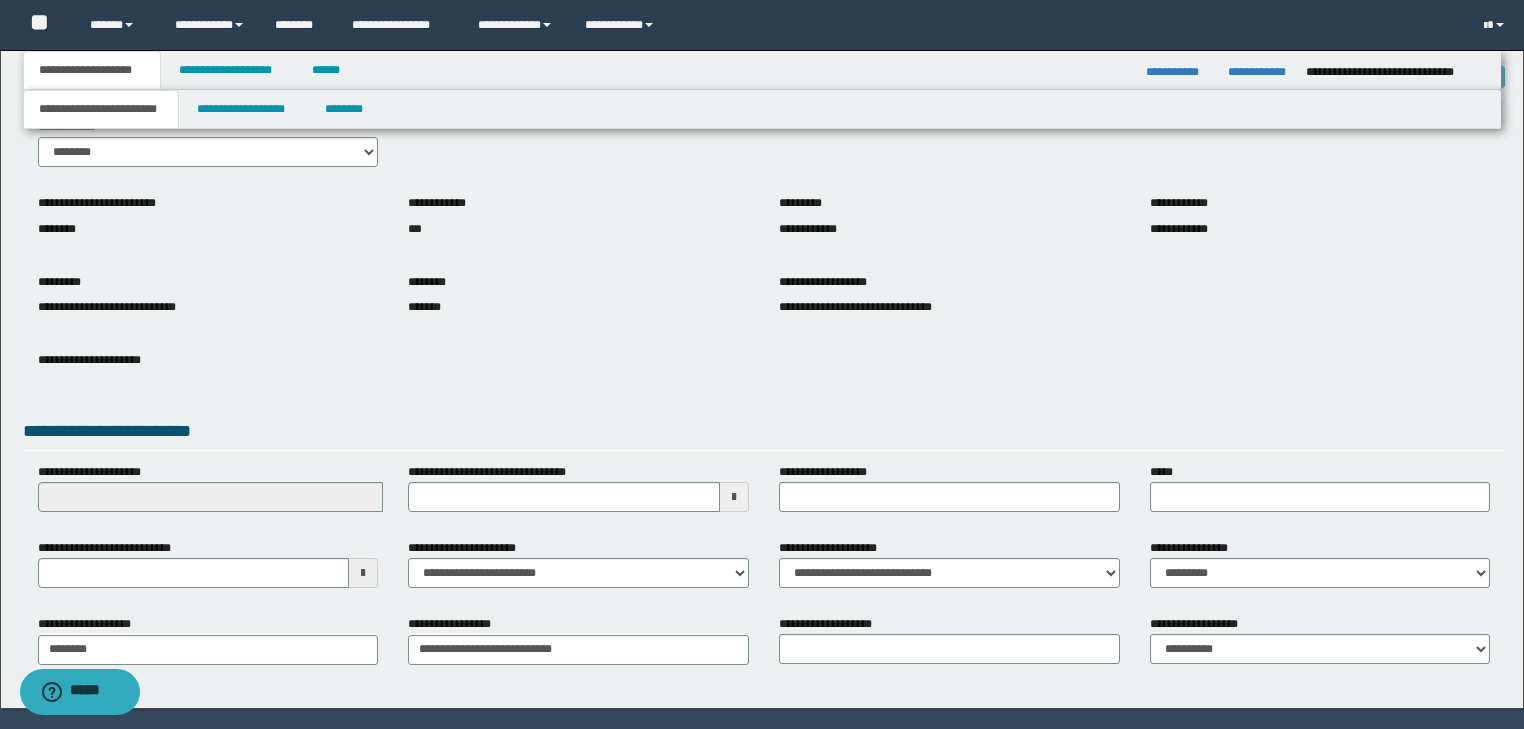 scroll, scrollTop: 154, scrollLeft: 0, axis: vertical 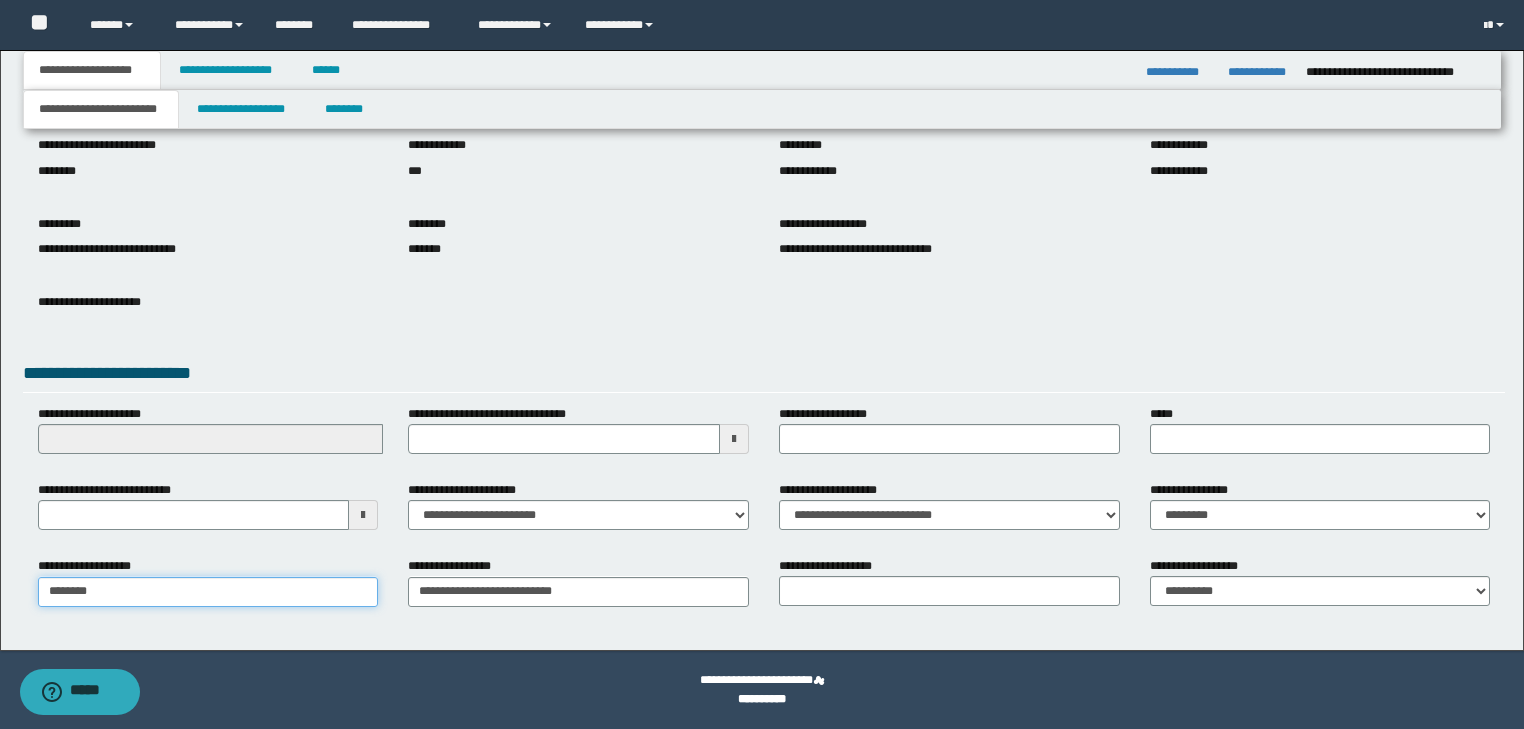 drag, startPoint x: 95, startPoint y: 585, endPoint x: 2, endPoint y: 576, distance: 93.43447 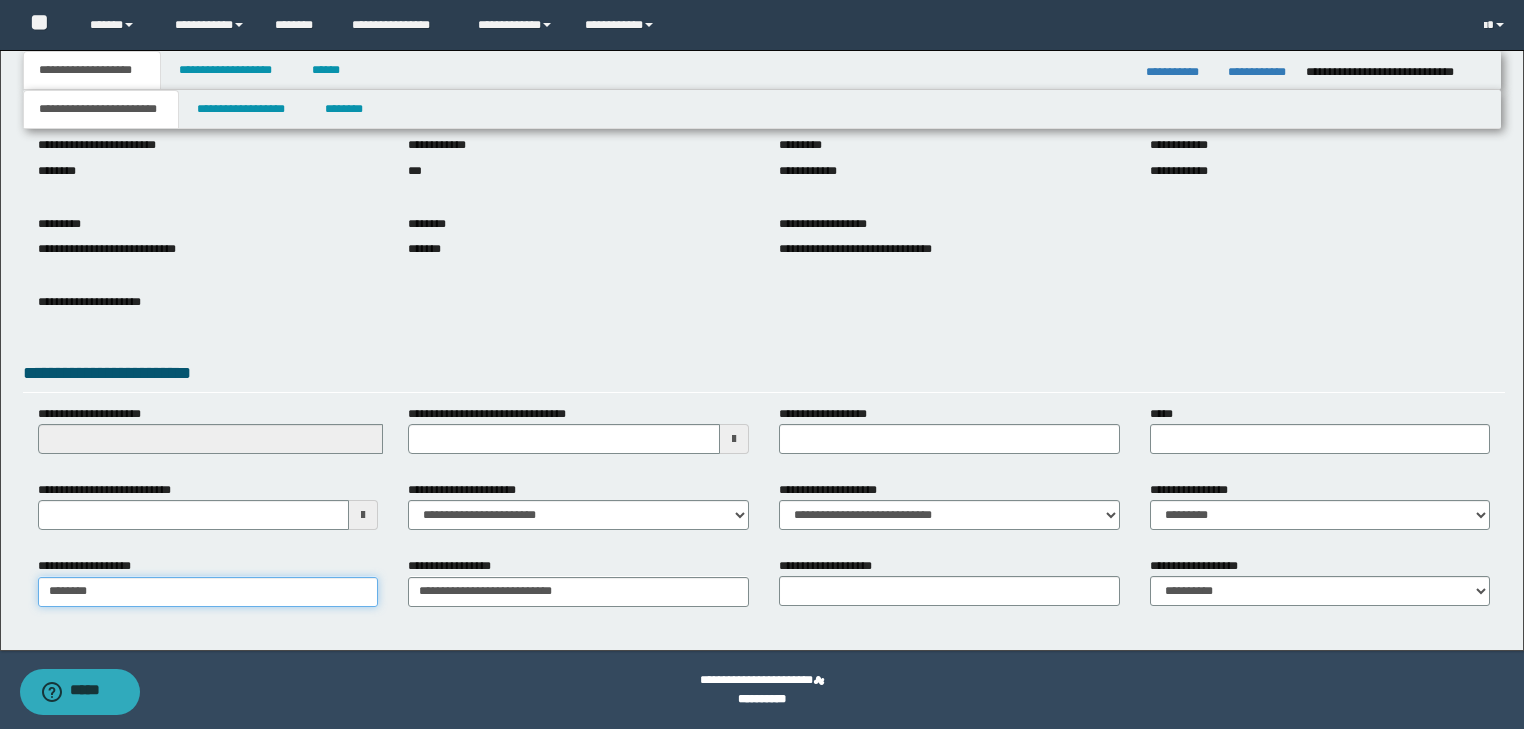 click on "********" at bounding box center (208, 592) 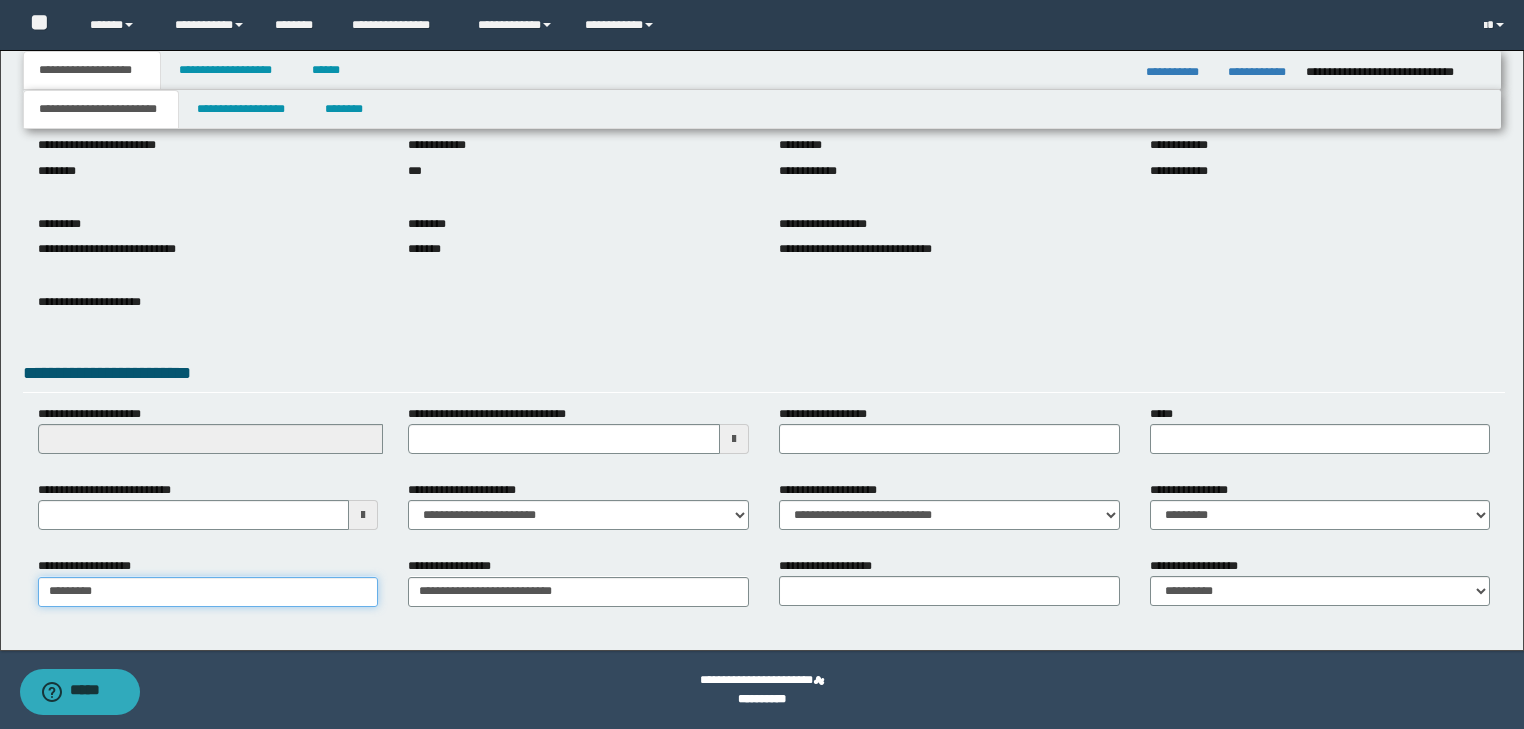type on "********" 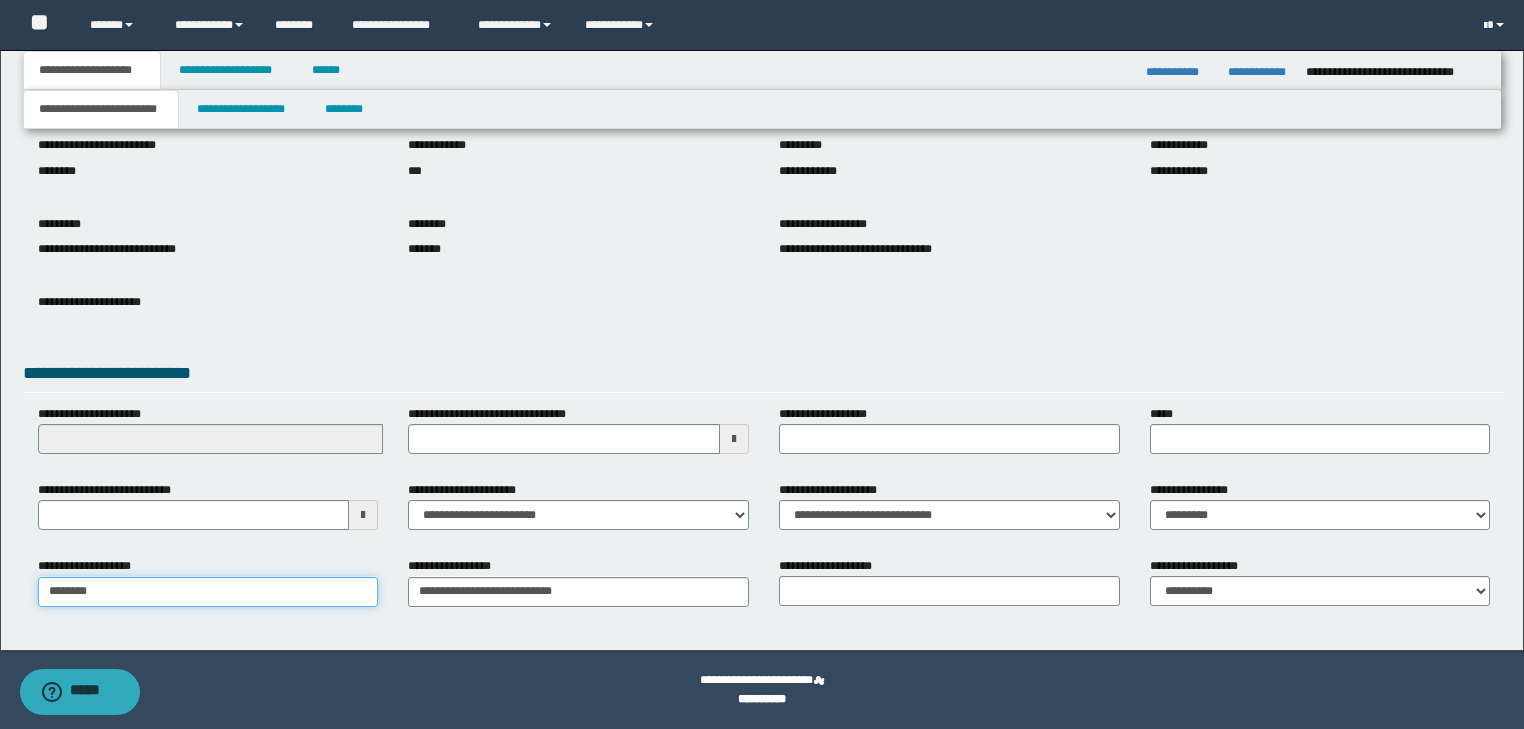 type on "********" 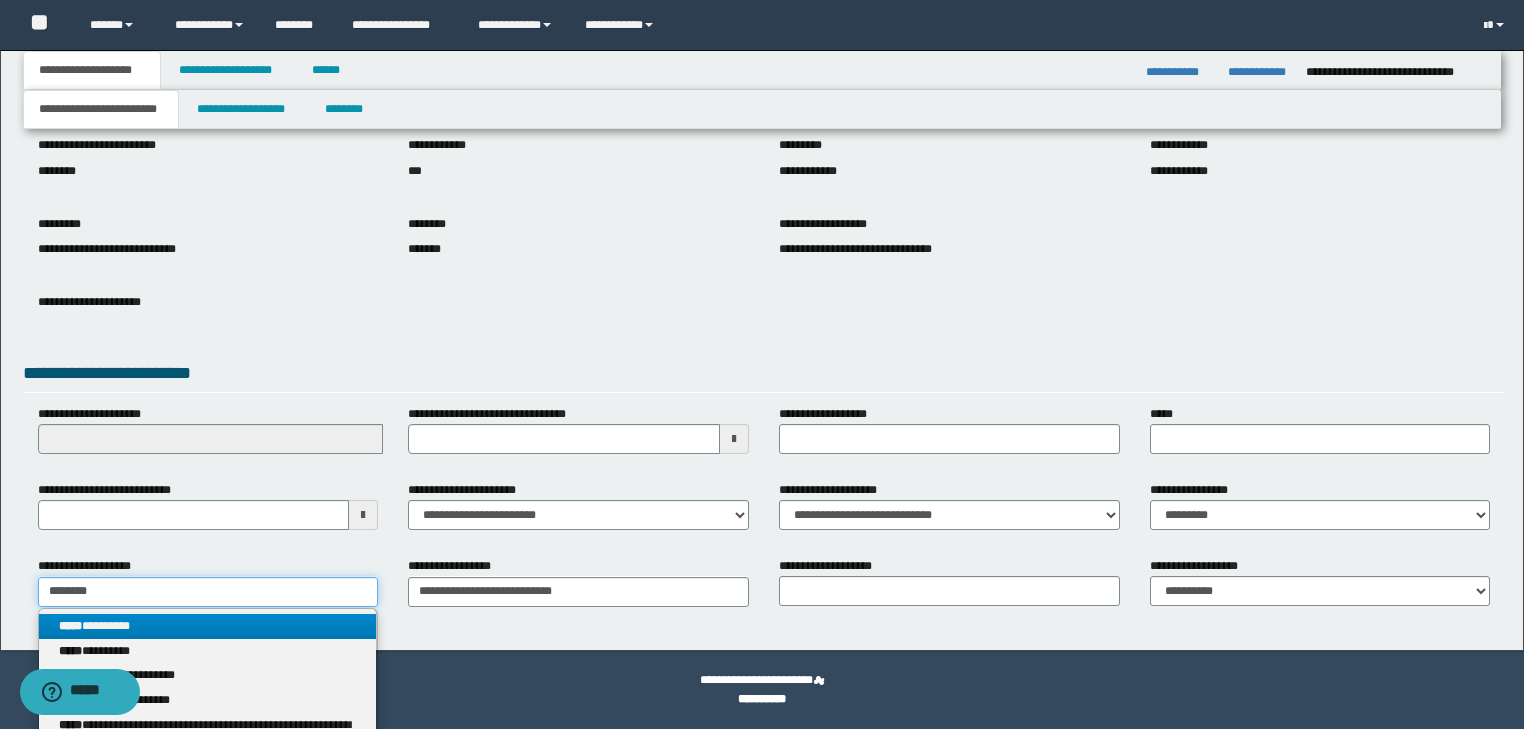 type on "********" 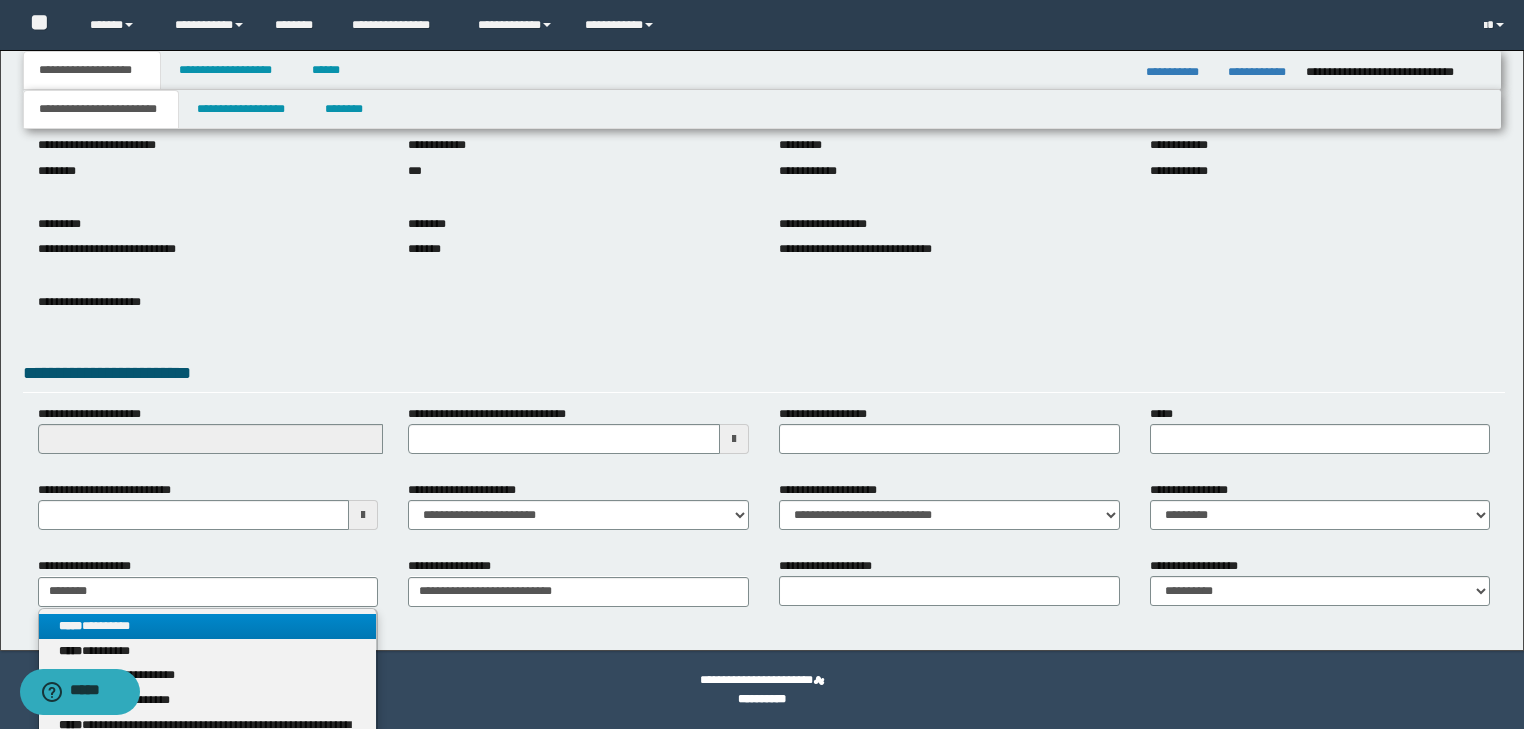 click on "**********" at bounding box center [208, 626] 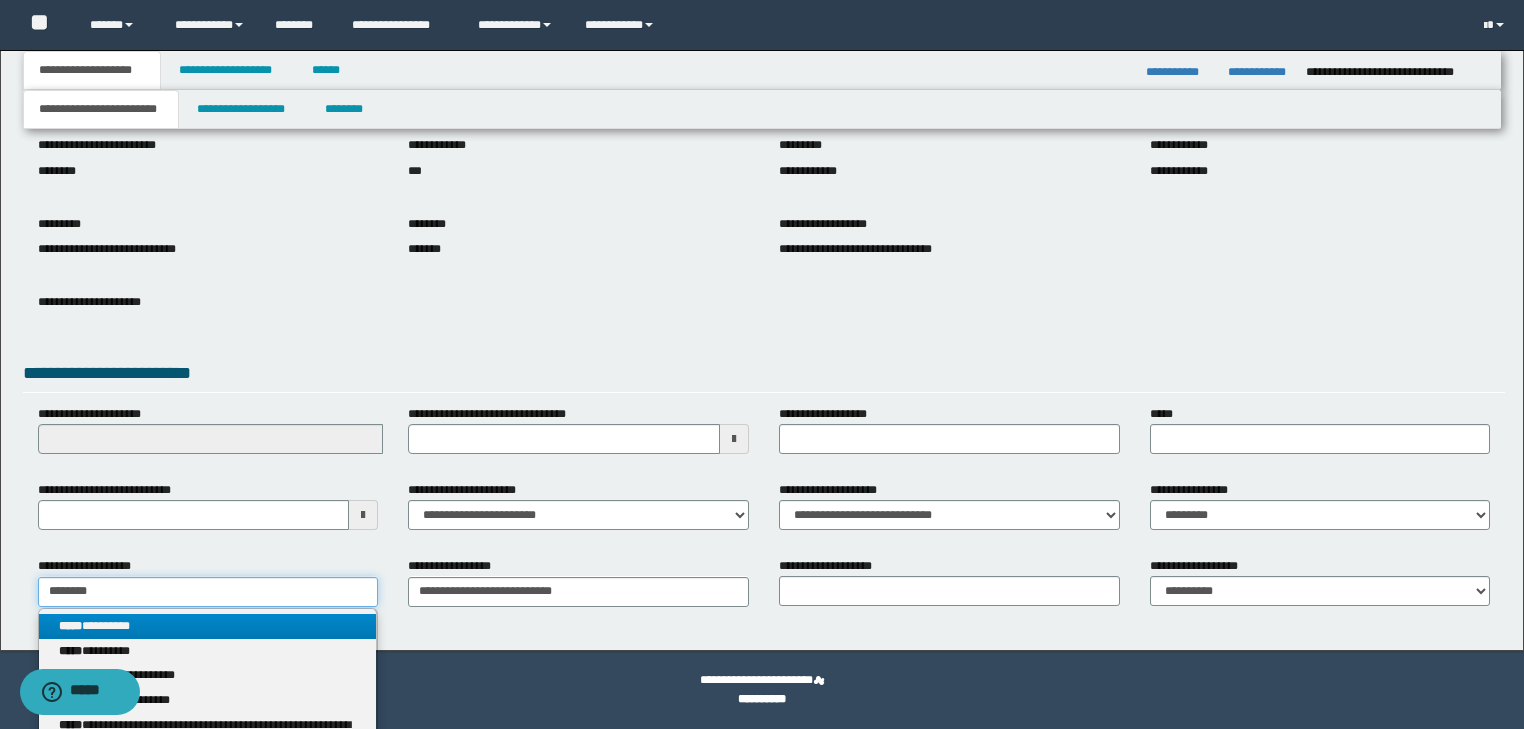 type 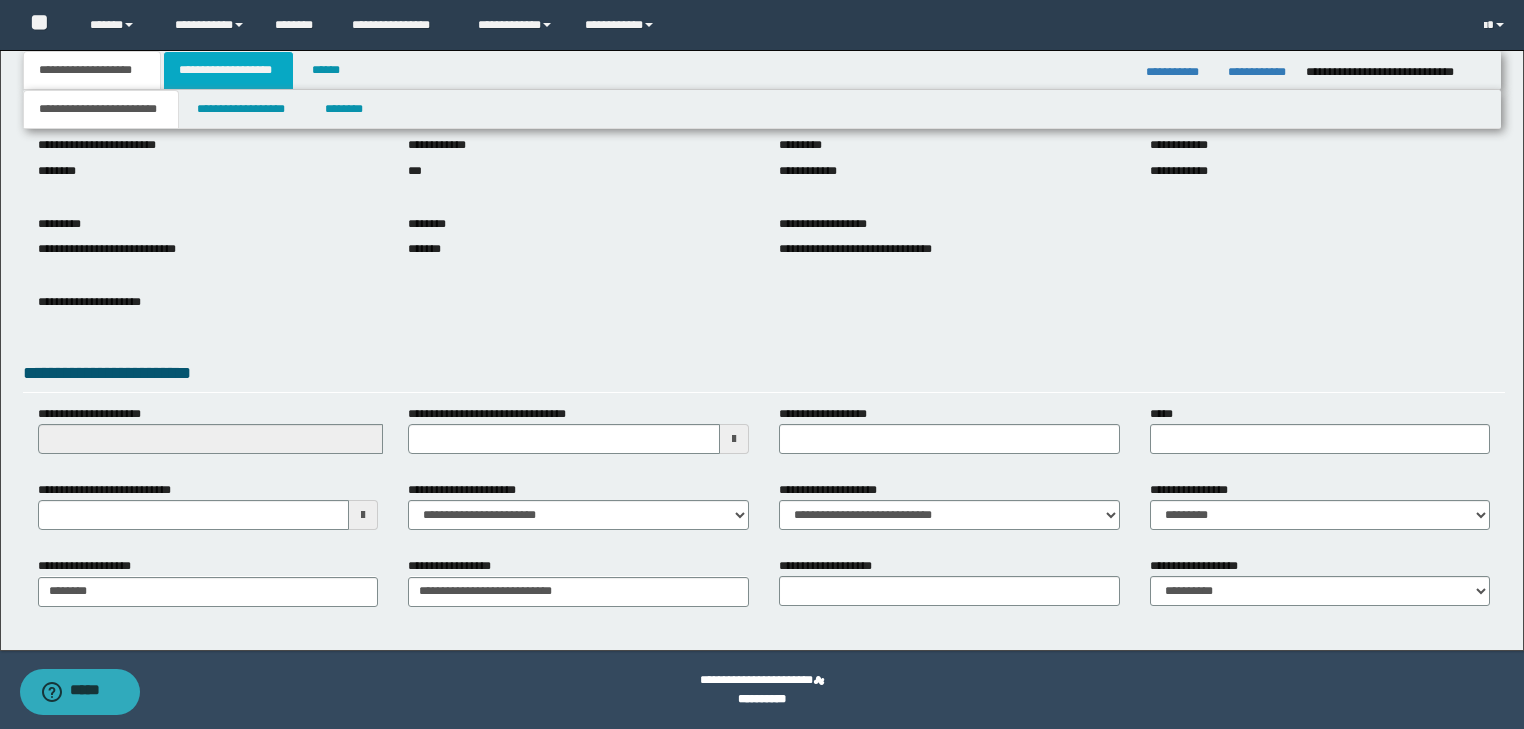 click on "**********" at bounding box center (228, 70) 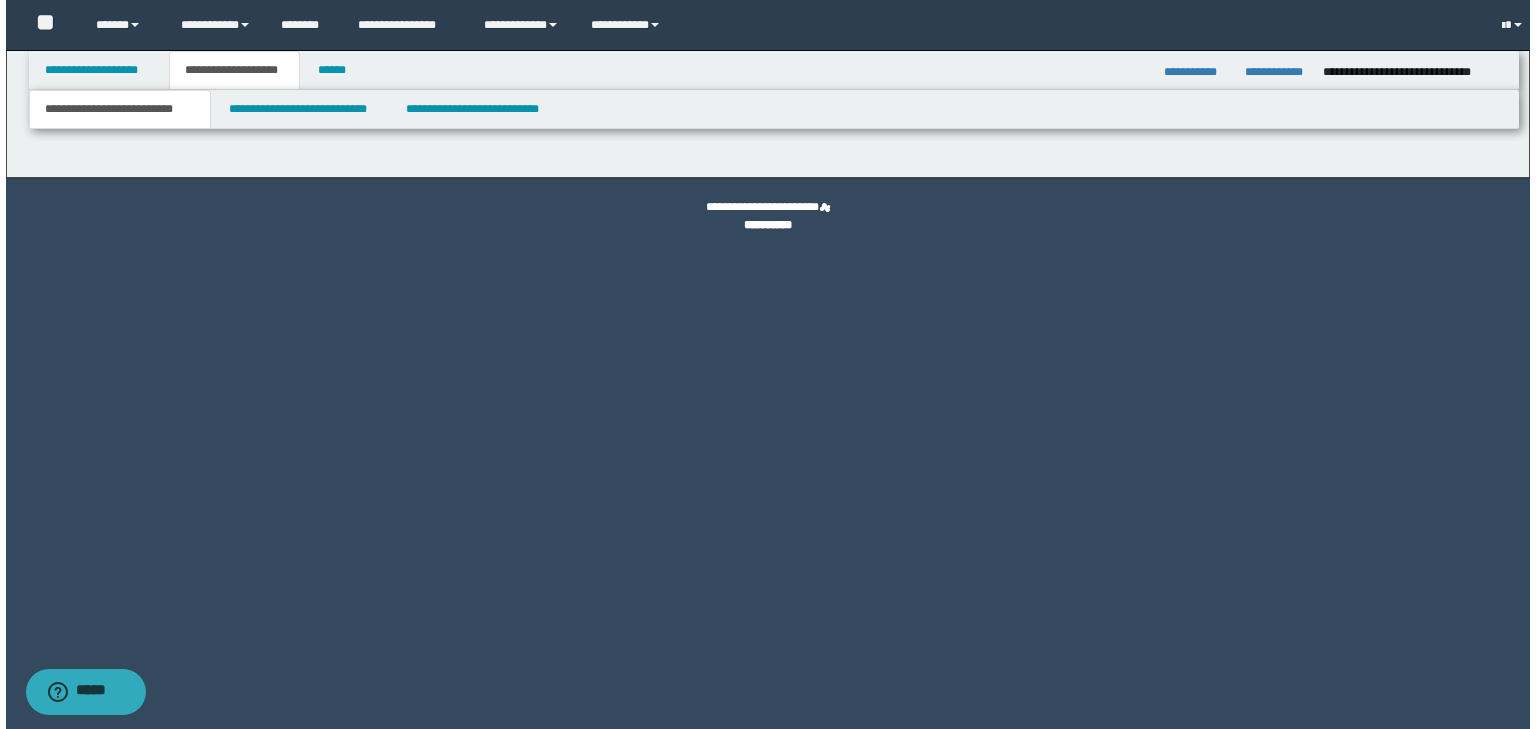 scroll, scrollTop: 0, scrollLeft: 0, axis: both 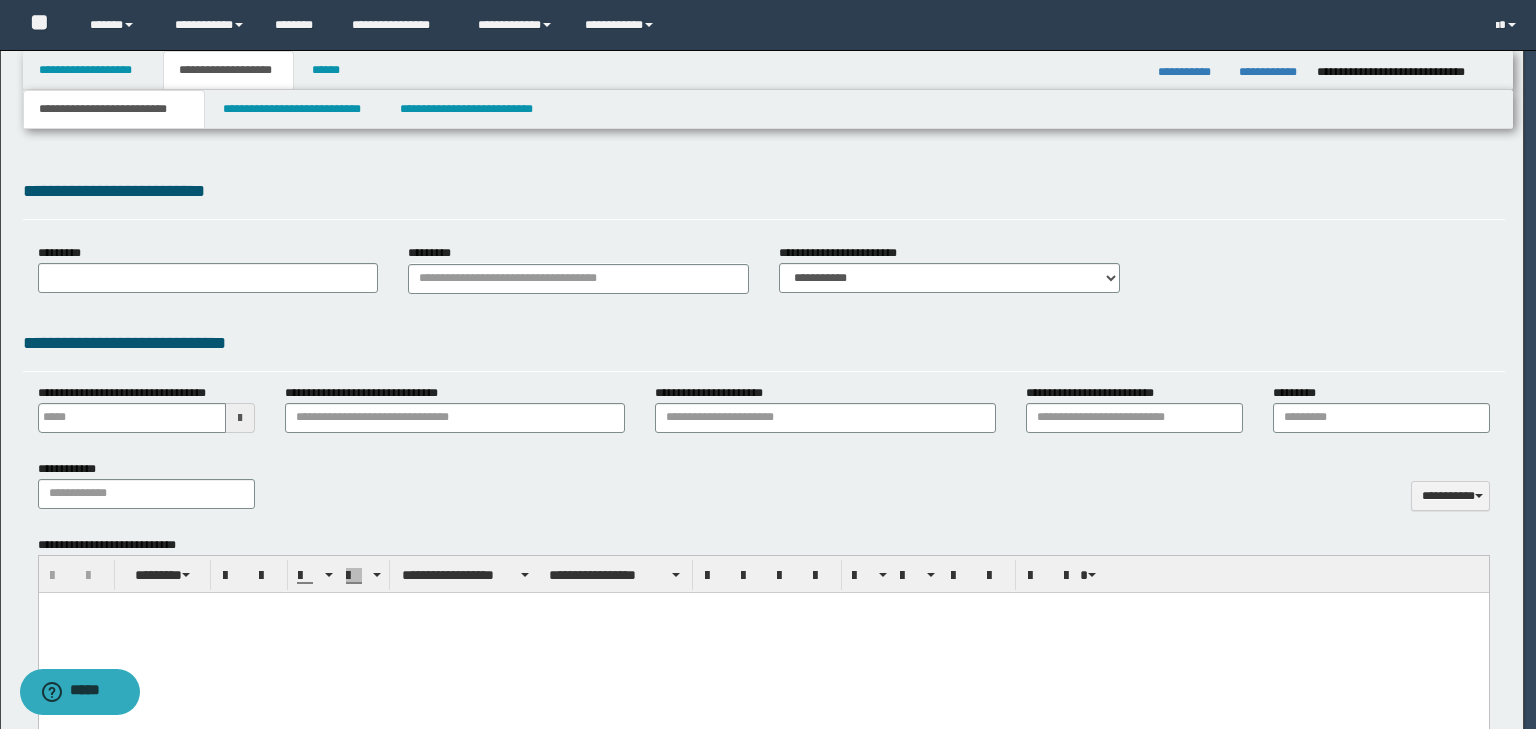 select on "*" 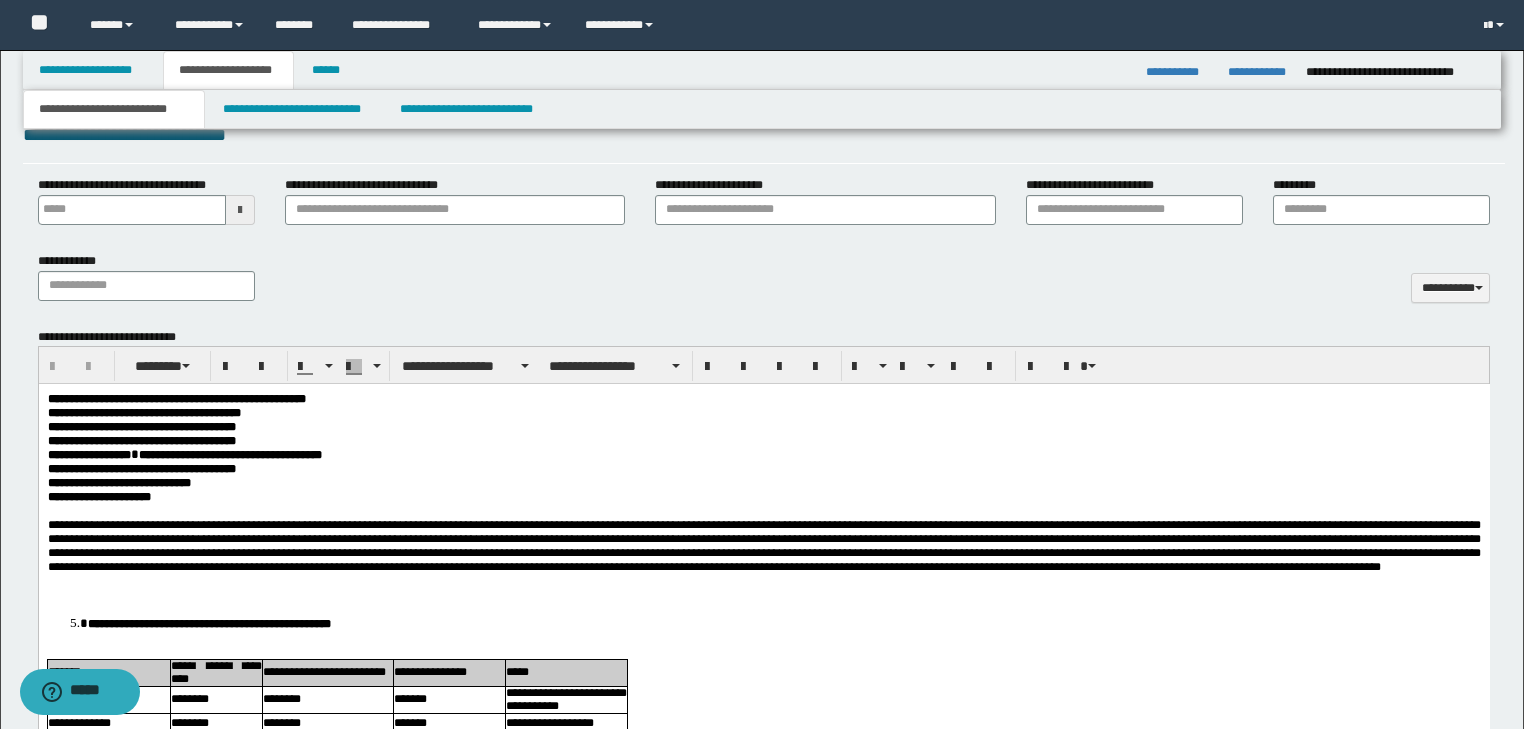 scroll, scrollTop: 720, scrollLeft: 0, axis: vertical 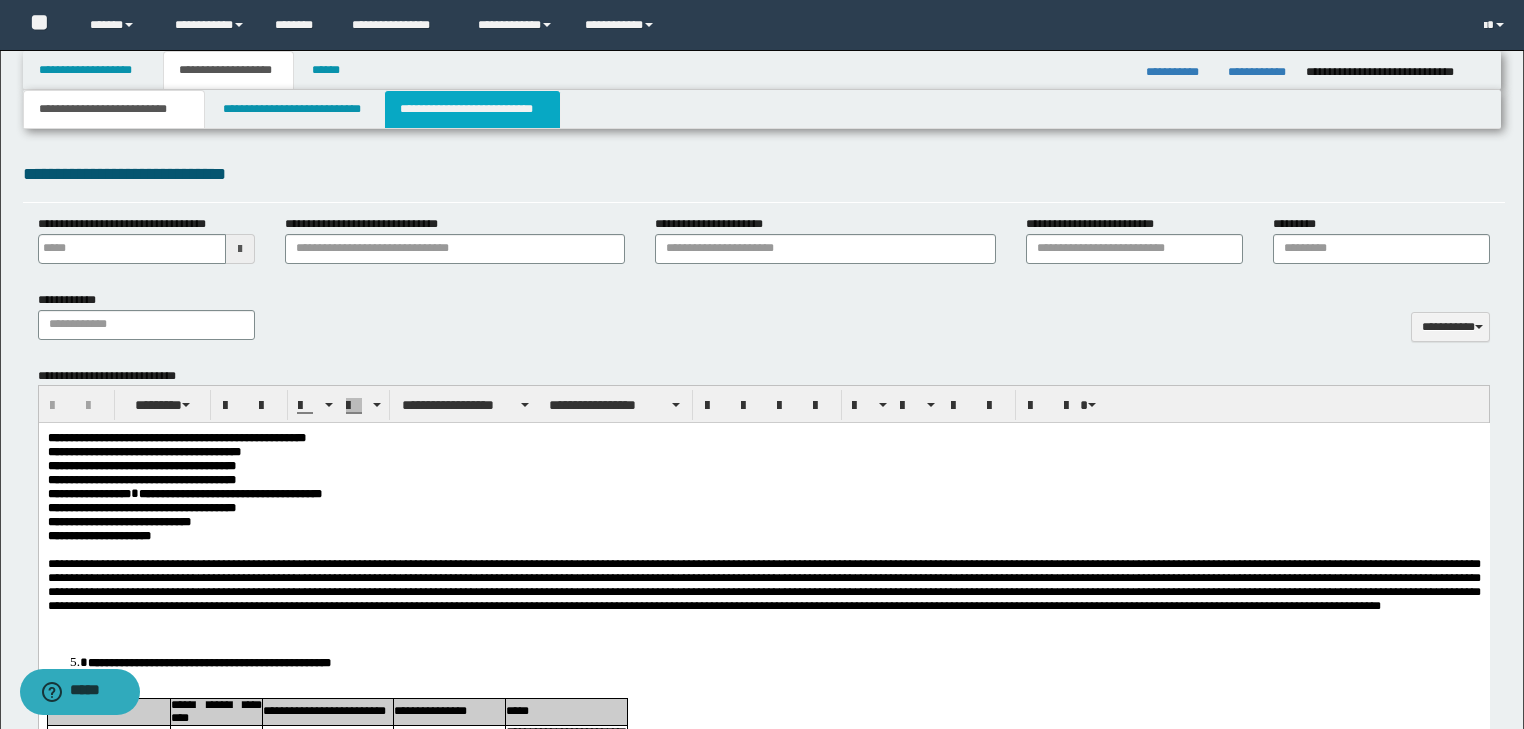 click on "**********" at bounding box center [472, 109] 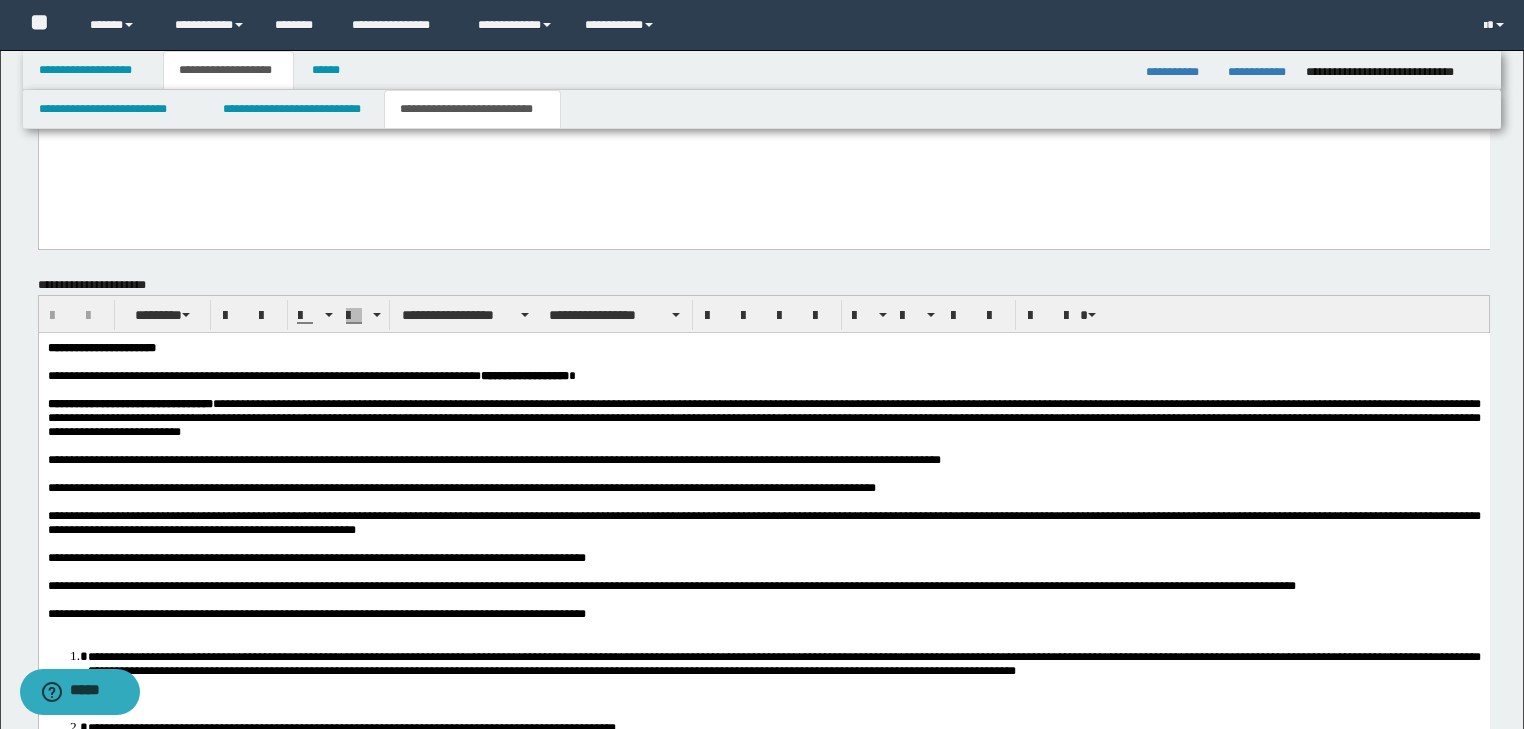 scroll, scrollTop: 1548, scrollLeft: 0, axis: vertical 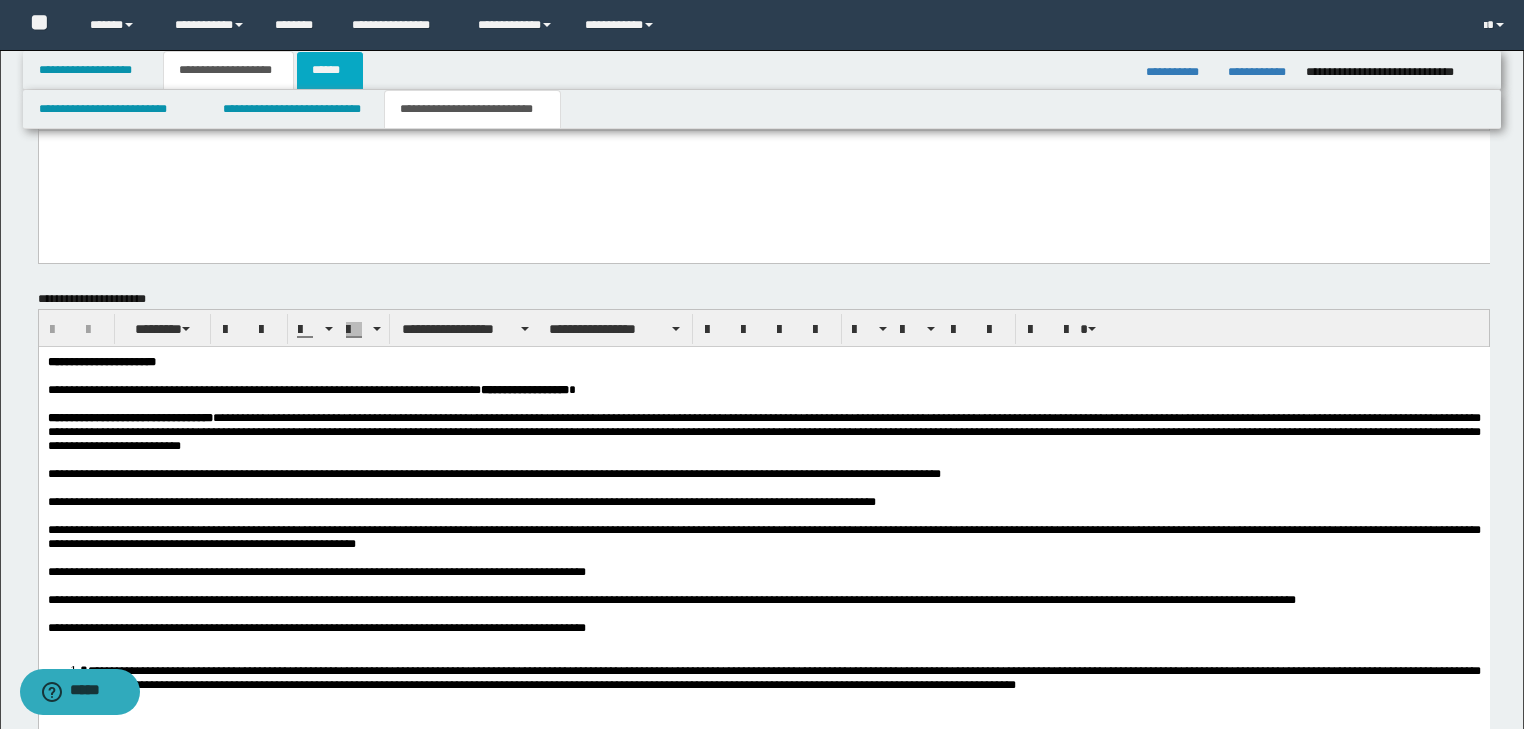 click on "******" at bounding box center [330, 70] 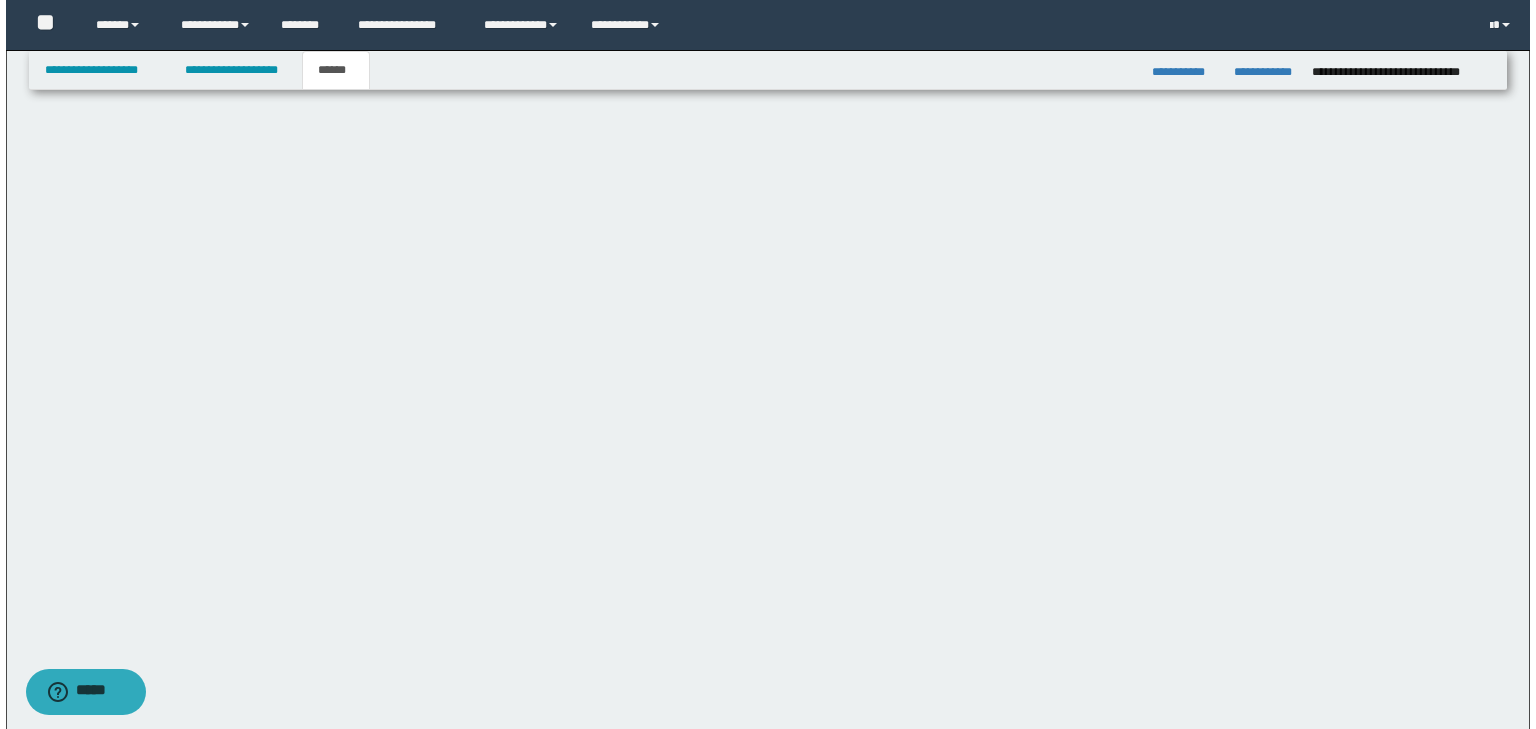 scroll, scrollTop: 0, scrollLeft: 0, axis: both 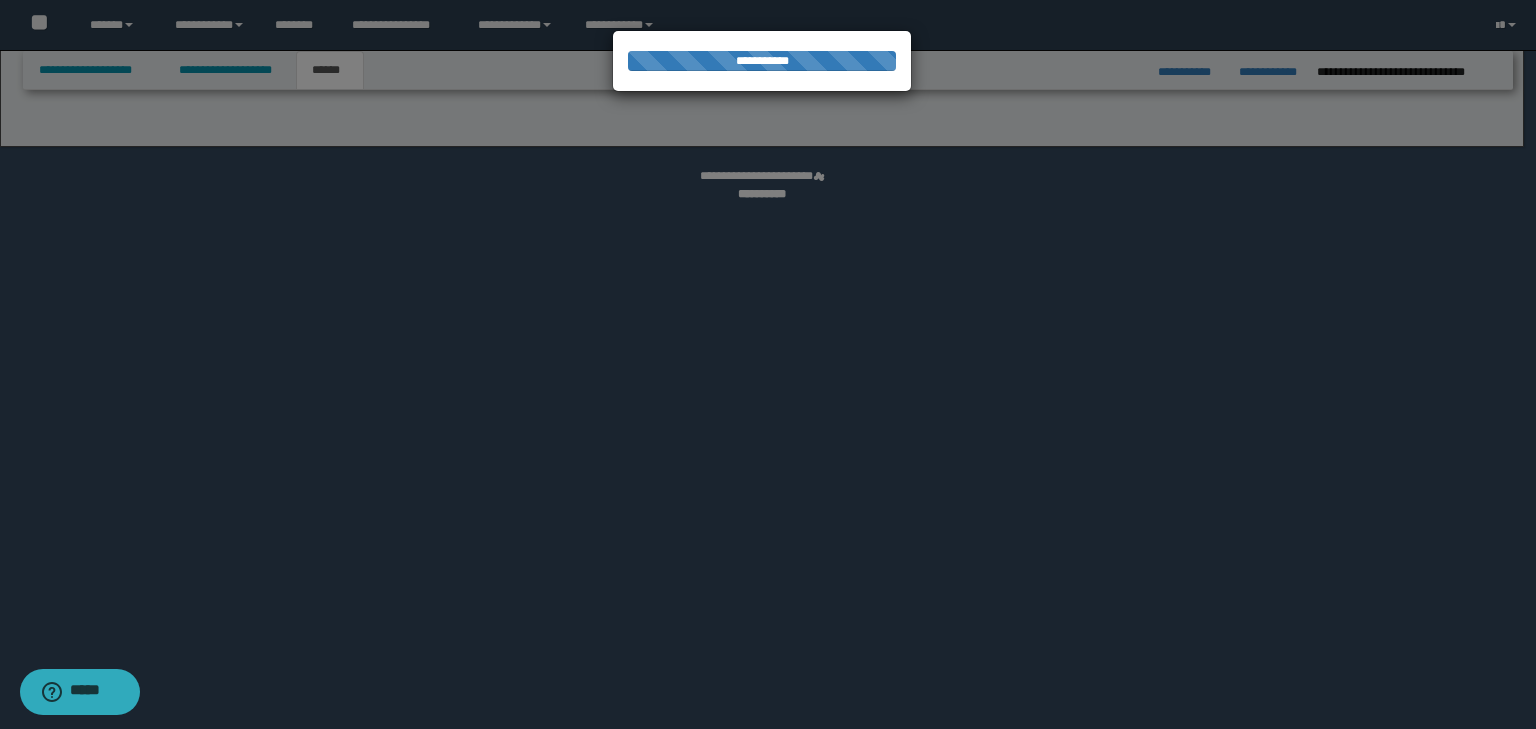 select on "*" 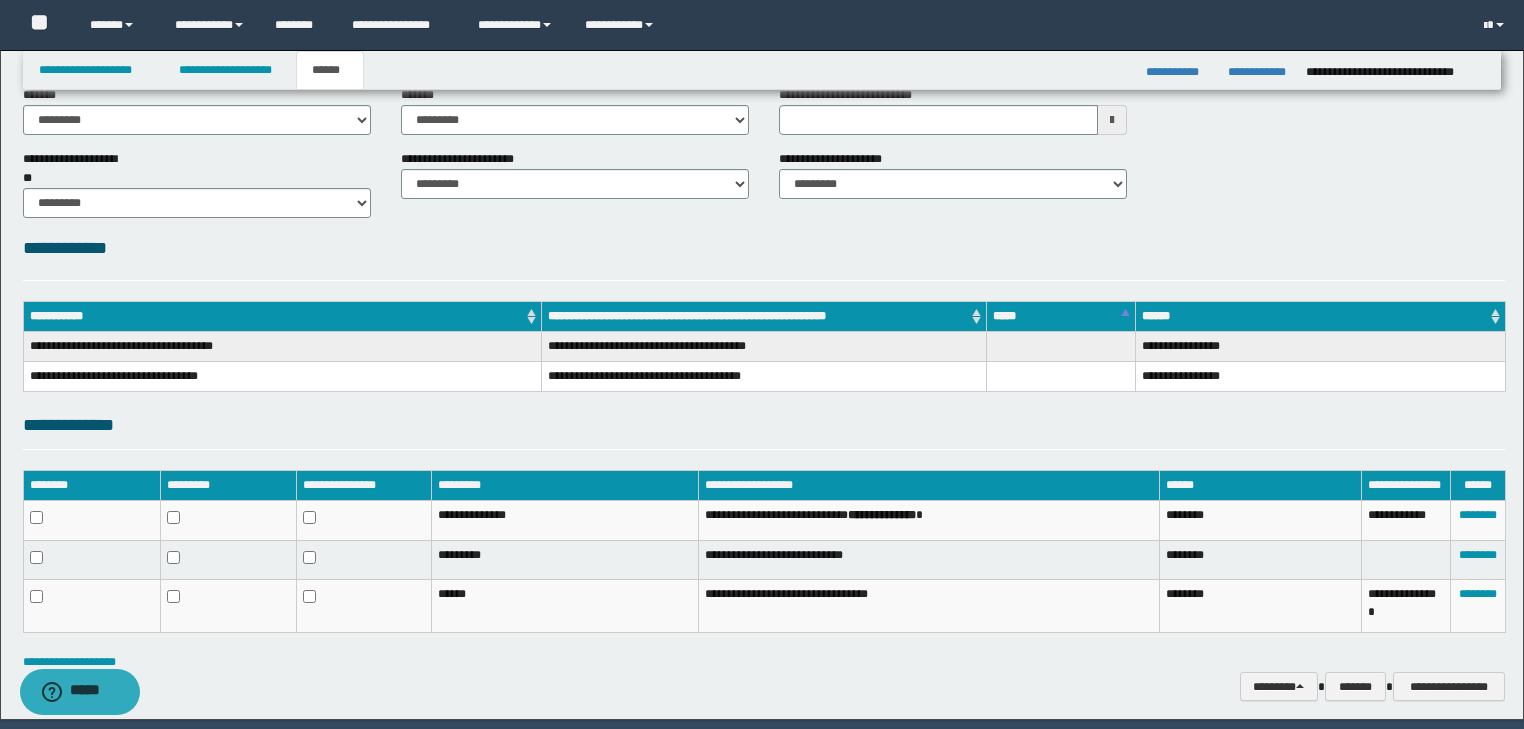 scroll, scrollTop: 177, scrollLeft: 0, axis: vertical 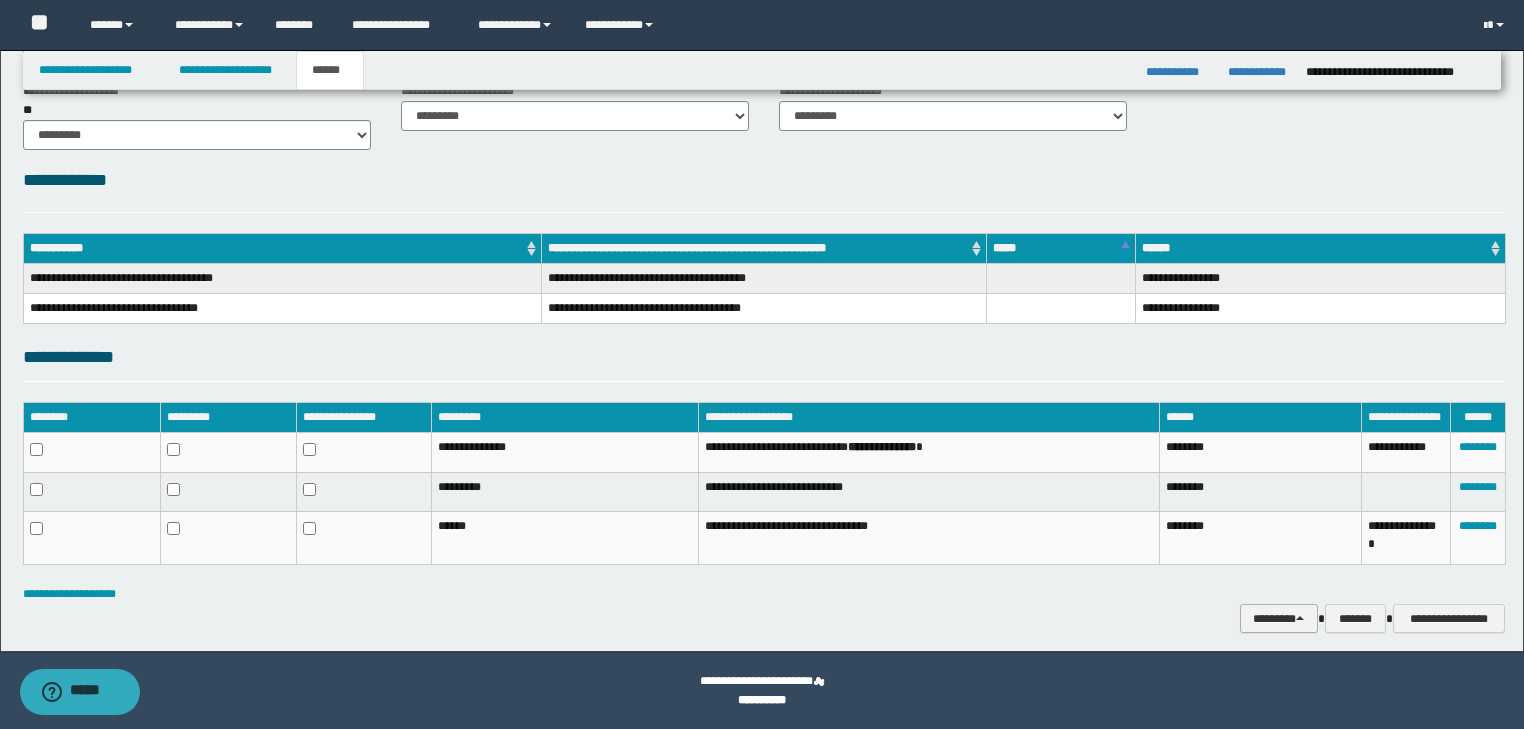 click on "********" at bounding box center [1279, 619] 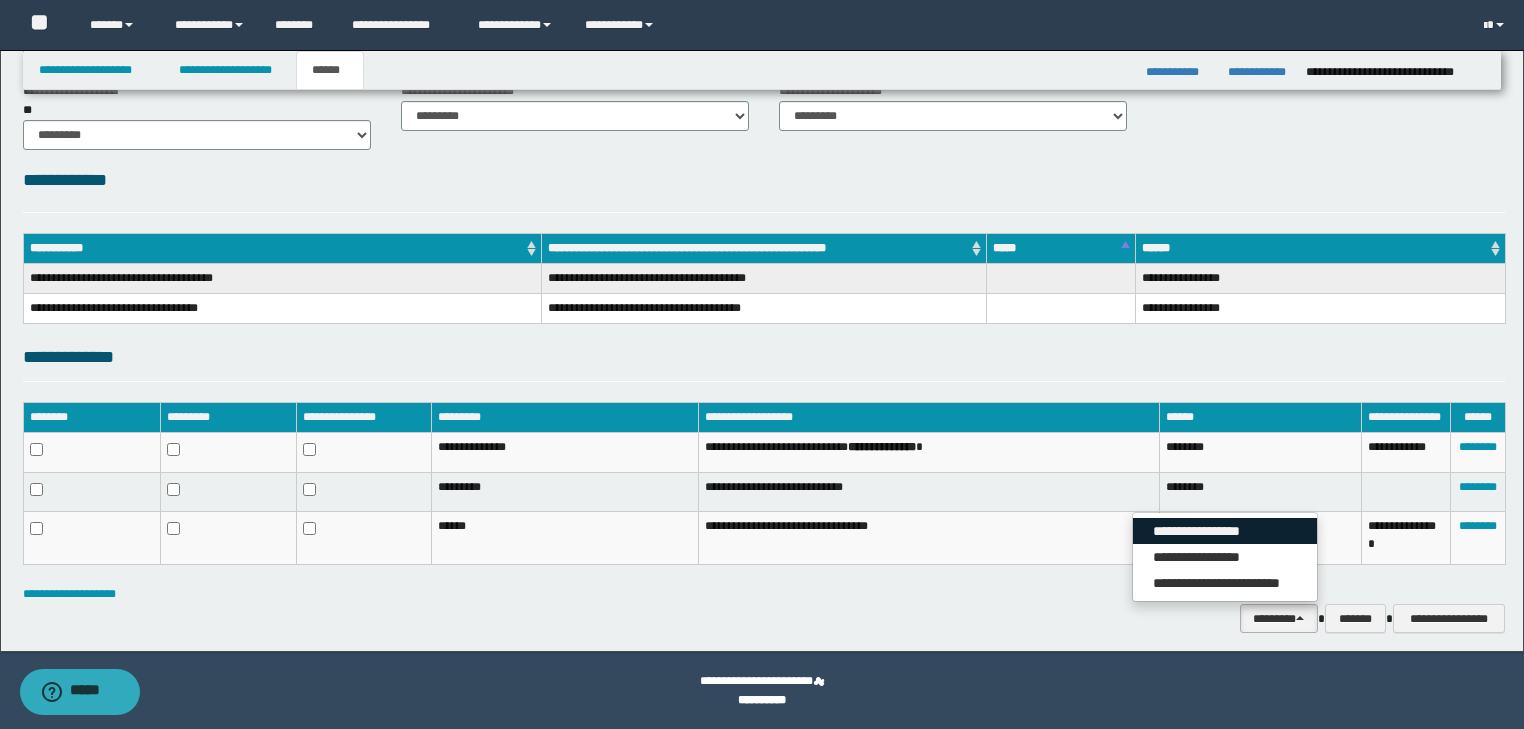 click on "**********" at bounding box center (1225, 531) 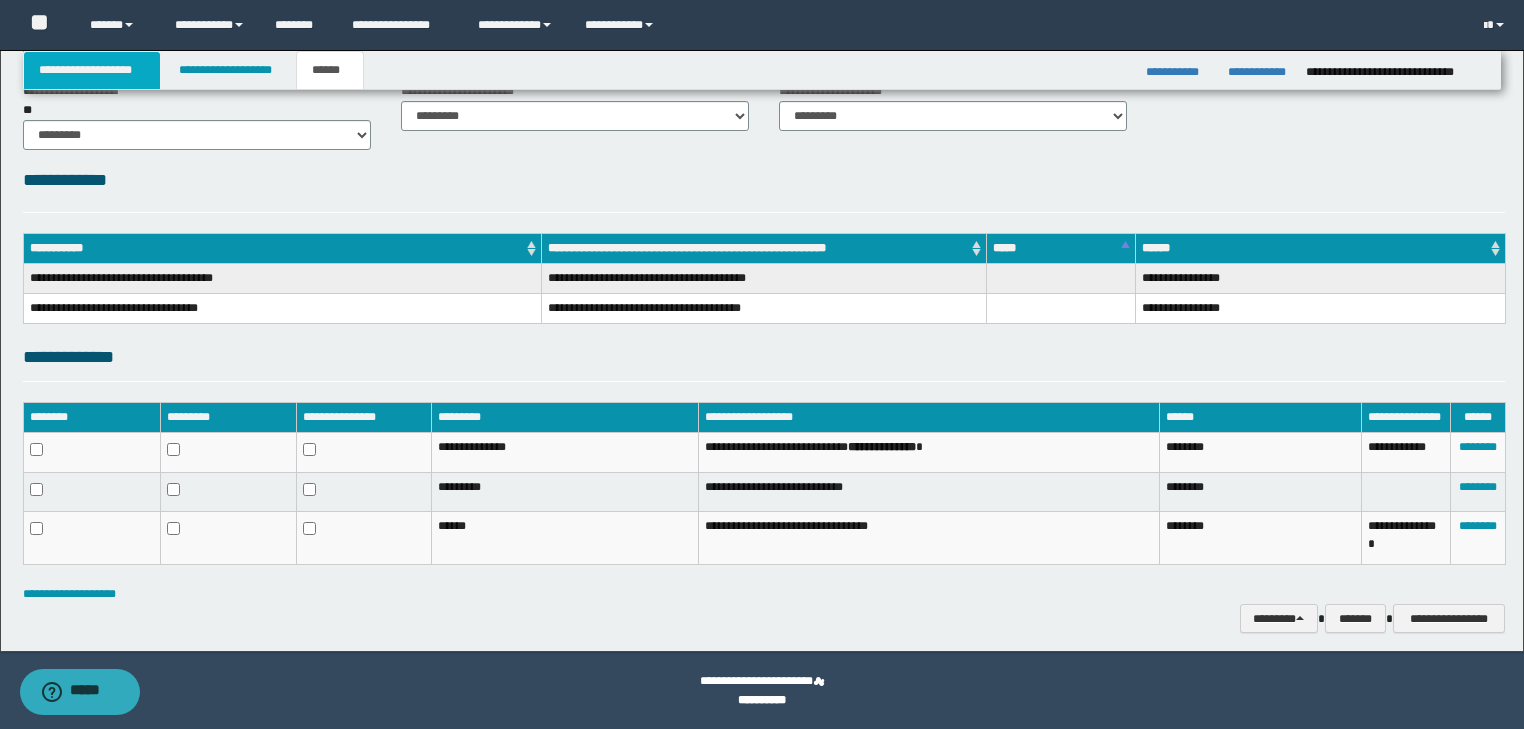 click on "**********" at bounding box center [92, 70] 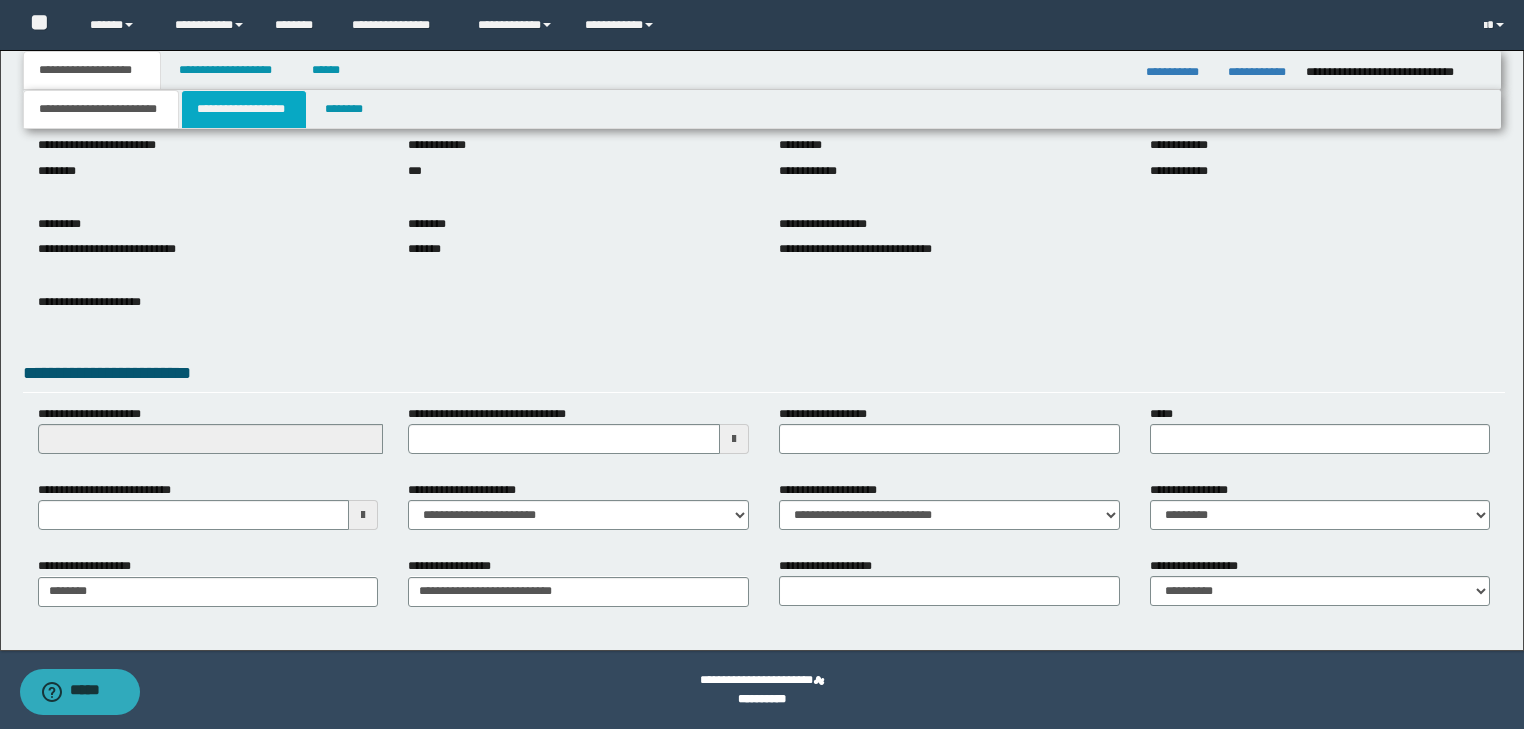 click on "**********" at bounding box center (244, 109) 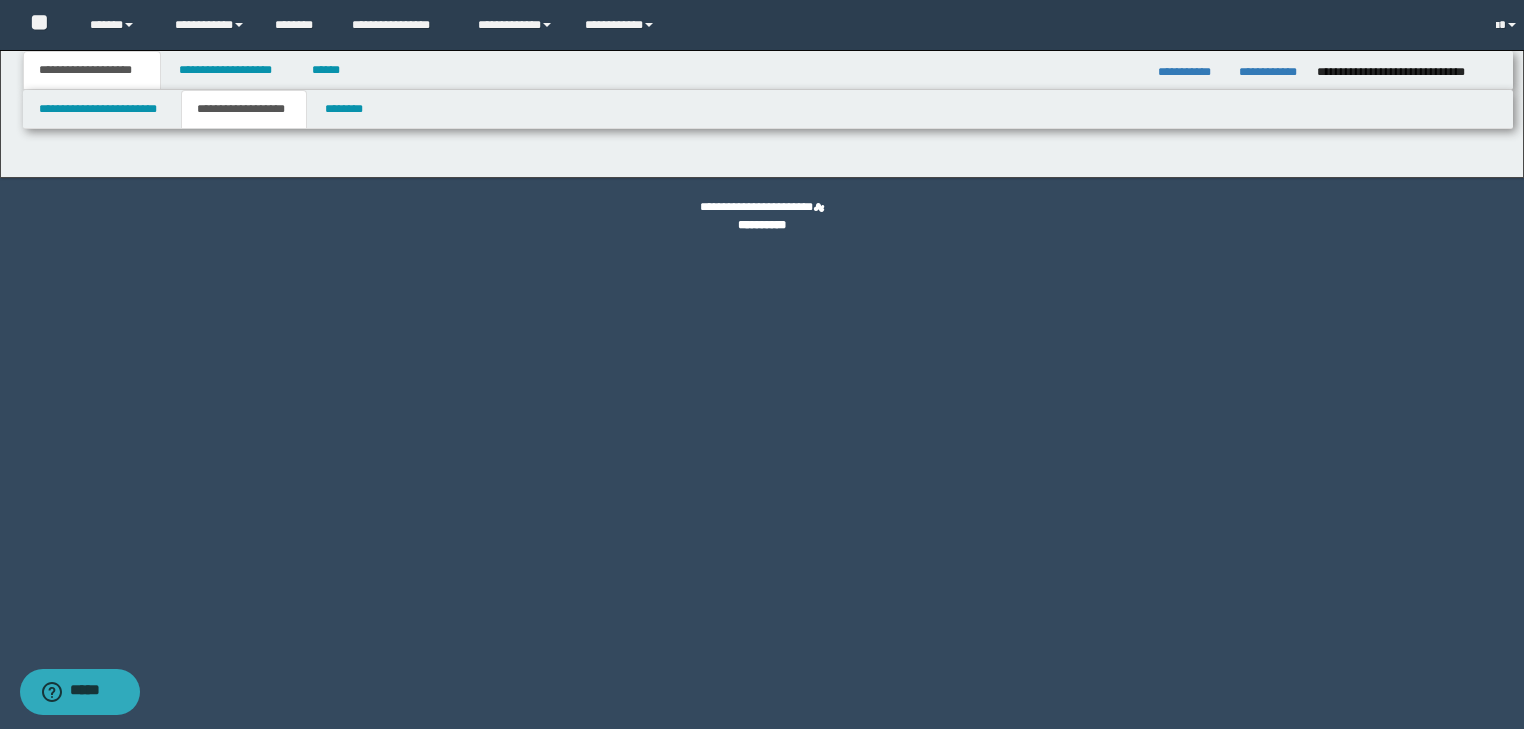 scroll, scrollTop: 0, scrollLeft: 0, axis: both 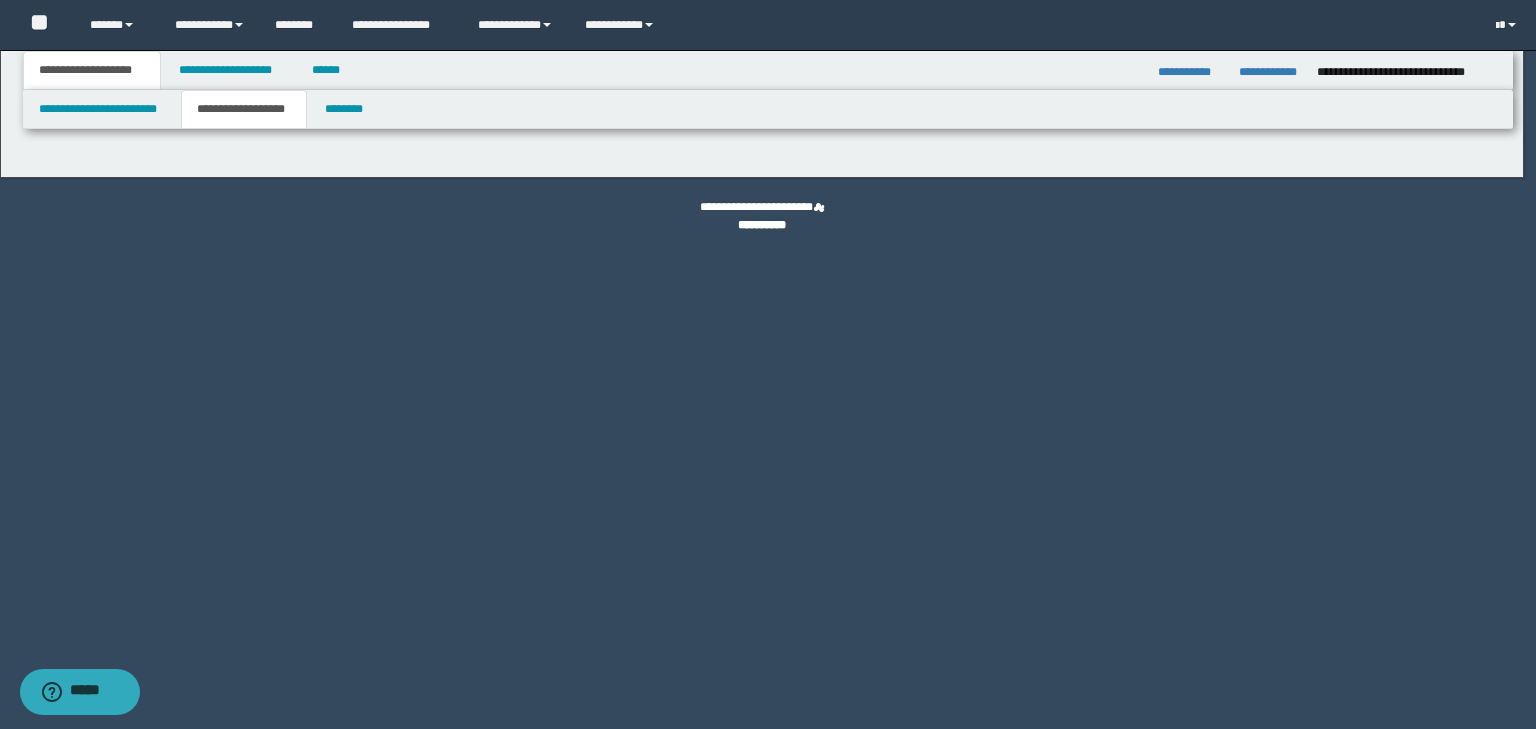 type on "********" 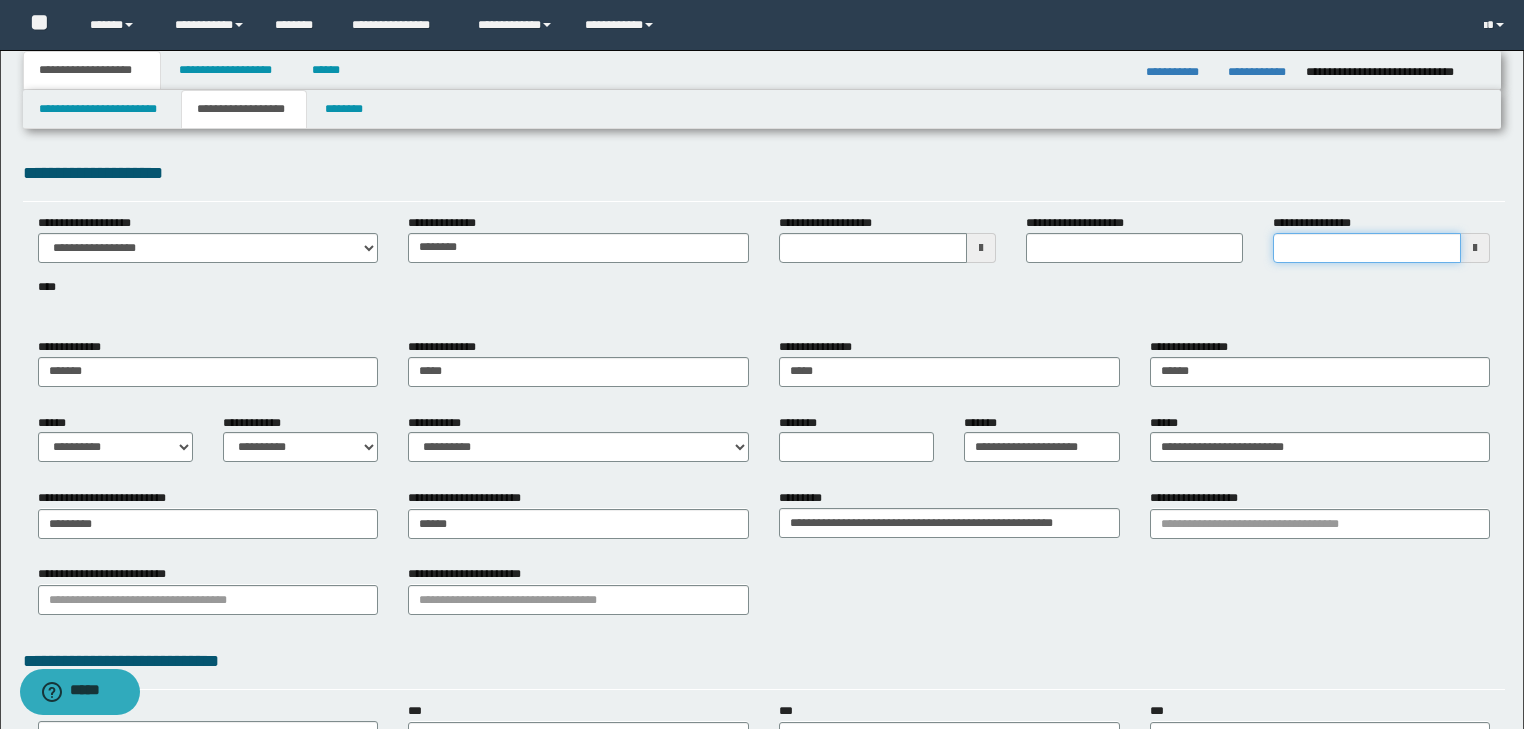 click on "**********" at bounding box center (1367, 248) 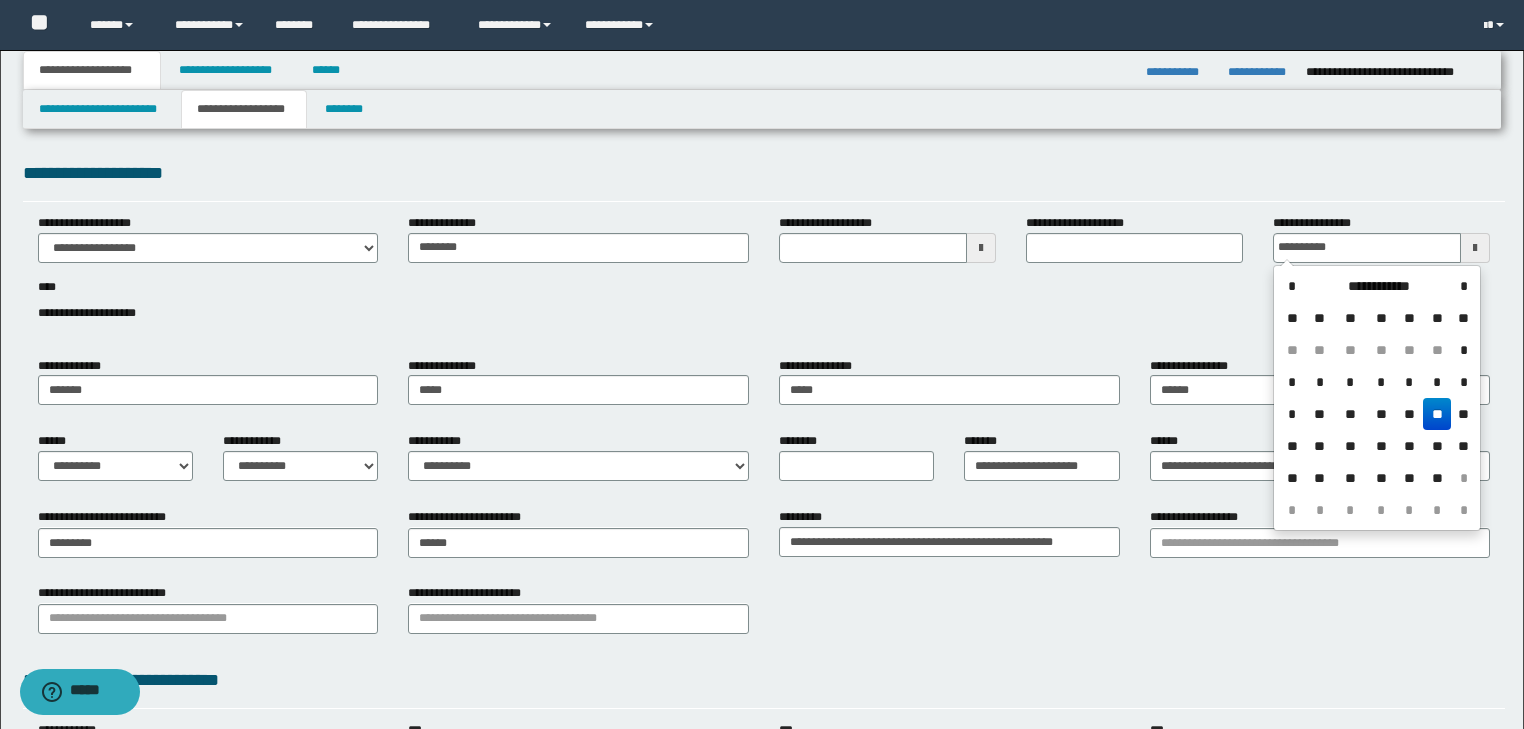 type on "**********" 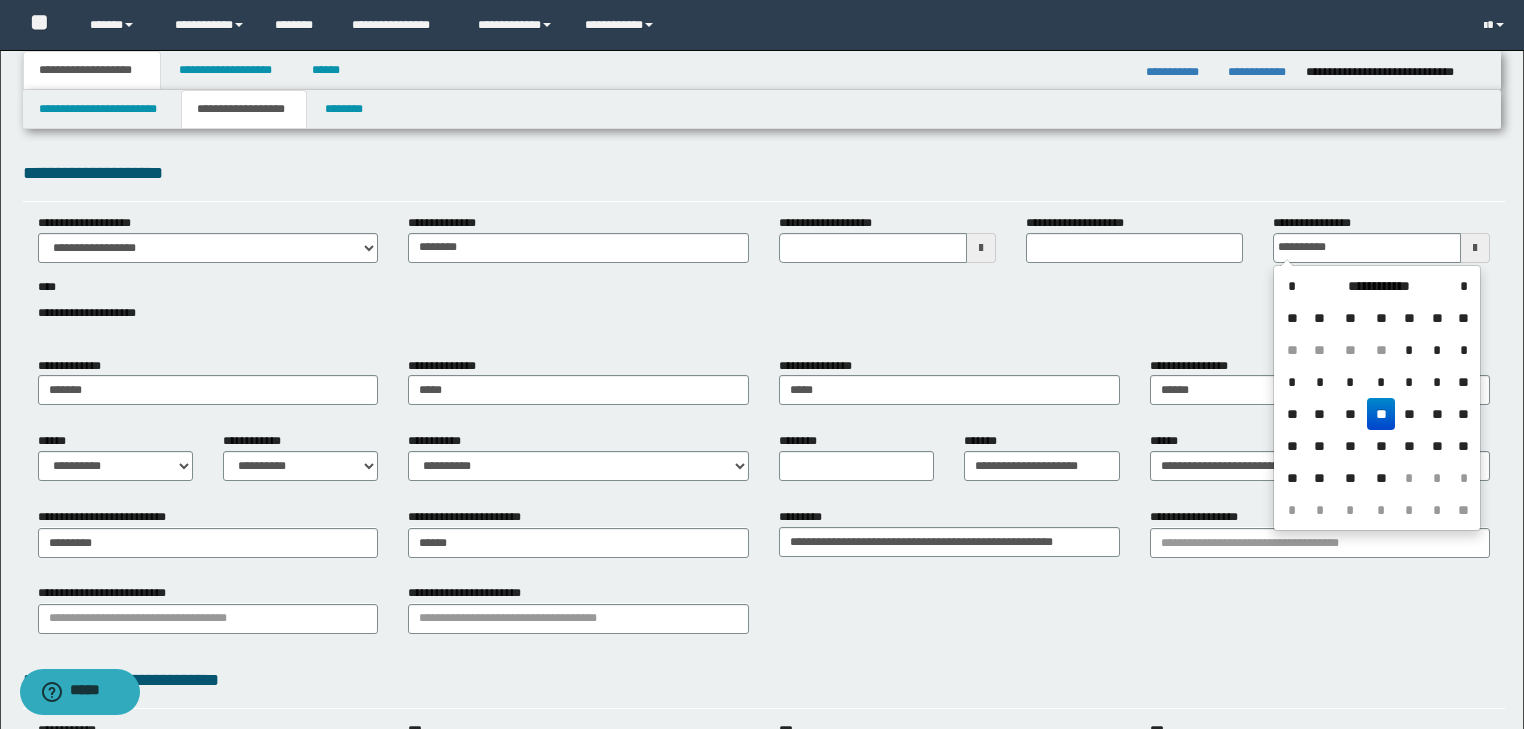 type on "**********" 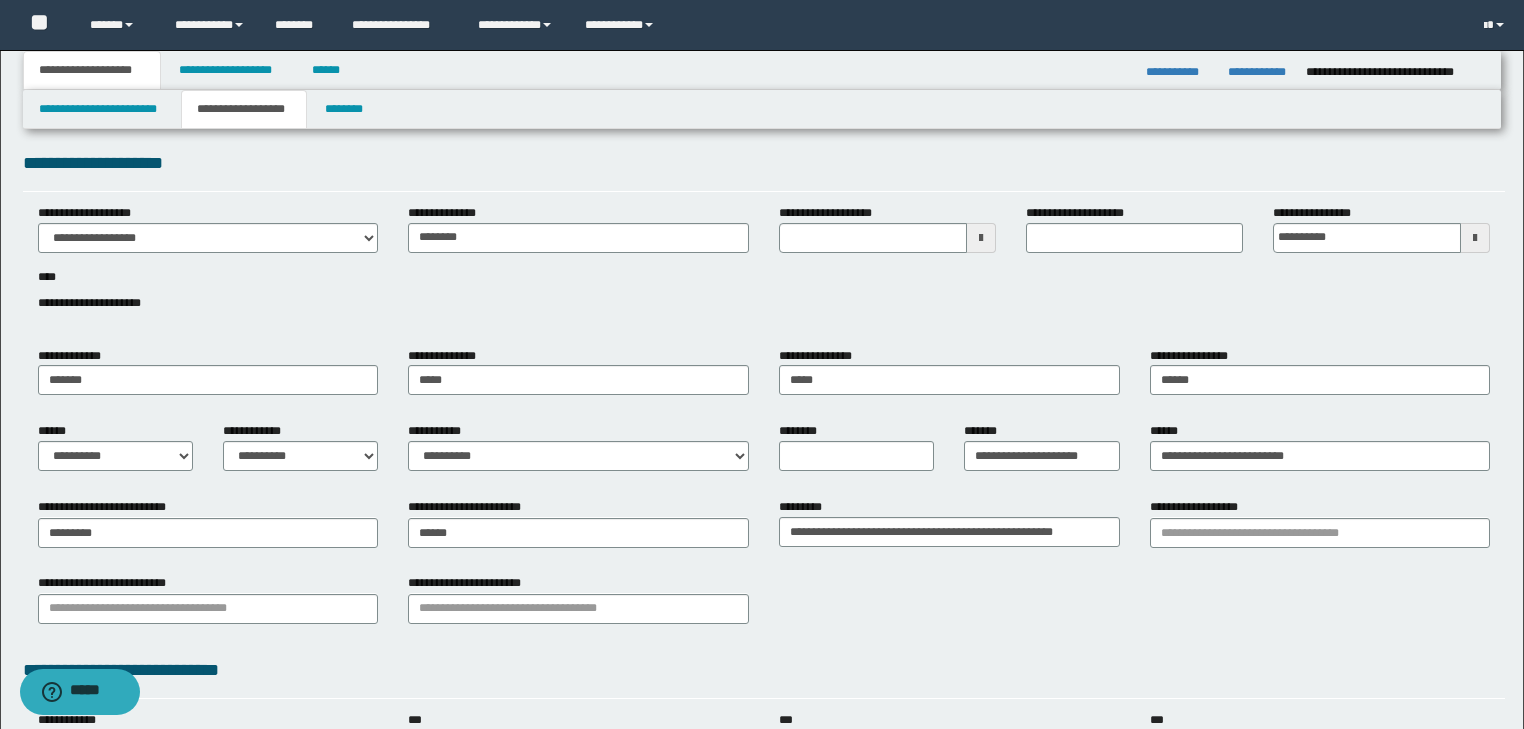 scroll, scrollTop: 0, scrollLeft: 0, axis: both 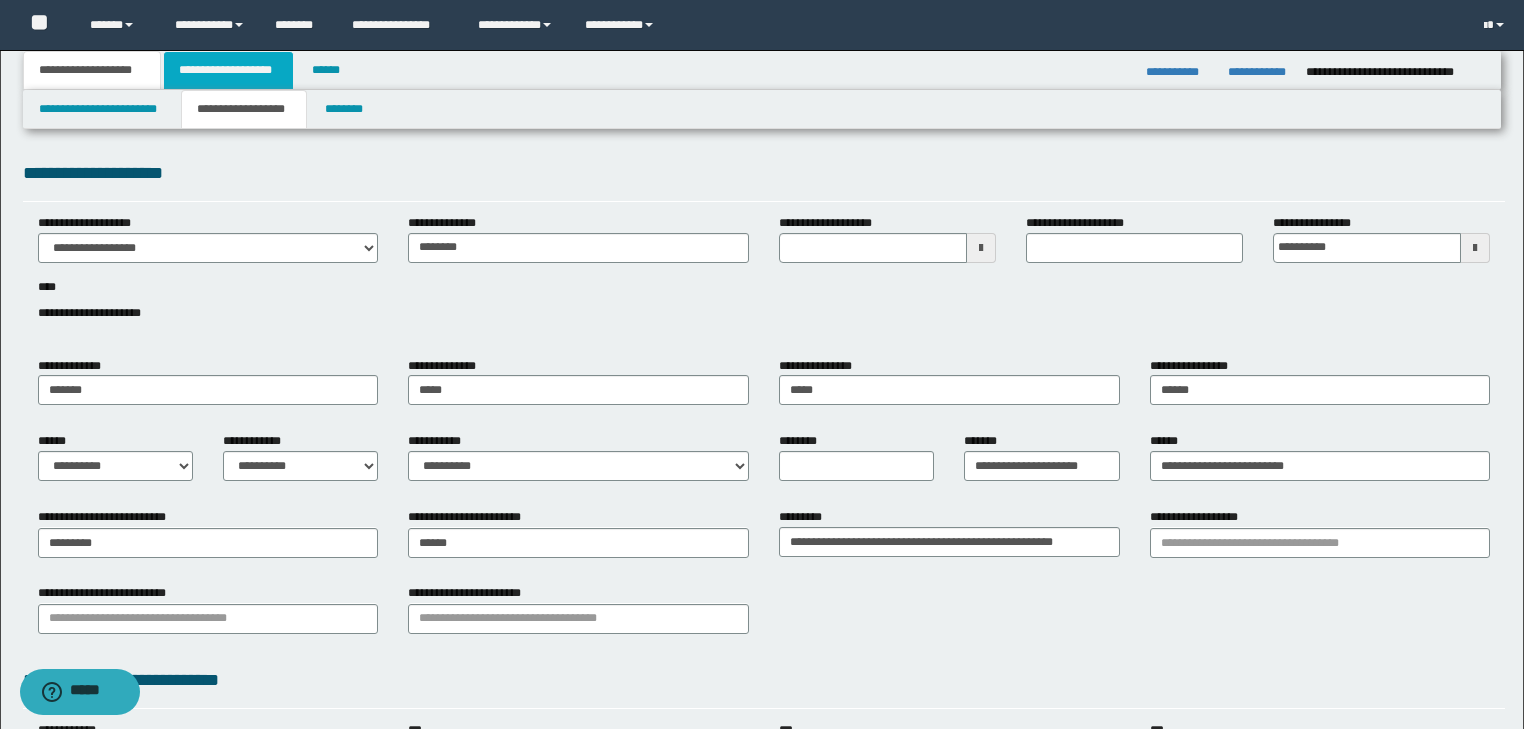 click on "**********" at bounding box center (228, 70) 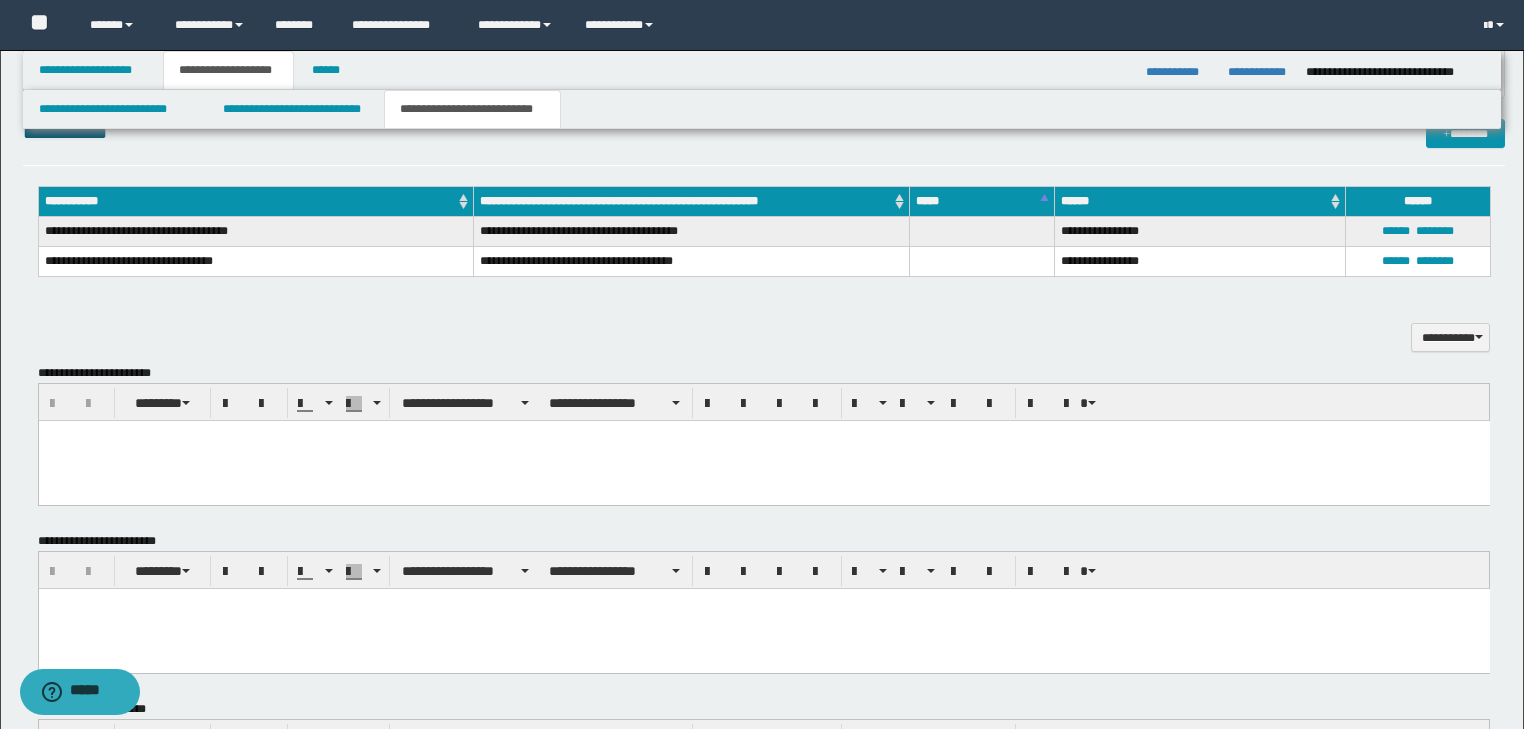 scroll, scrollTop: 640, scrollLeft: 0, axis: vertical 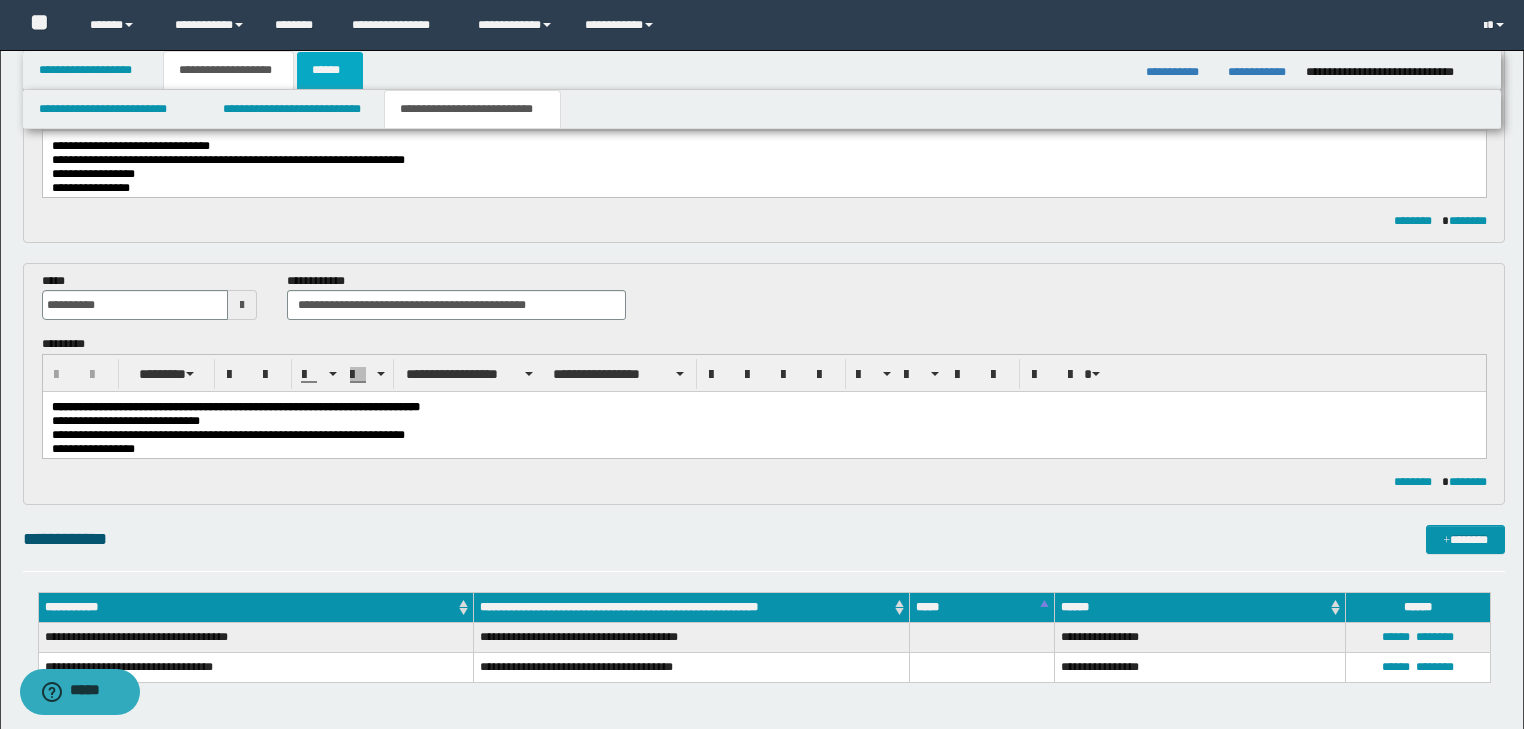 click on "******" at bounding box center [330, 70] 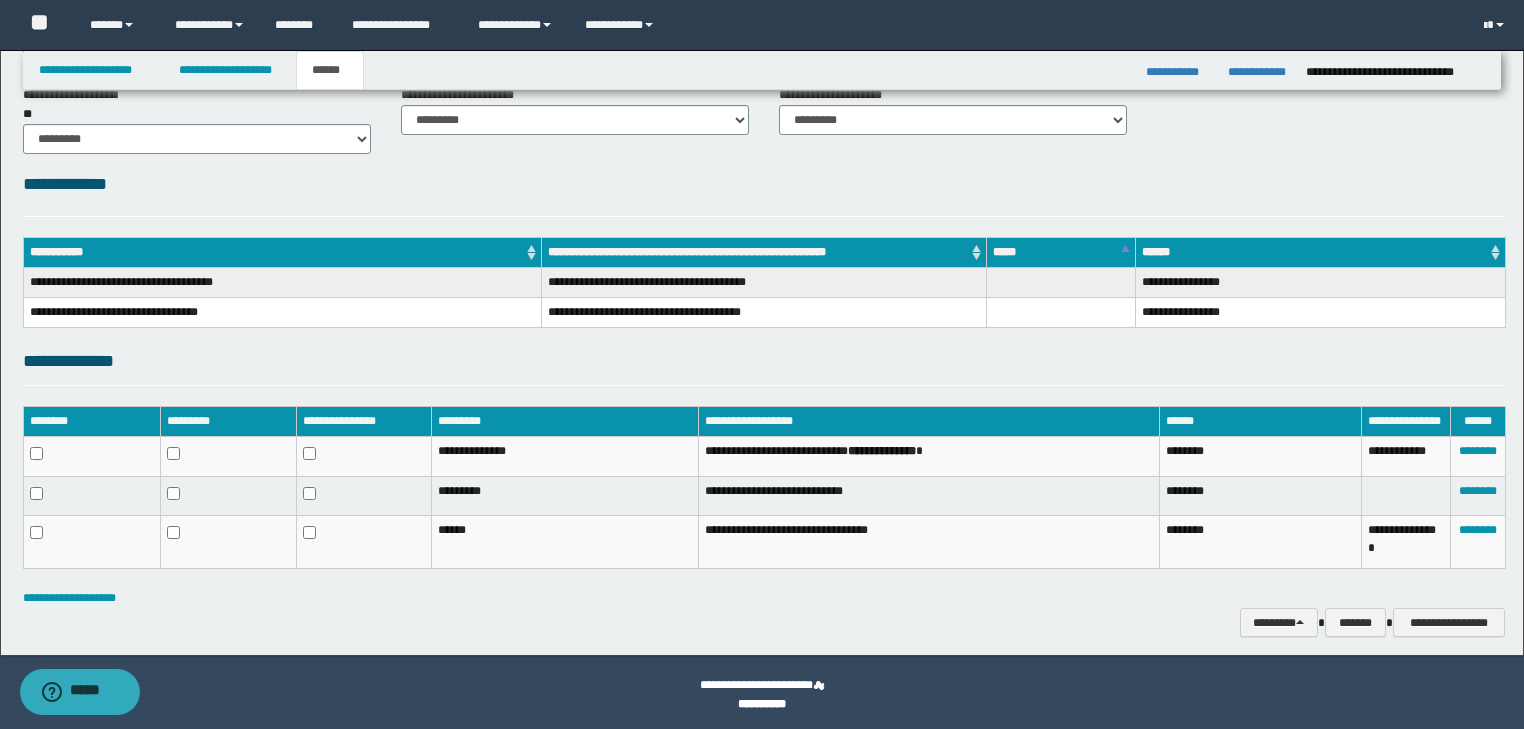 scroll, scrollTop: 177, scrollLeft: 0, axis: vertical 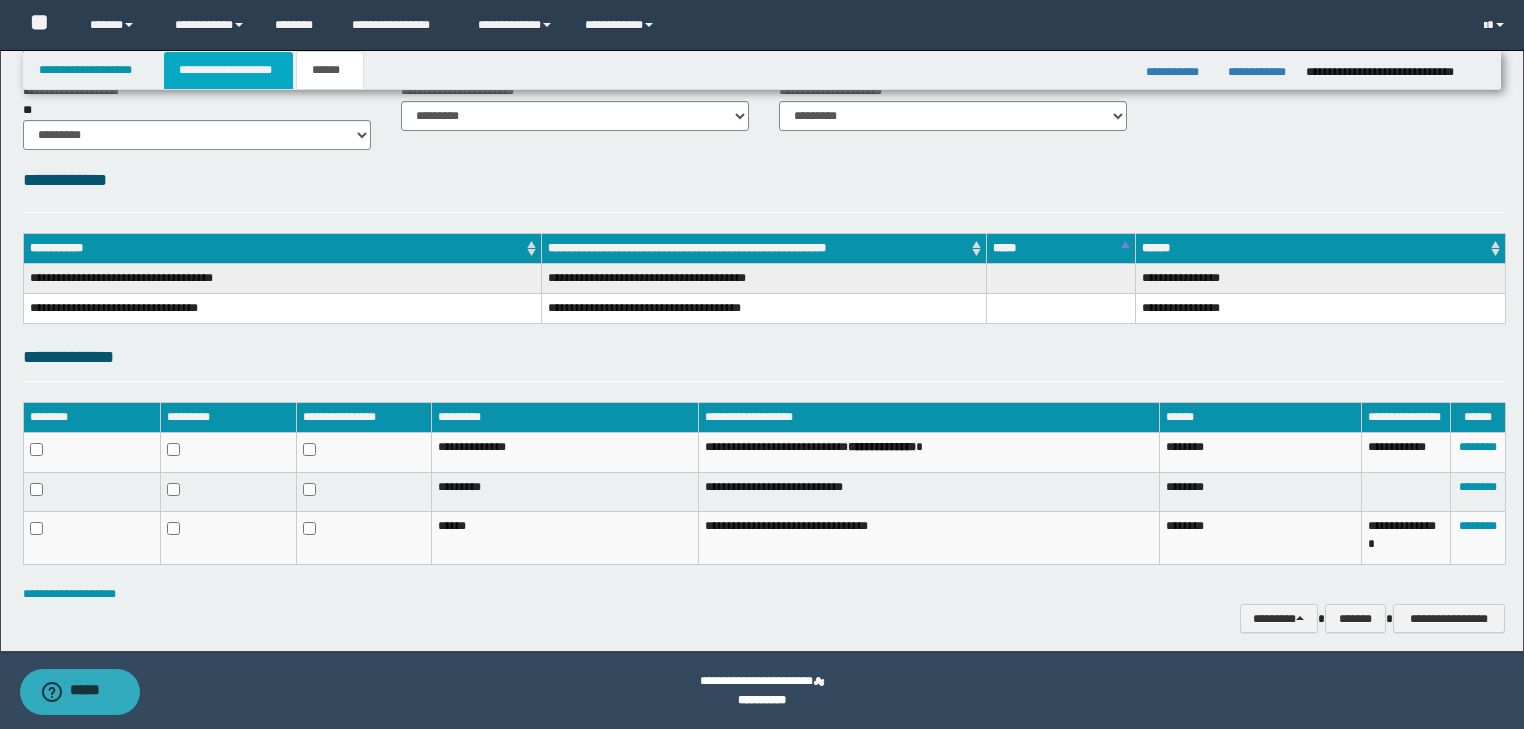 click on "**********" at bounding box center [228, 70] 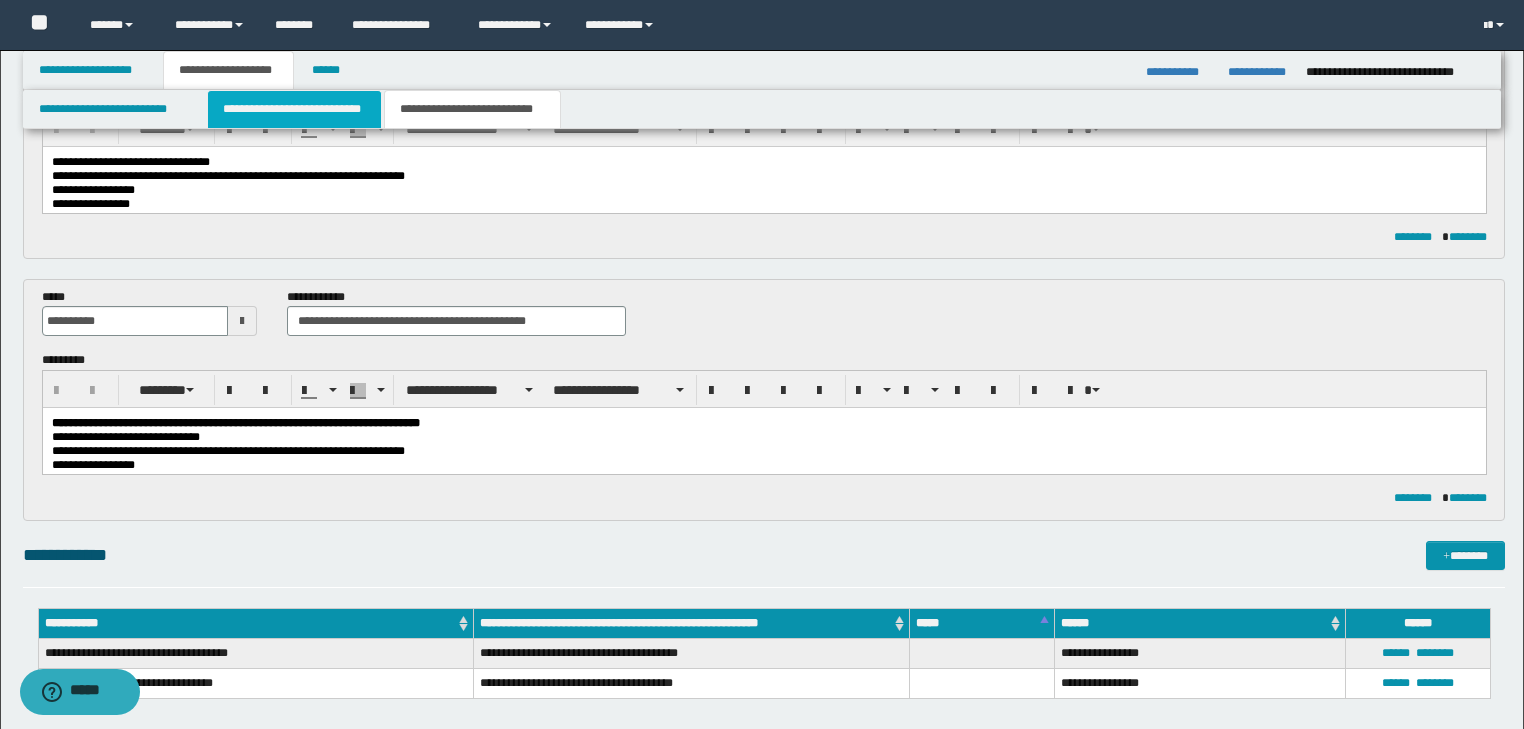 click on "**********" at bounding box center [294, 109] 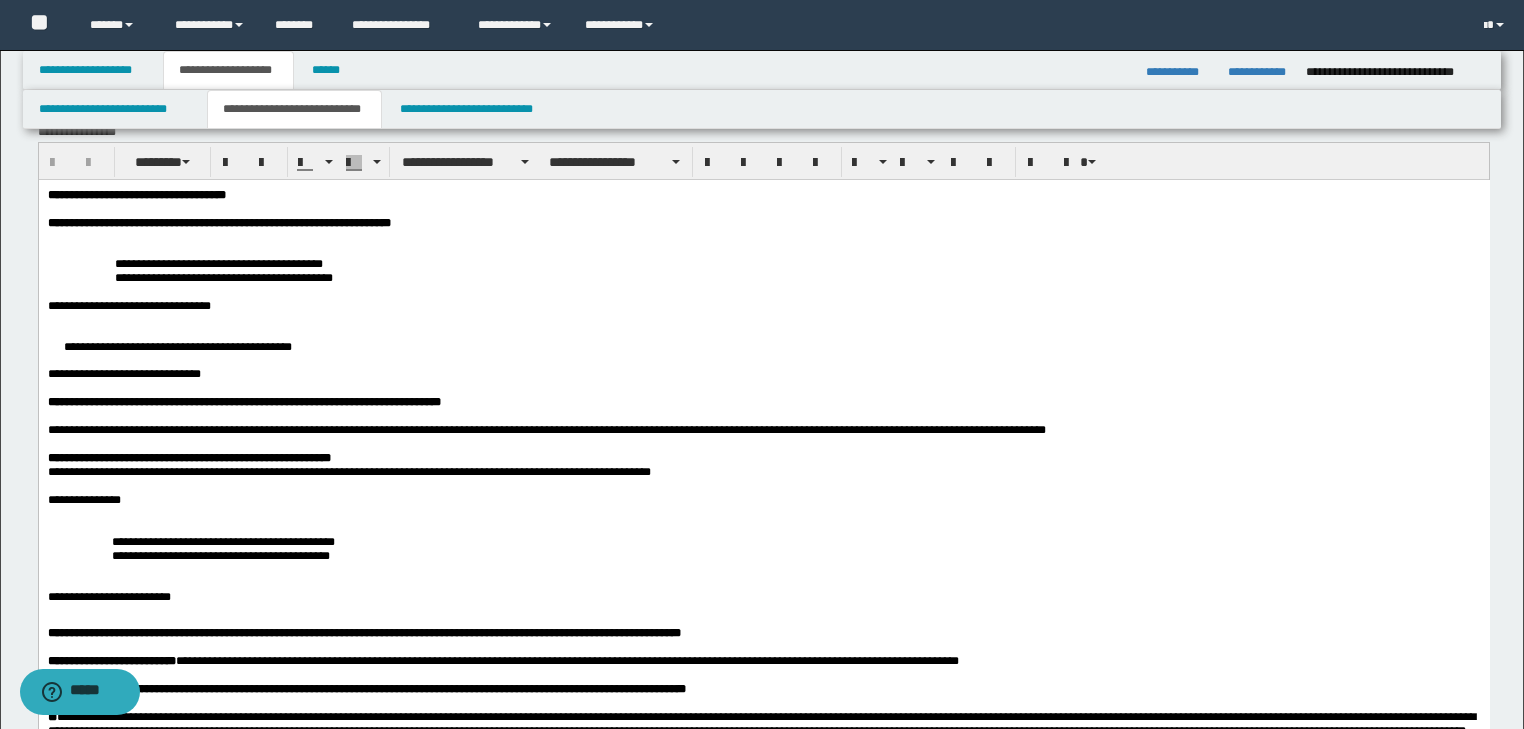 scroll, scrollTop: 0, scrollLeft: 0, axis: both 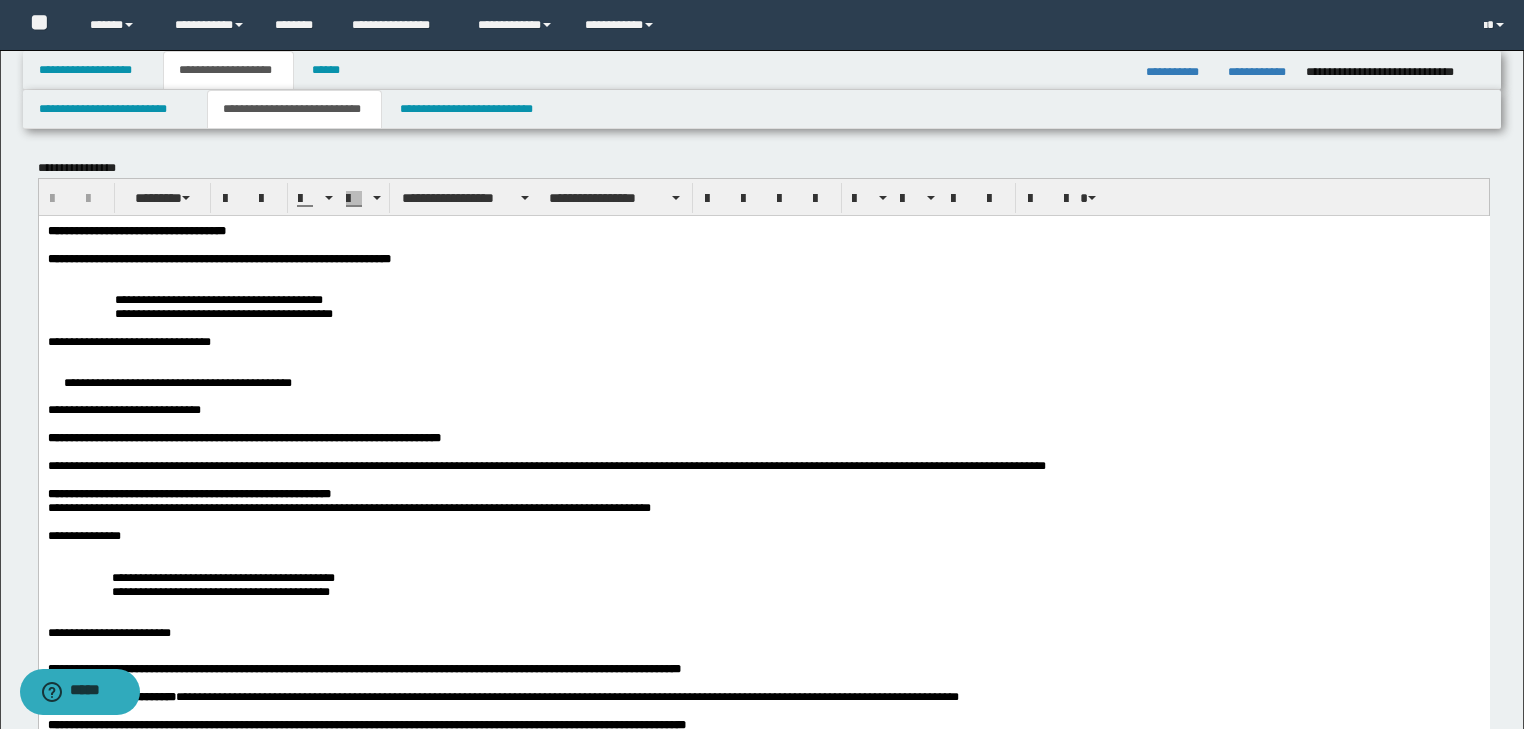 click on "**********" at bounding box center (223, 313) 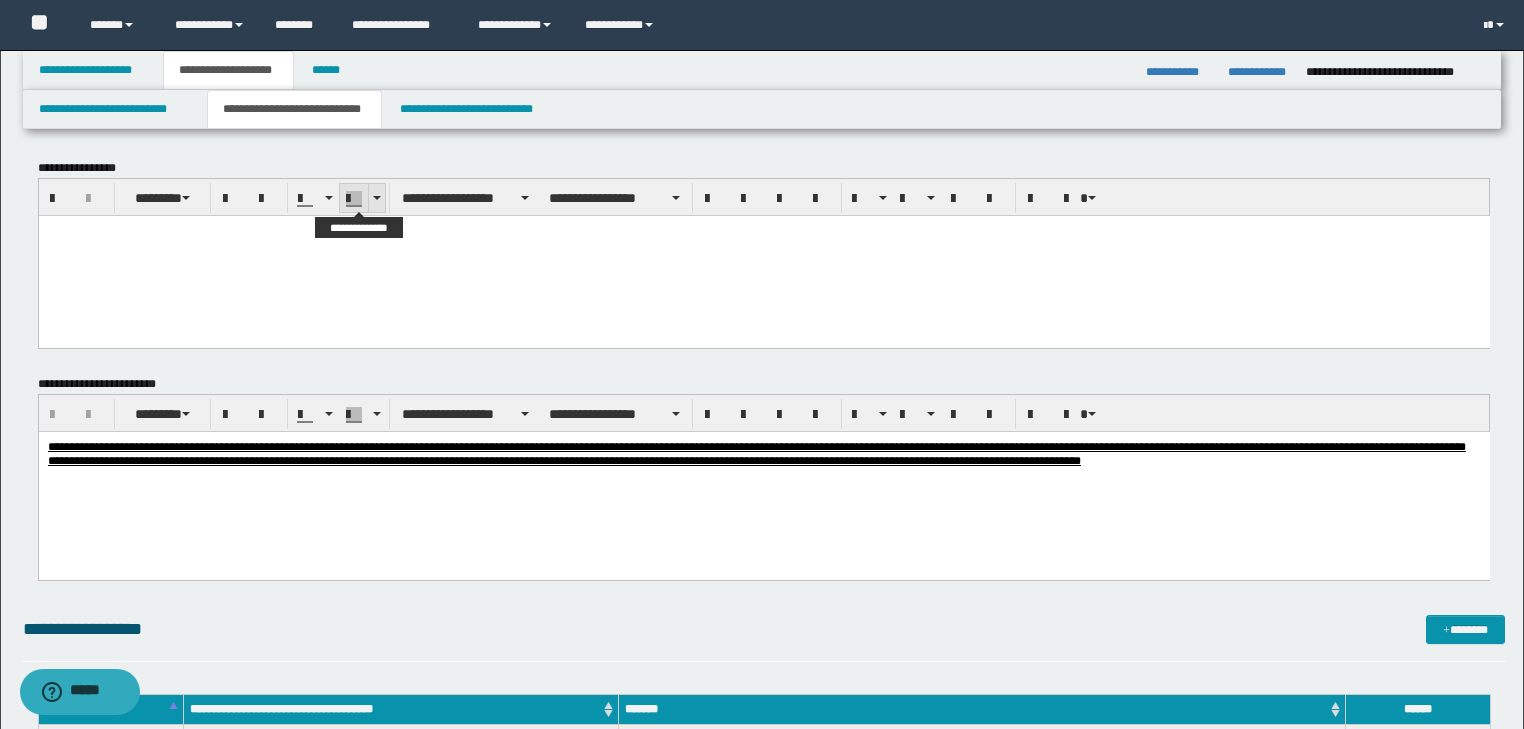 paste 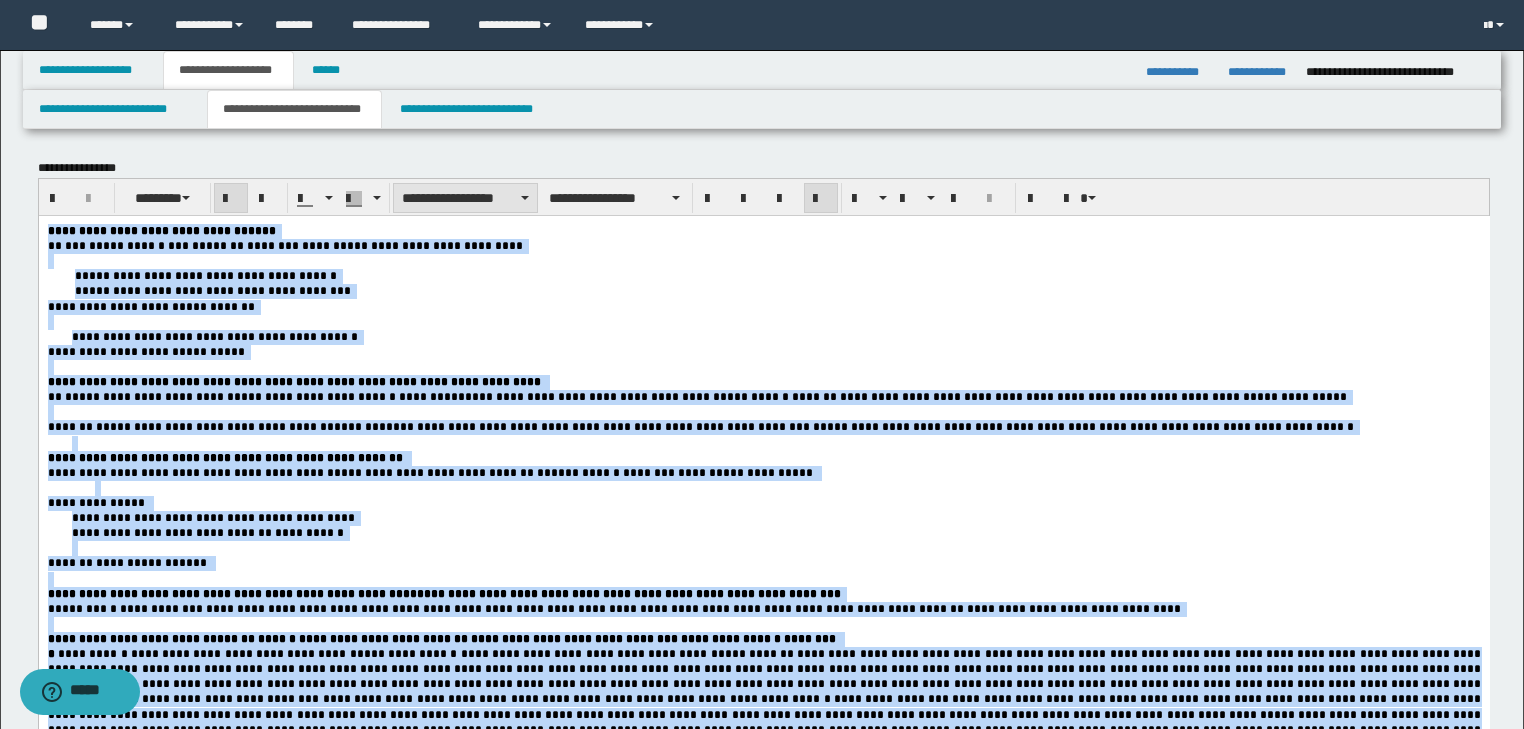 click on "**********" at bounding box center [465, 198] 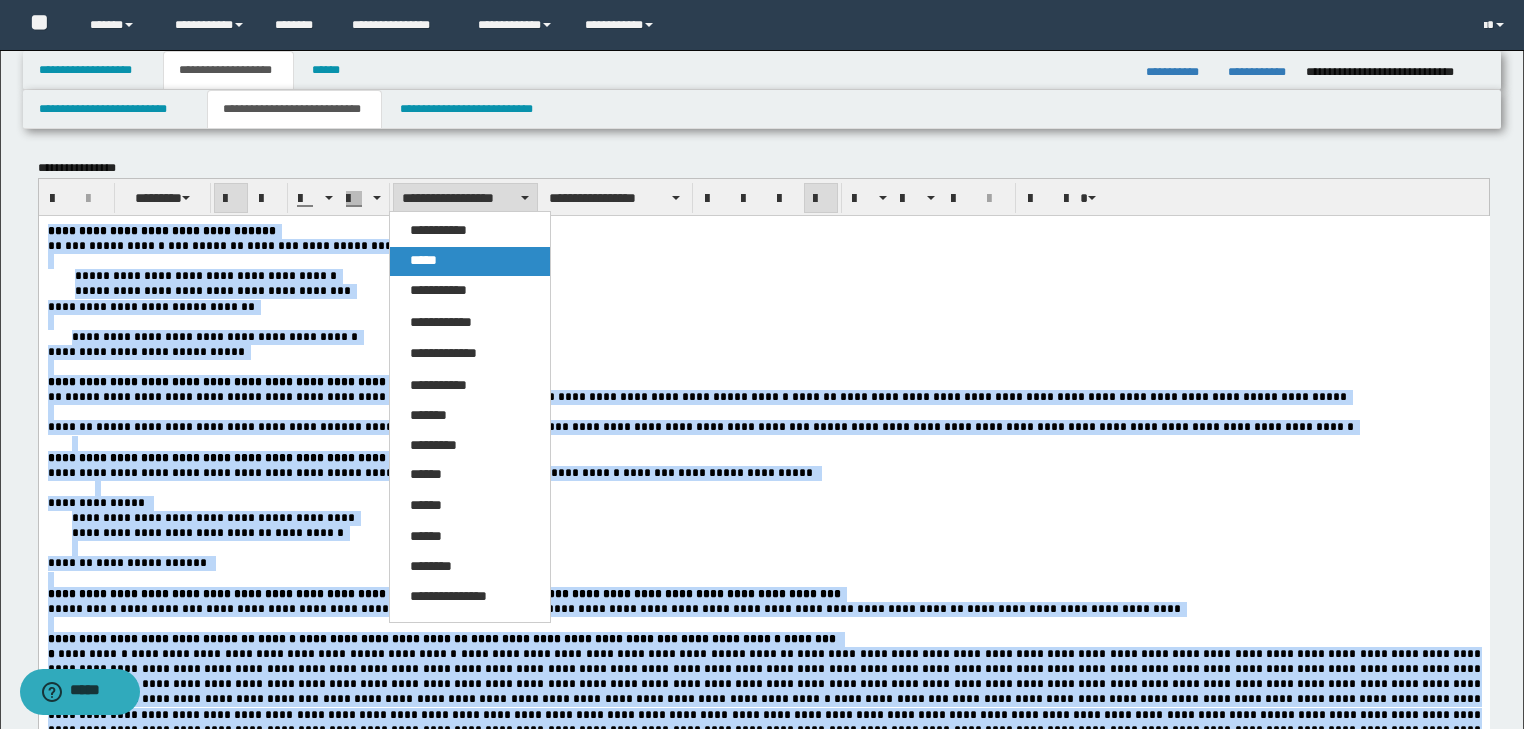 click on "*****" at bounding box center [470, 261] 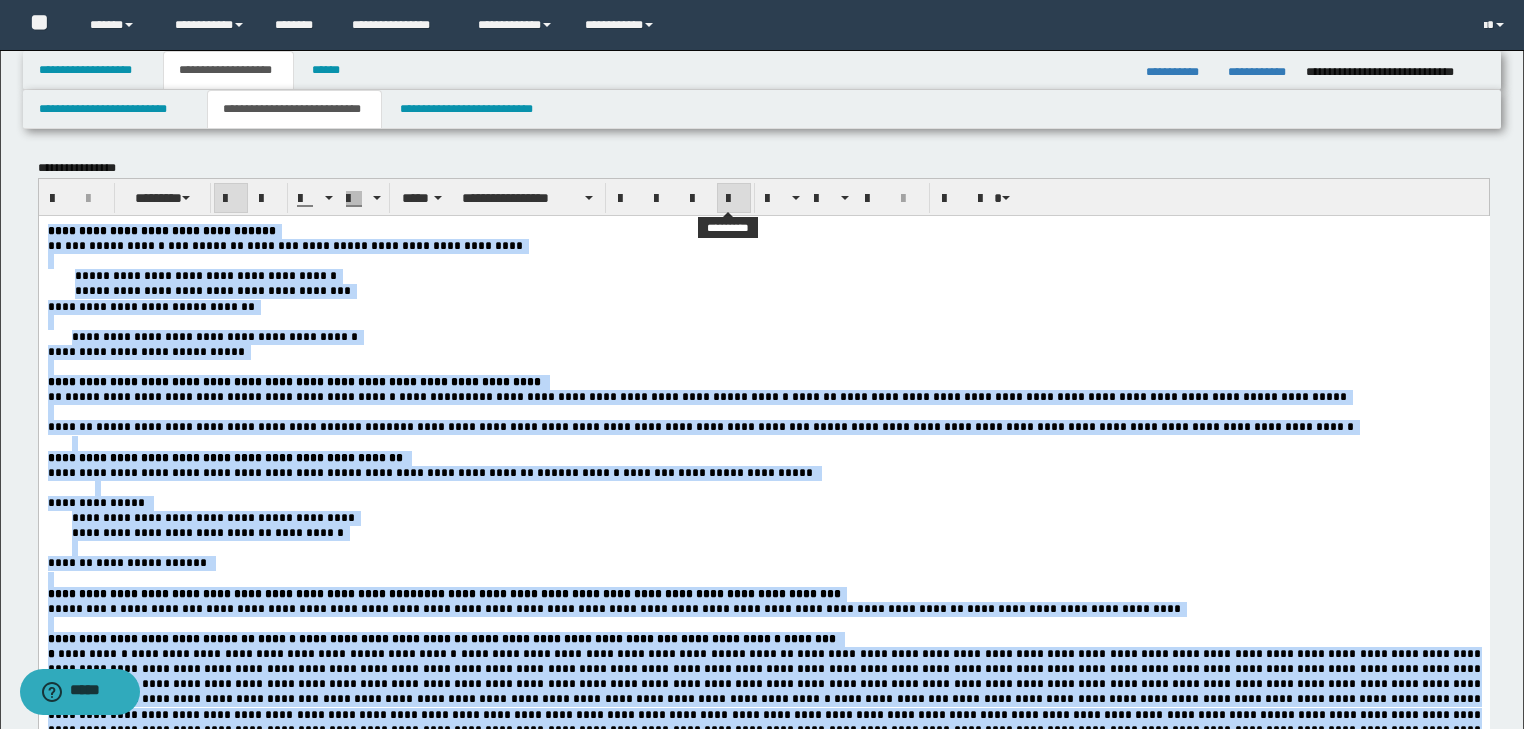 click at bounding box center [734, 199] 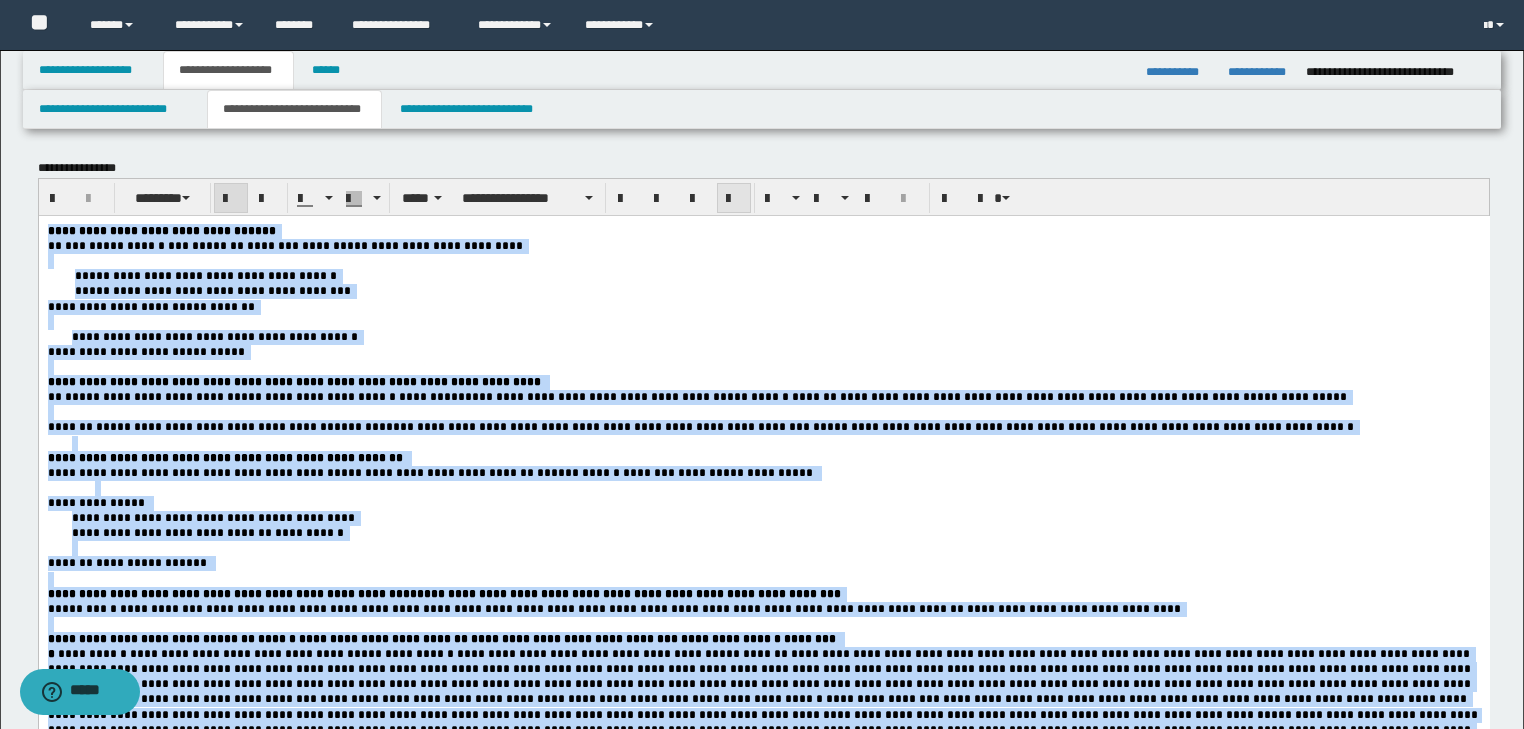 click at bounding box center (734, 199) 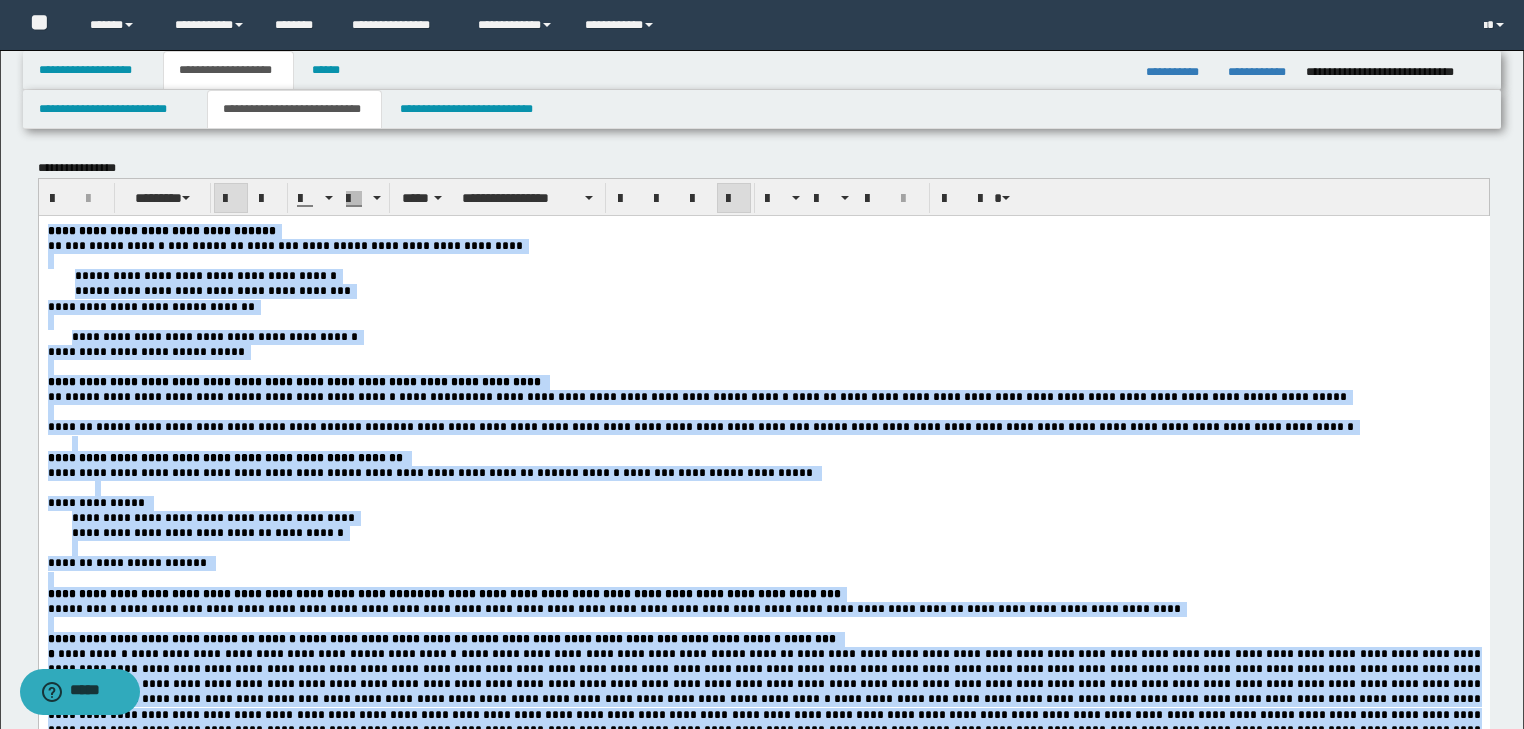 click on "**********" at bounding box center (763, 351) 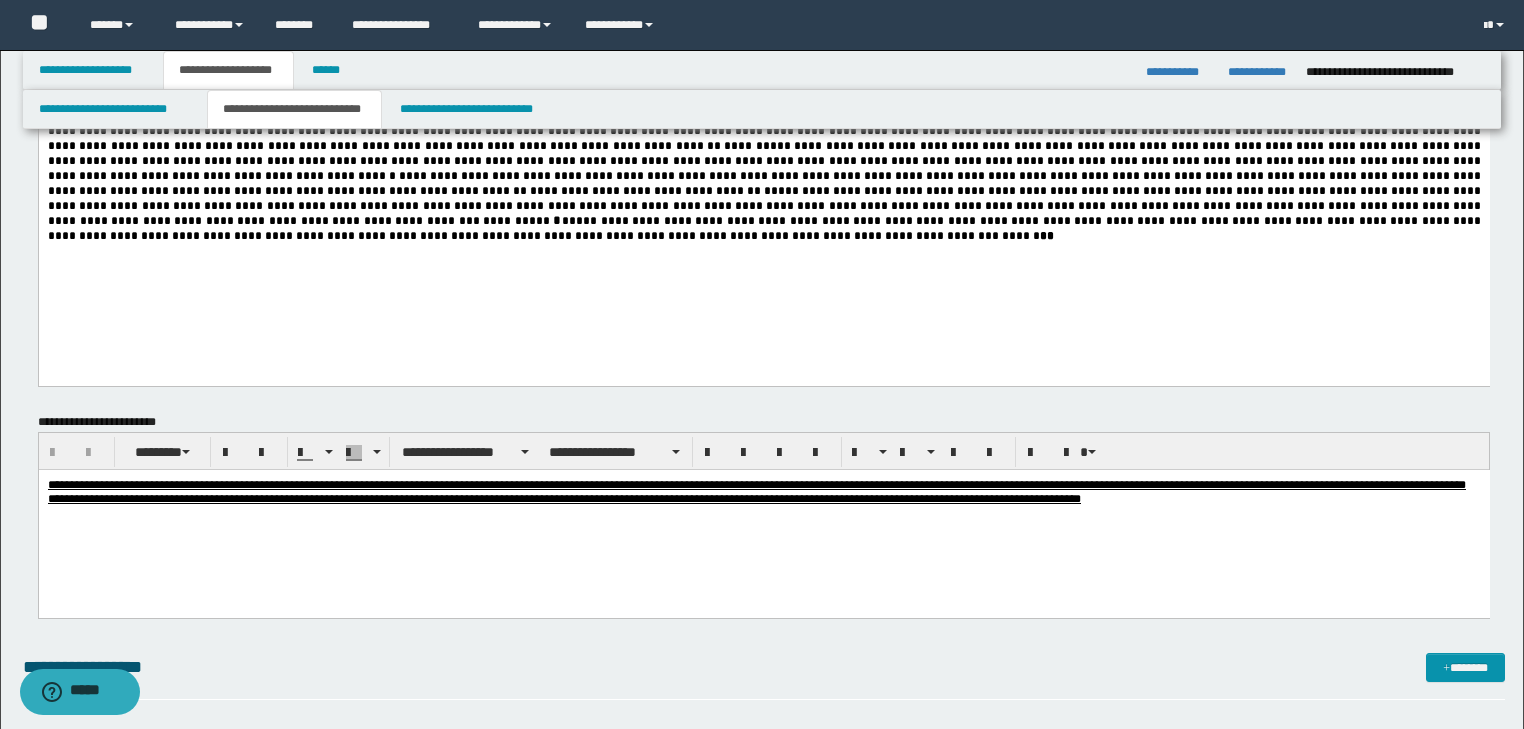 scroll, scrollTop: 880, scrollLeft: 0, axis: vertical 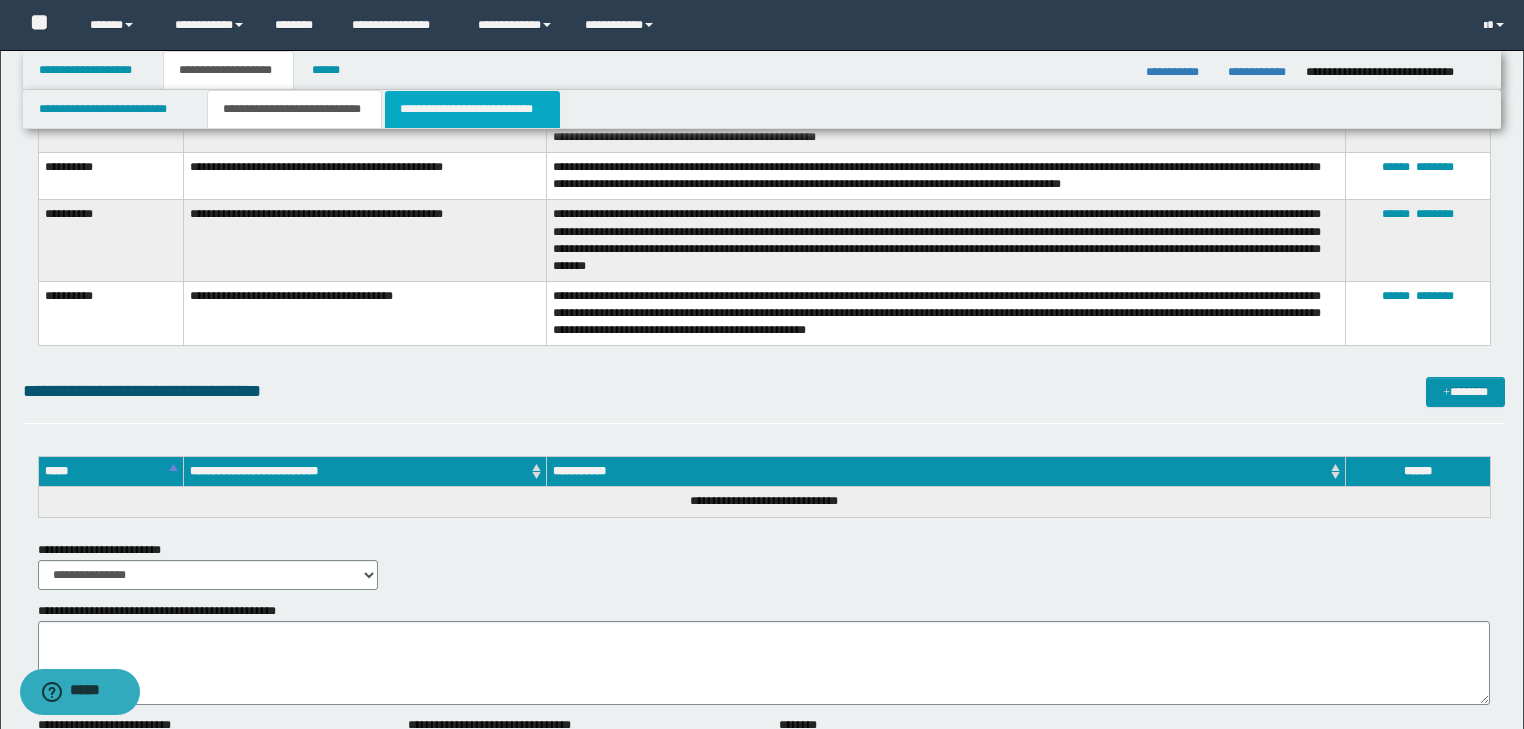 click on "**********" at bounding box center [472, 109] 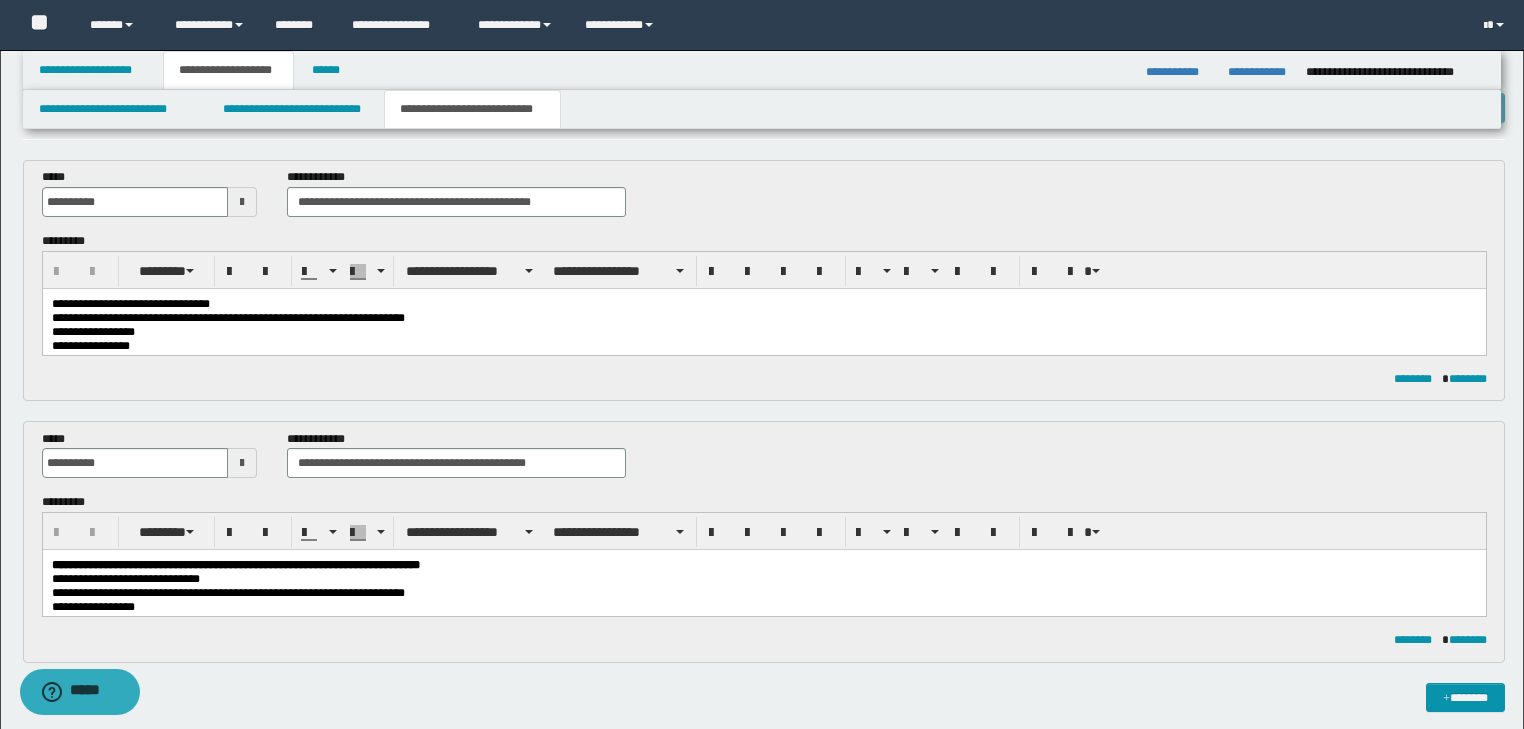 scroll, scrollTop: 64, scrollLeft: 0, axis: vertical 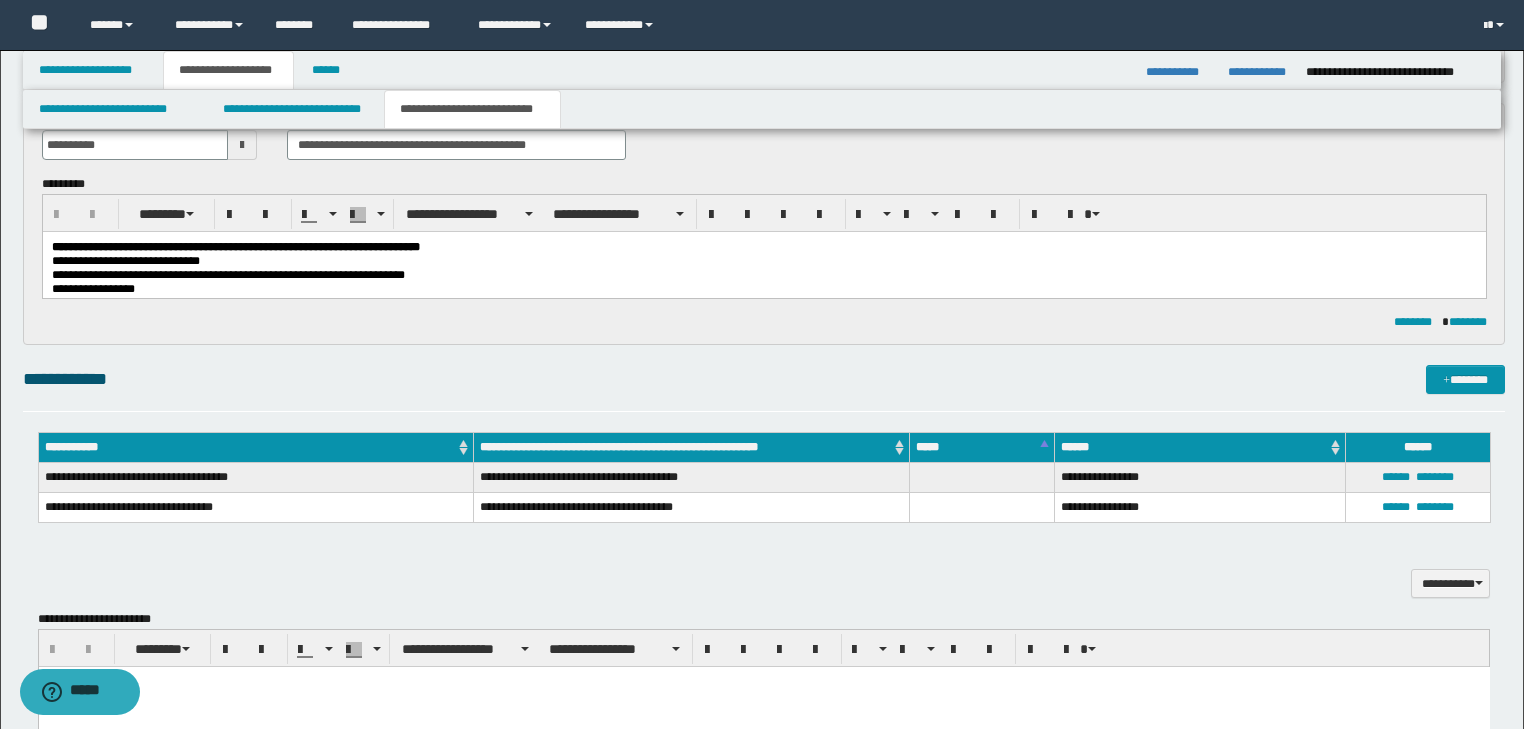 click on "**********" at bounding box center [227, 275] 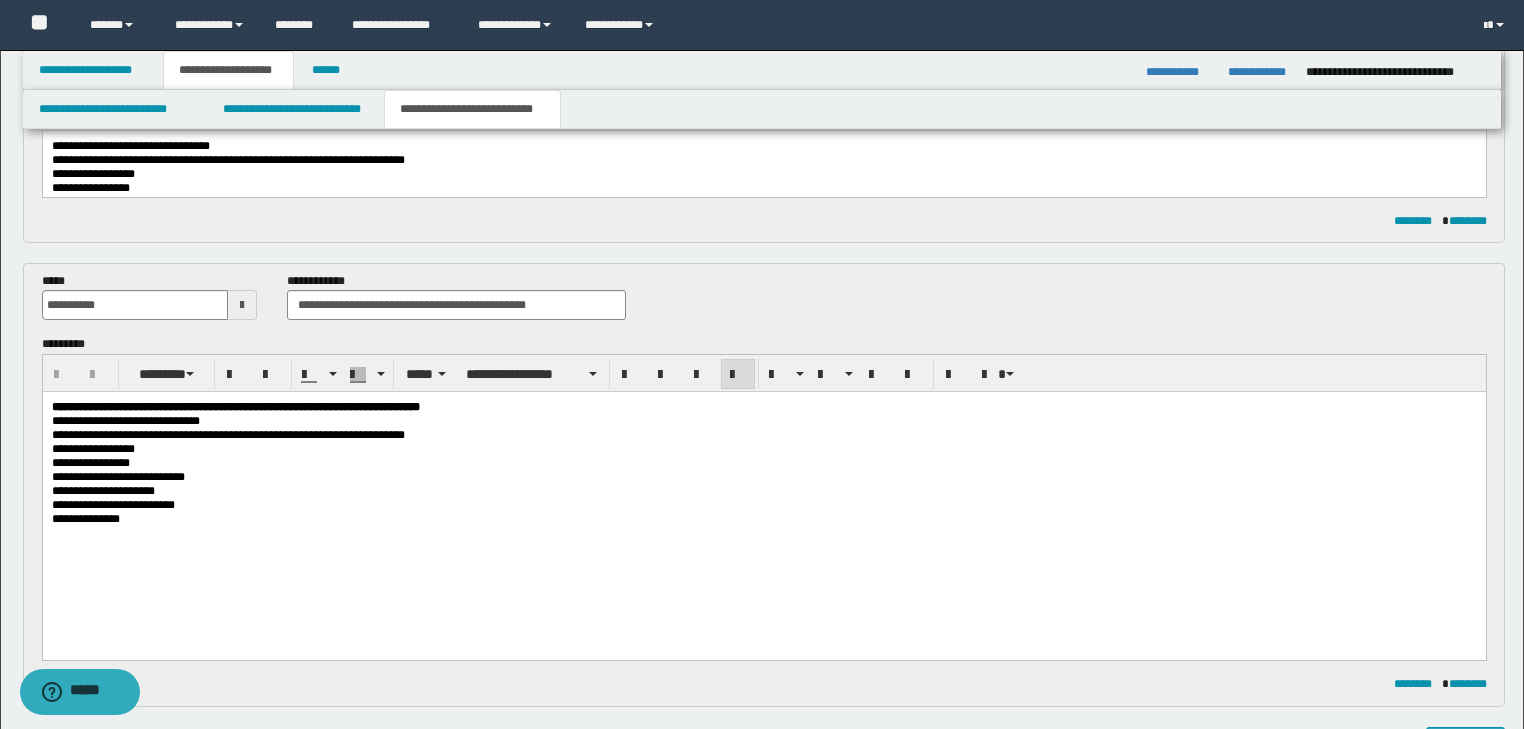 click on "**********" at bounding box center [763, 173] 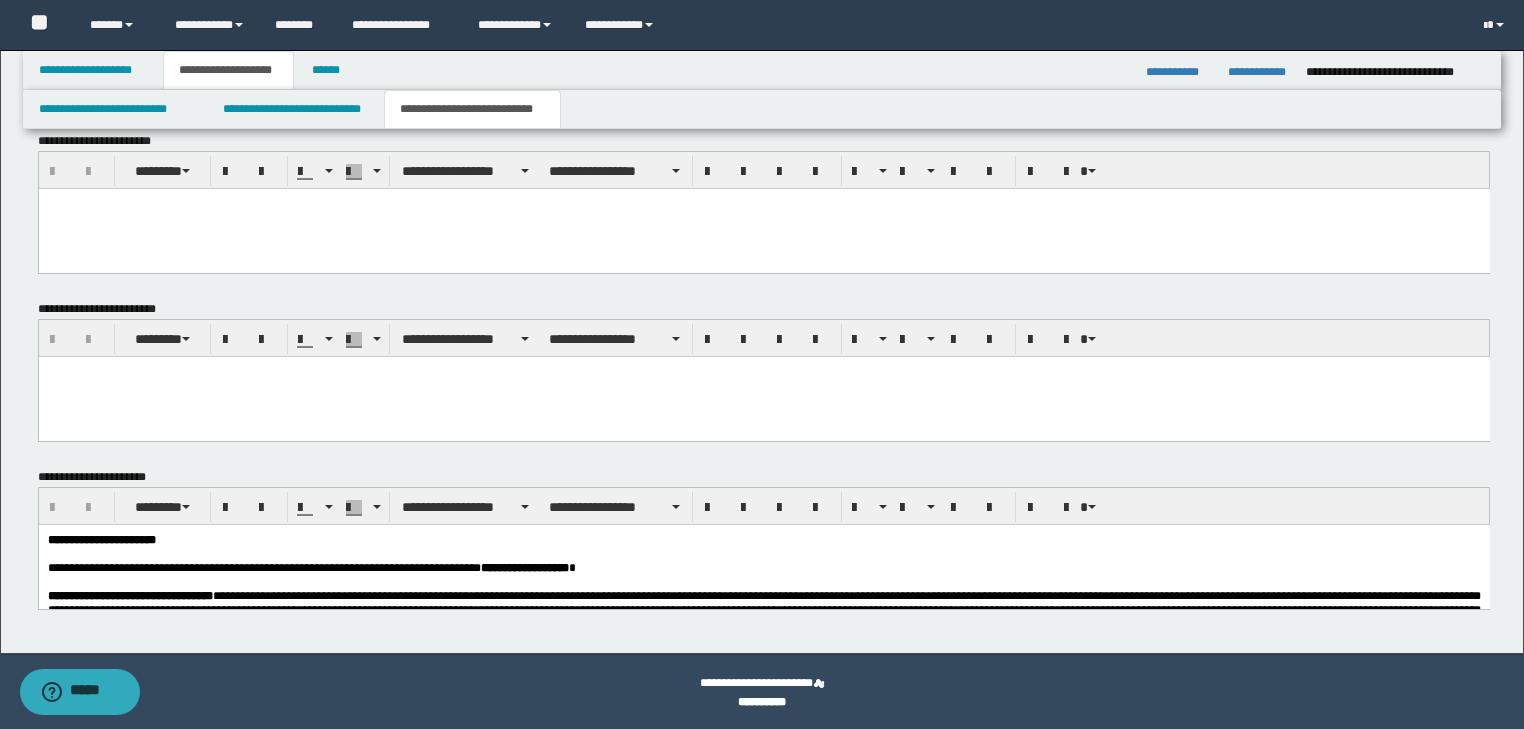 scroll, scrollTop: 1276, scrollLeft: 0, axis: vertical 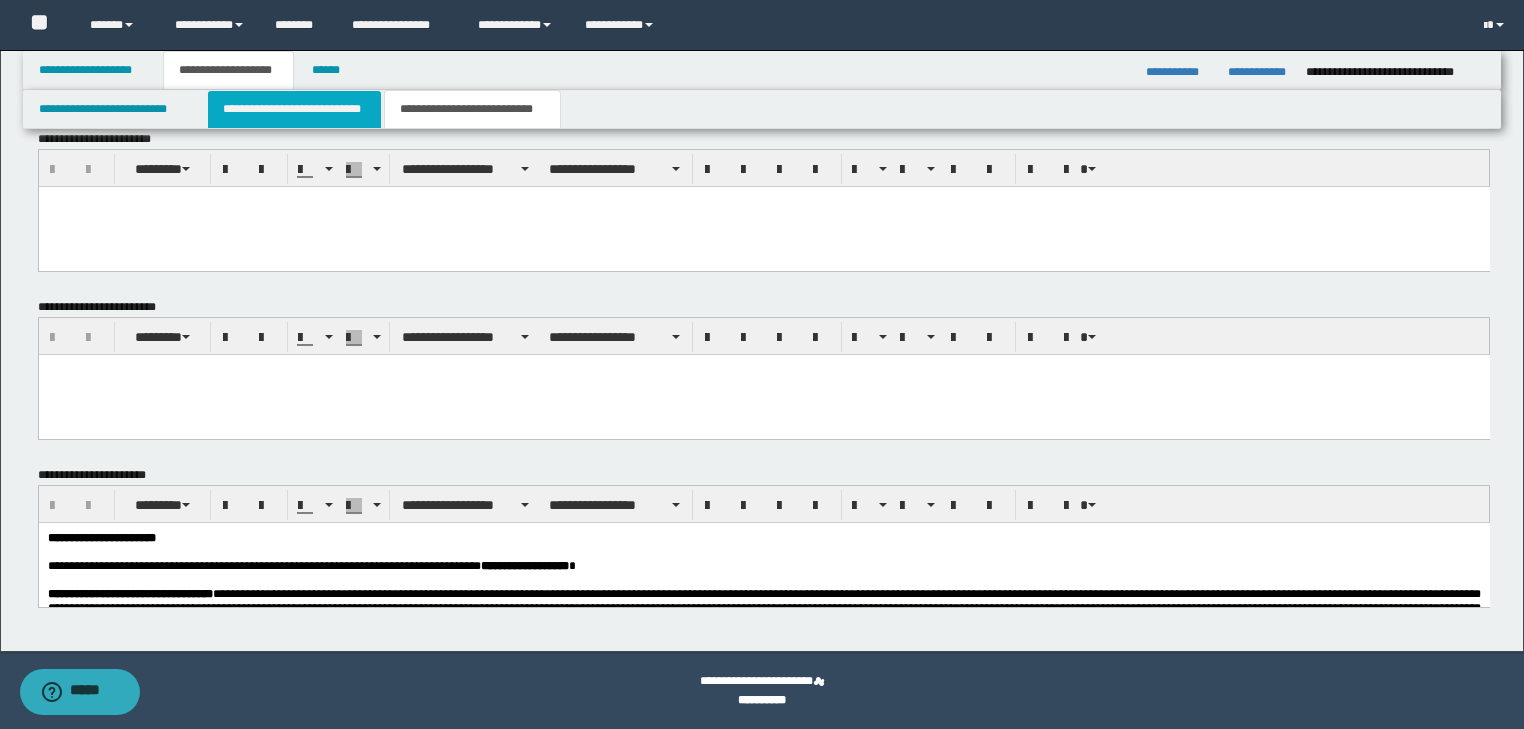 click on "**********" at bounding box center (294, 109) 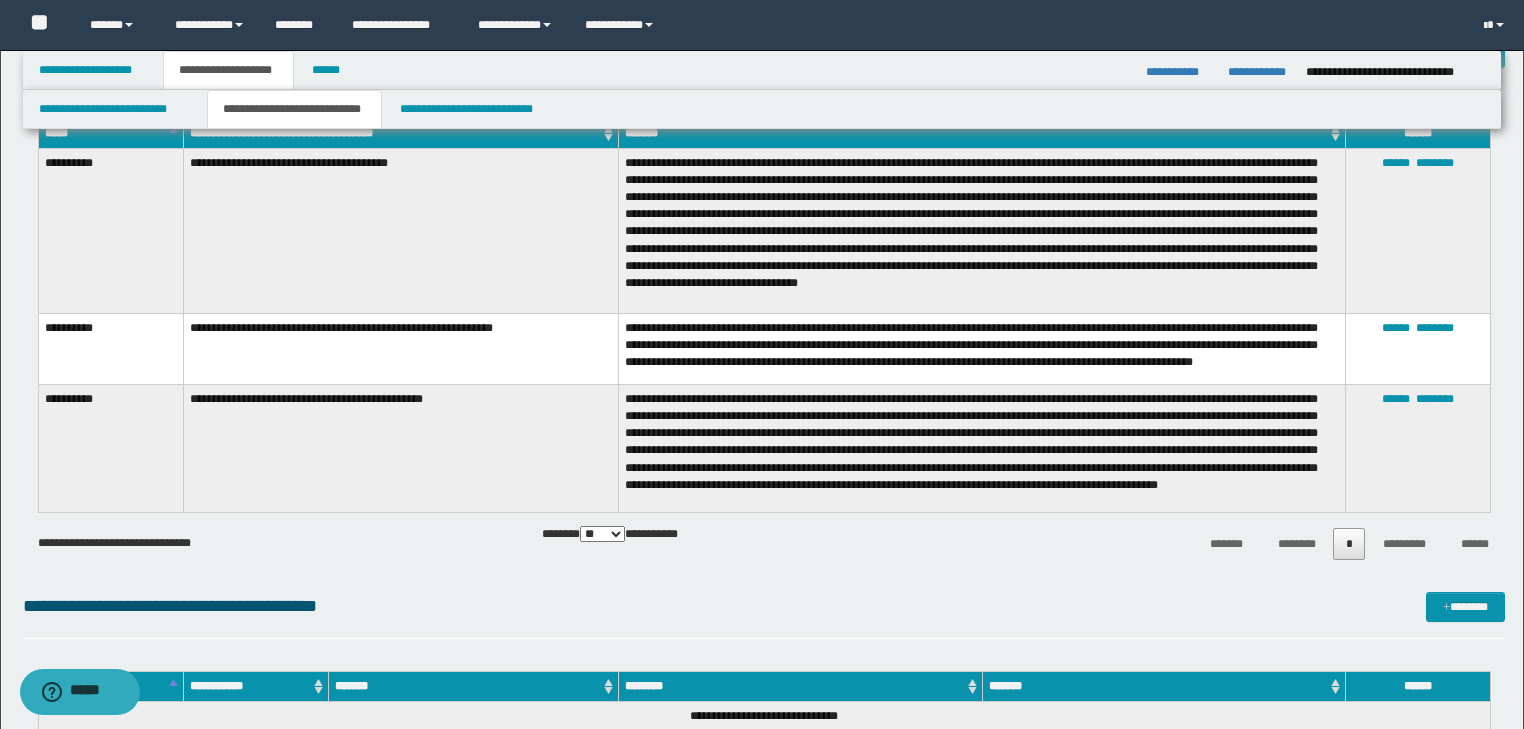 scroll, scrollTop: 1516, scrollLeft: 0, axis: vertical 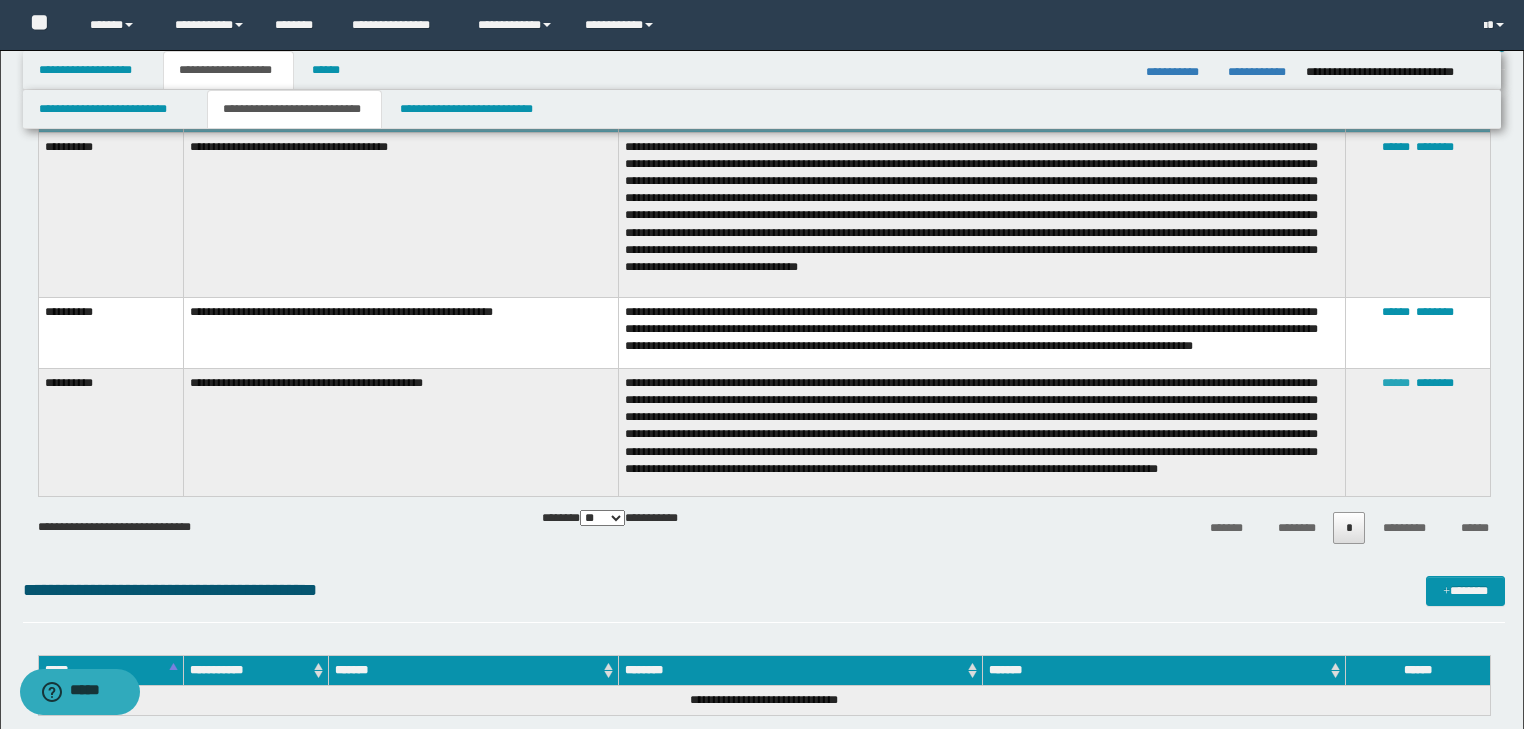 click on "******" at bounding box center (1396, 383) 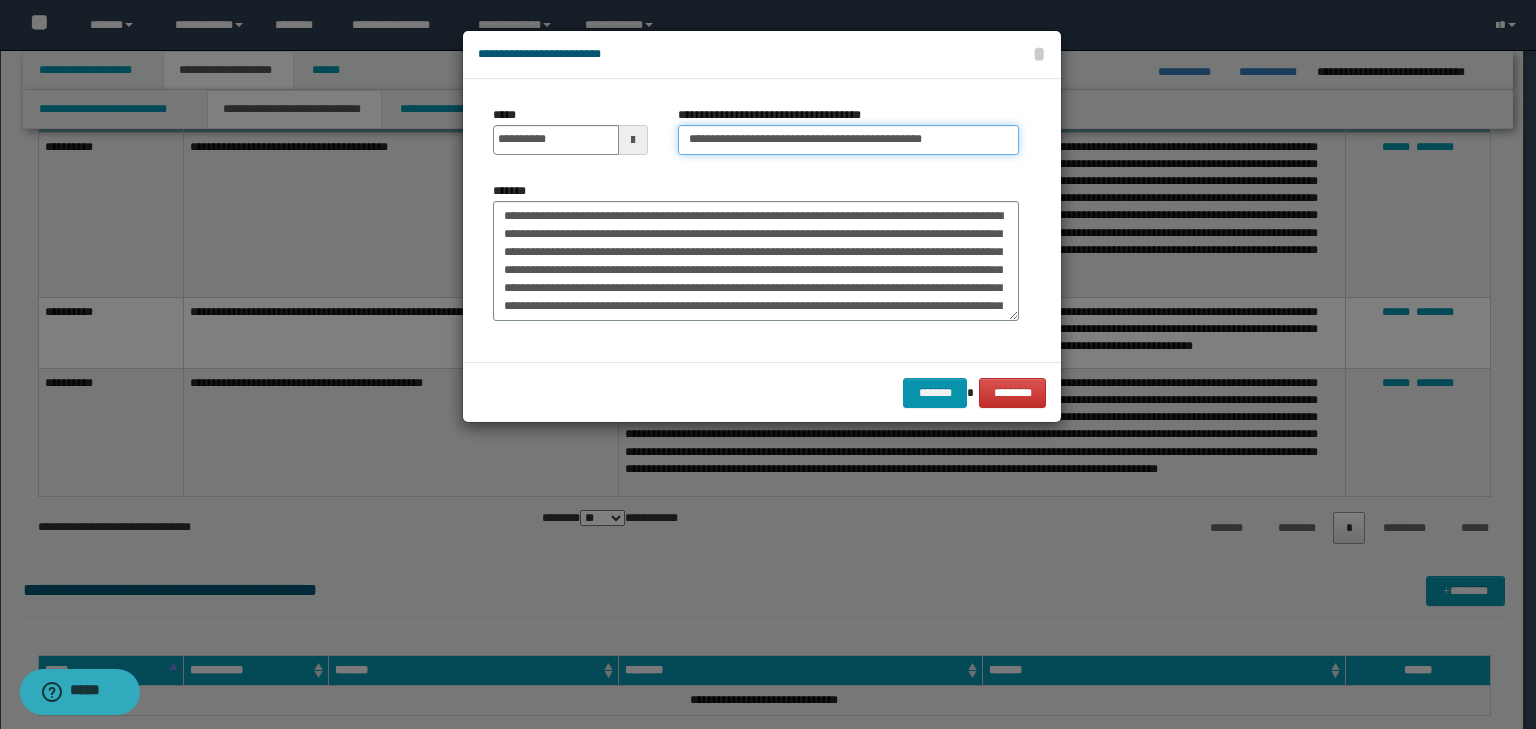 drag, startPoint x: 784, startPoint y: 141, endPoint x: 628, endPoint y: 149, distance: 156.20499 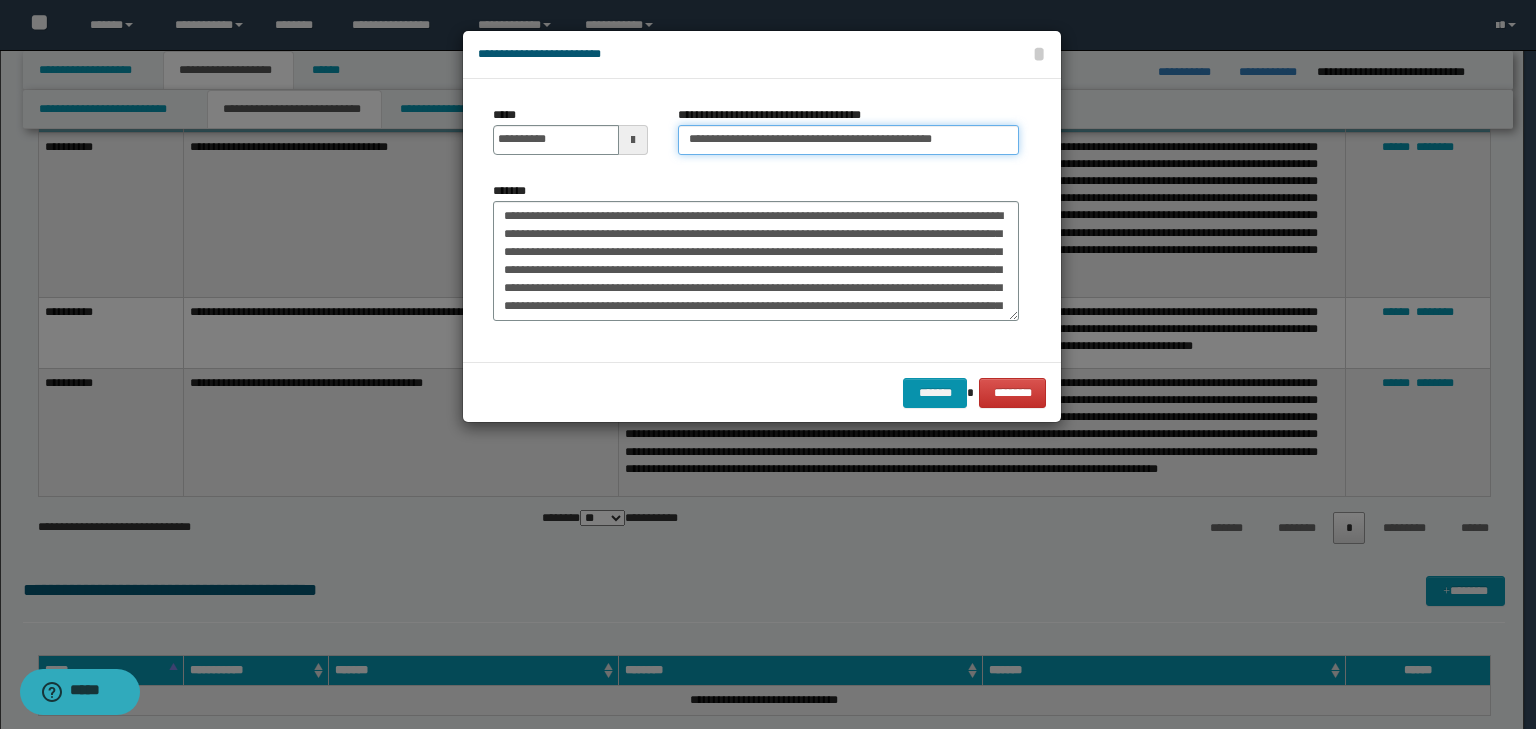 type on "**********" 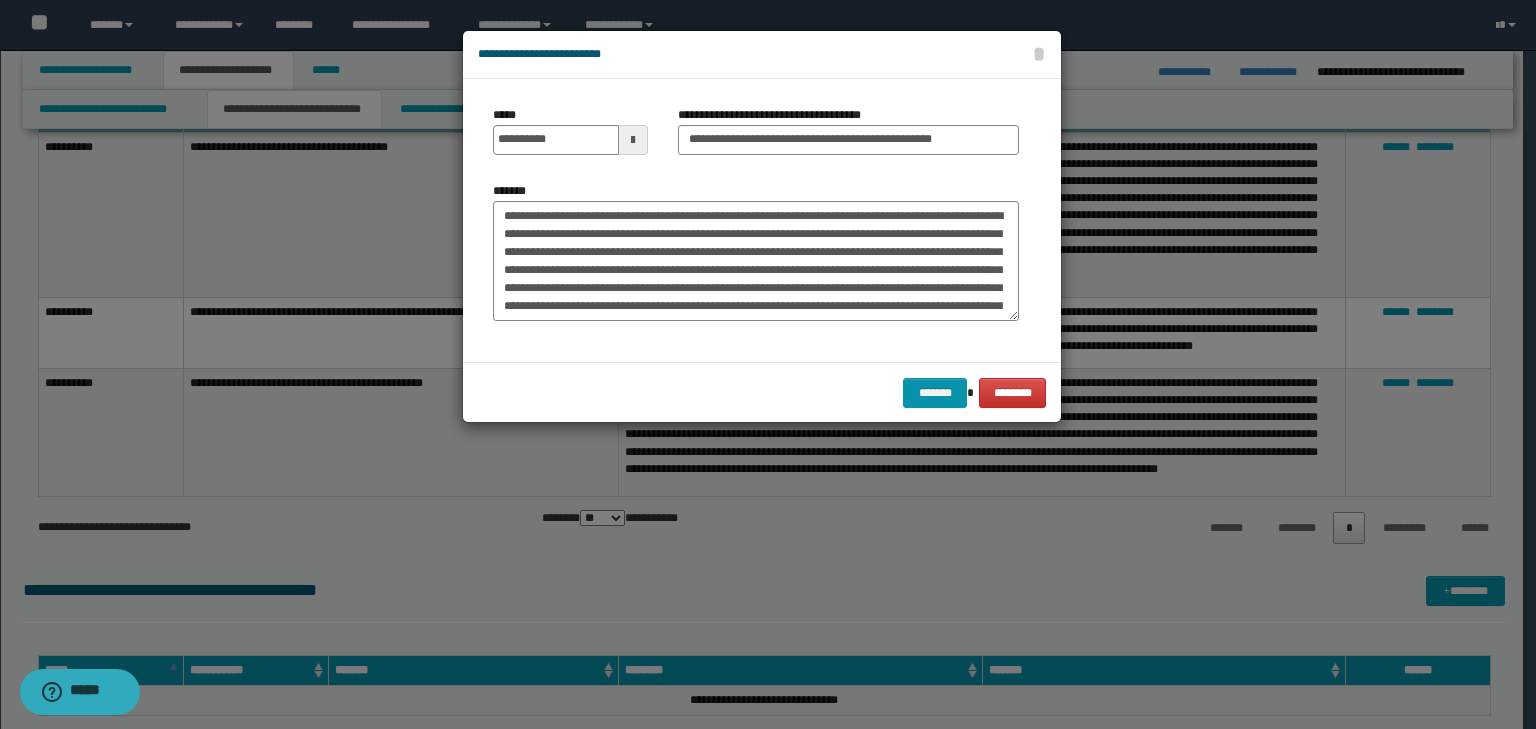 click on "*******
********" at bounding box center [762, 392] 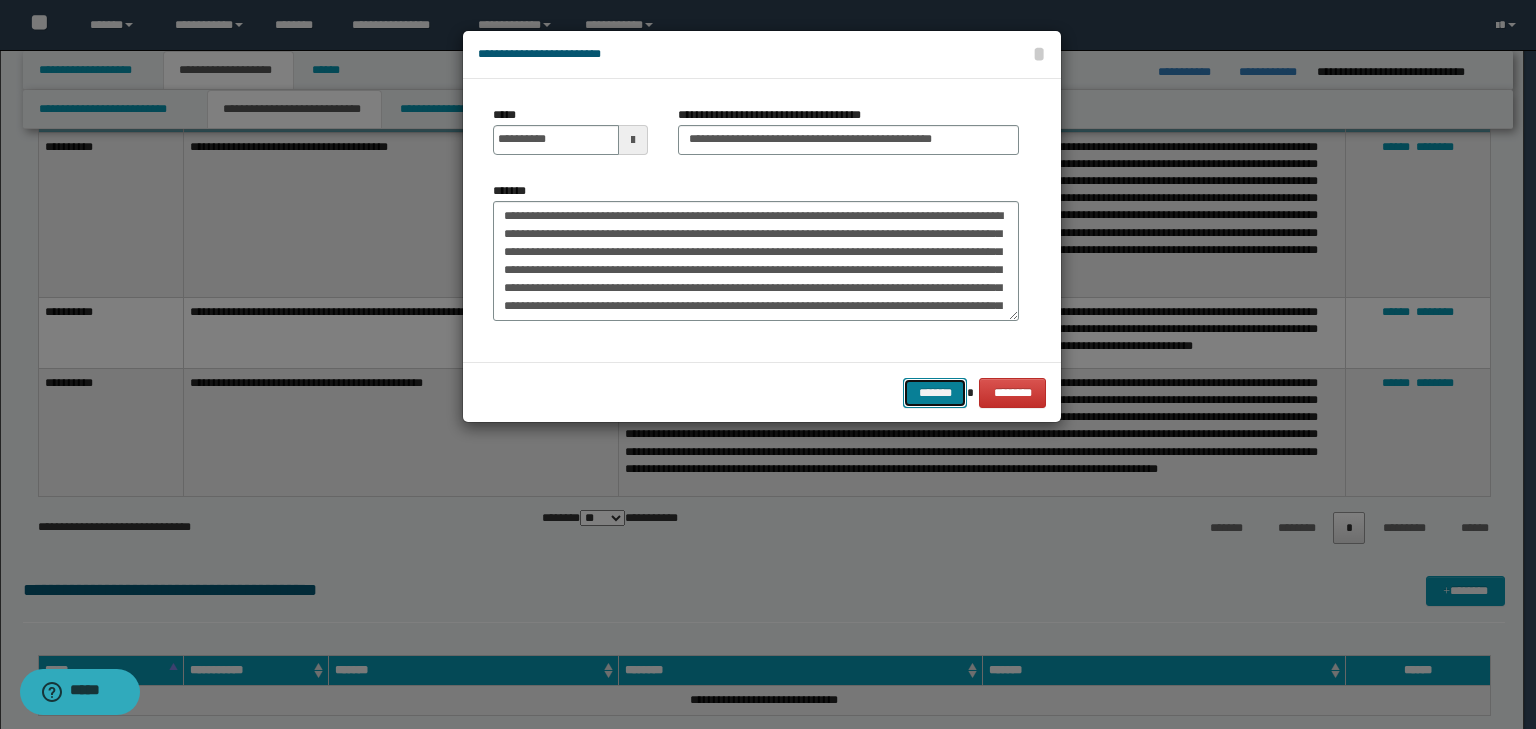 click on "*******" at bounding box center (935, 393) 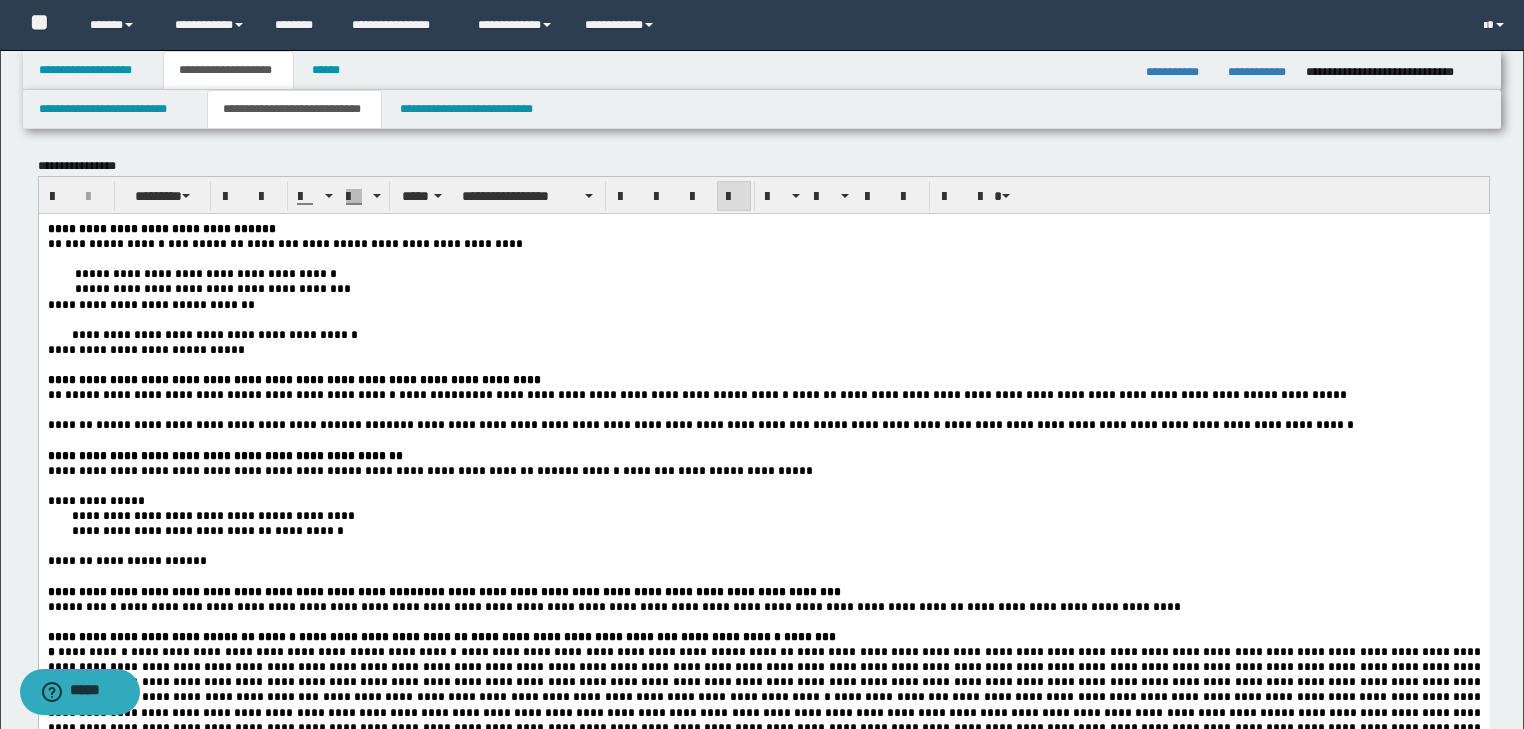 scroll, scrollTop: 0, scrollLeft: 0, axis: both 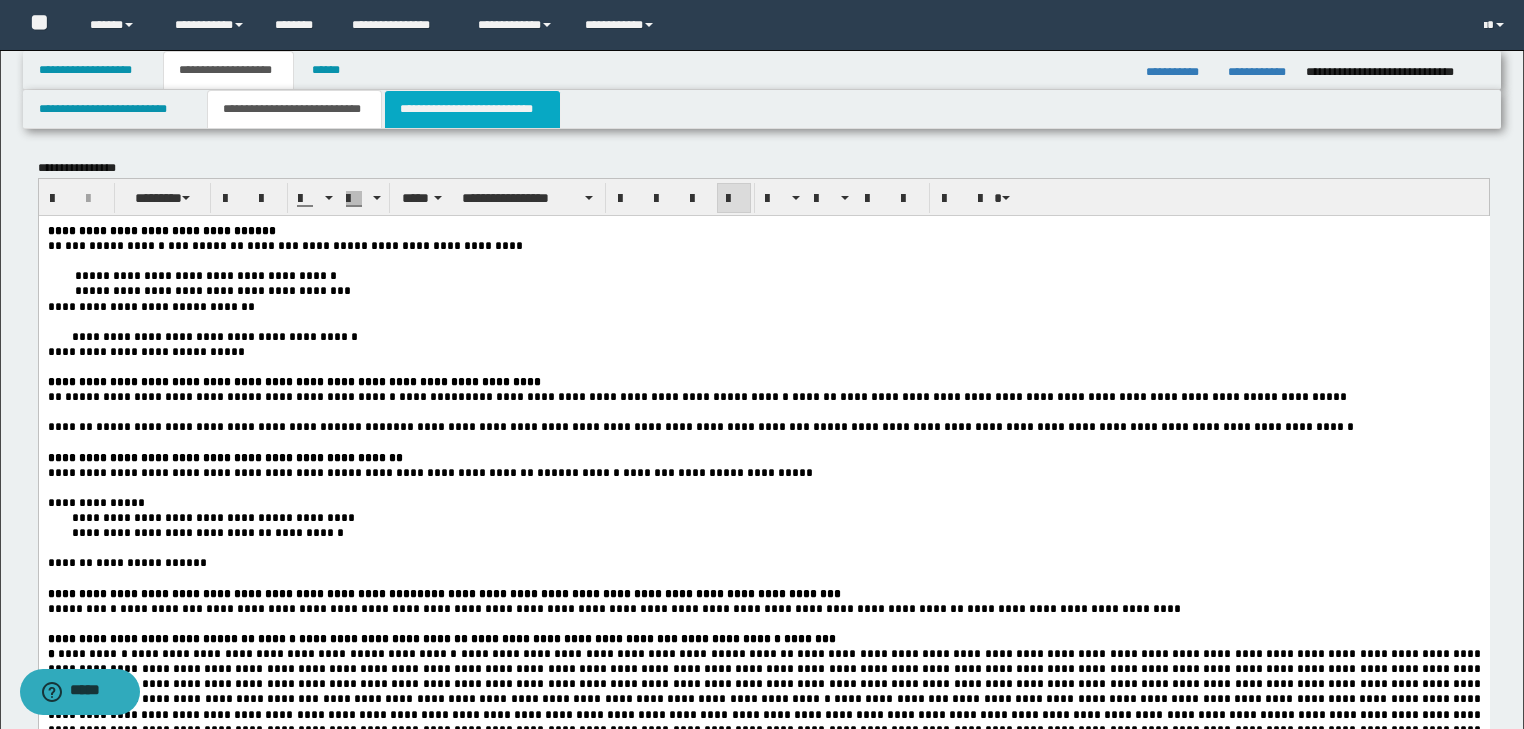 click on "**********" at bounding box center (472, 109) 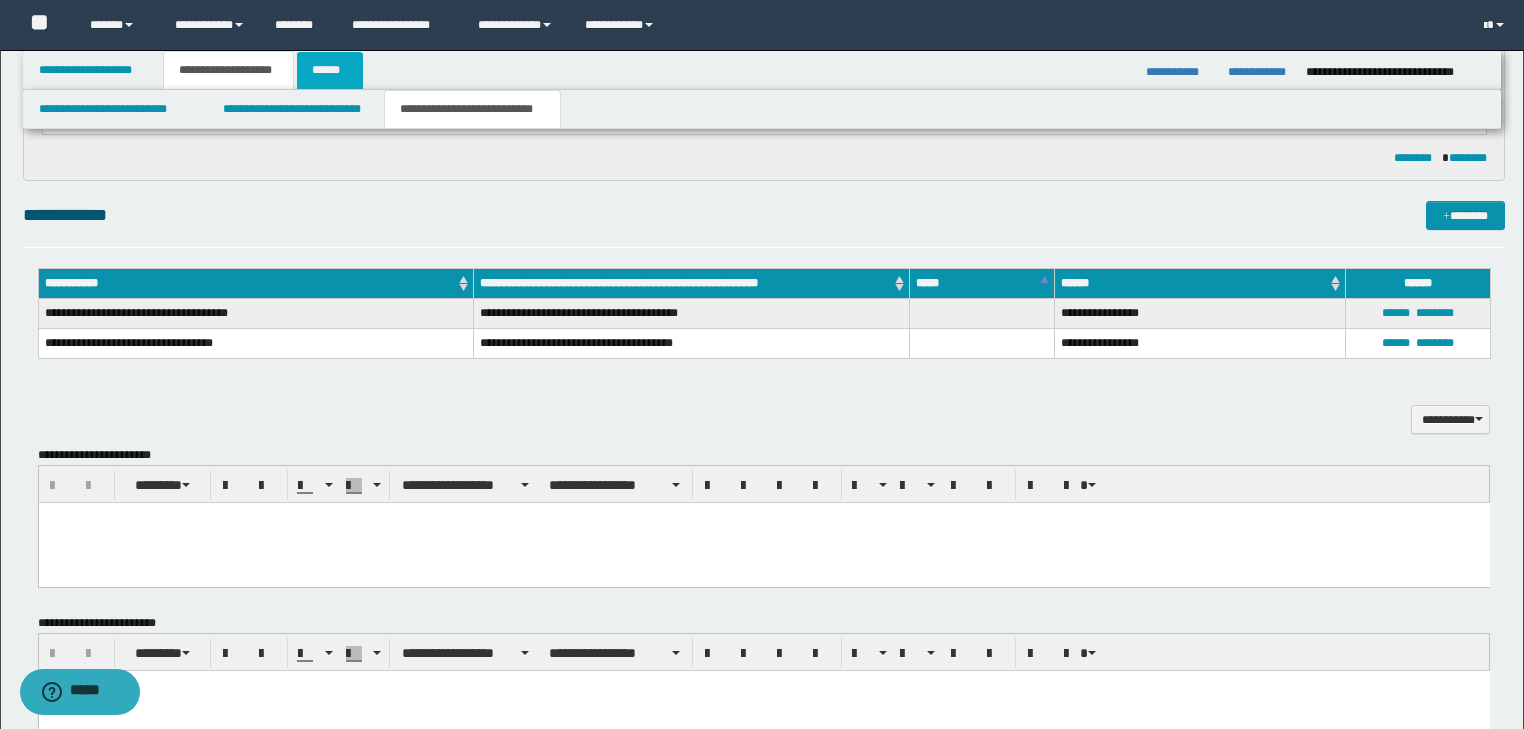 click on "******" at bounding box center (330, 70) 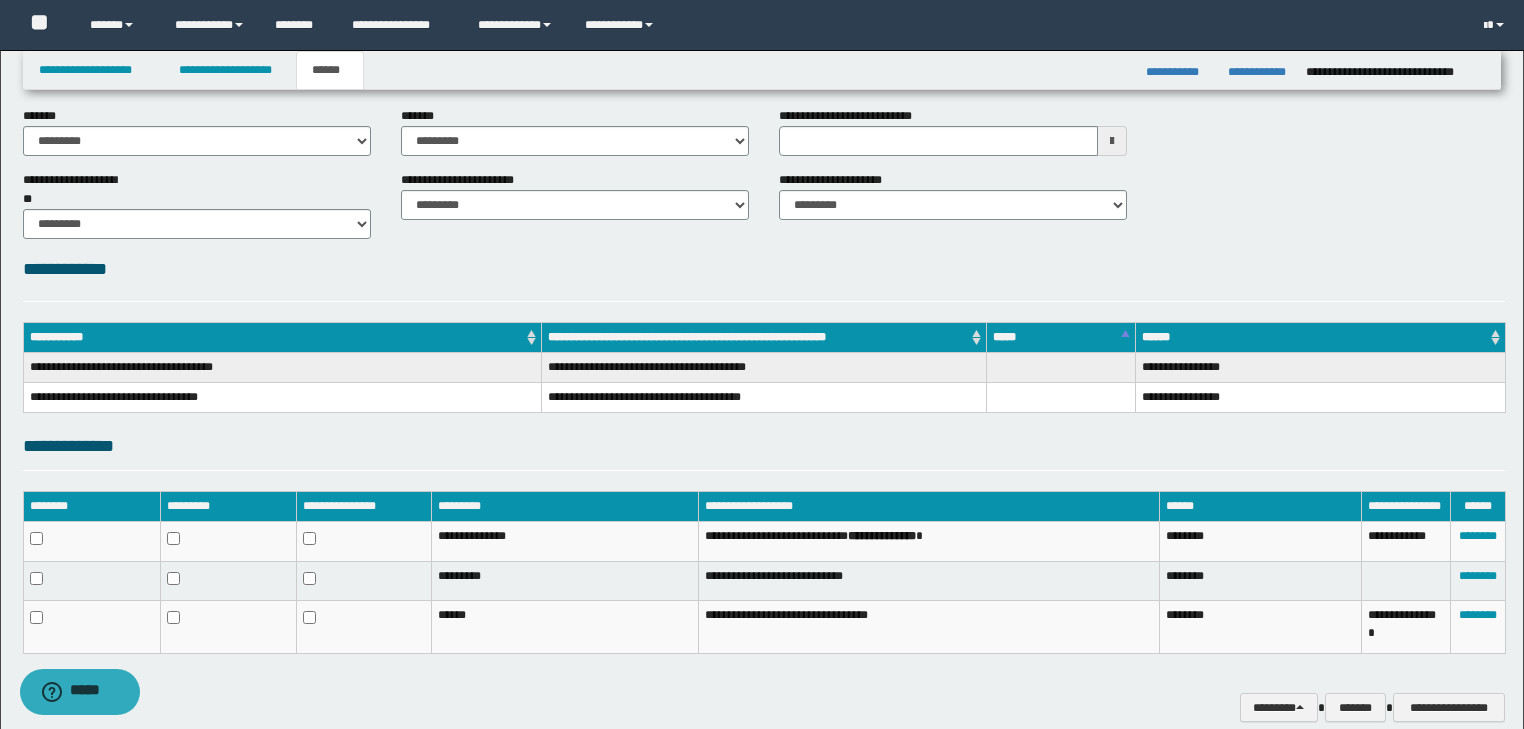 scroll, scrollTop: 0, scrollLeft: 0, axis: both 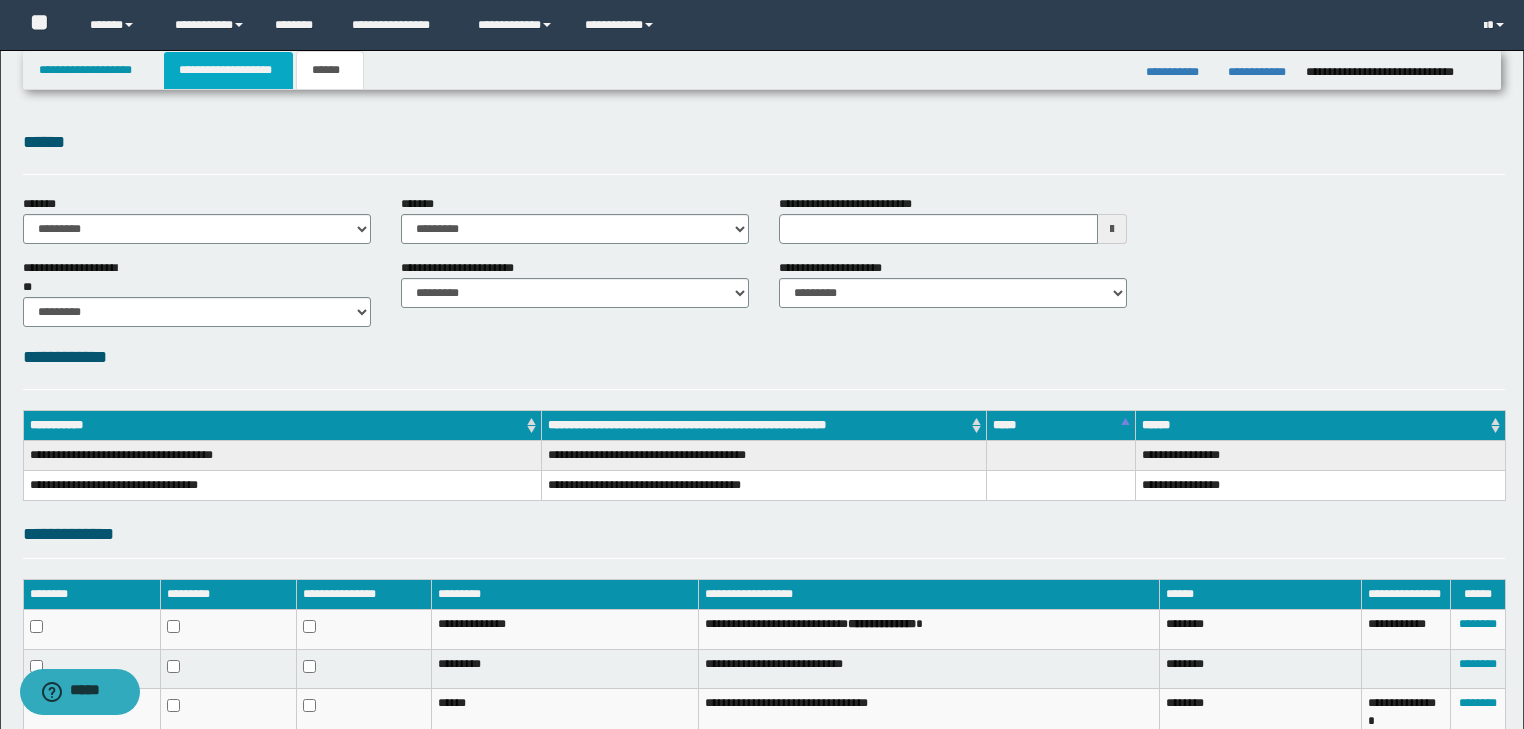click on "**********" at bounding box center [228, 70] 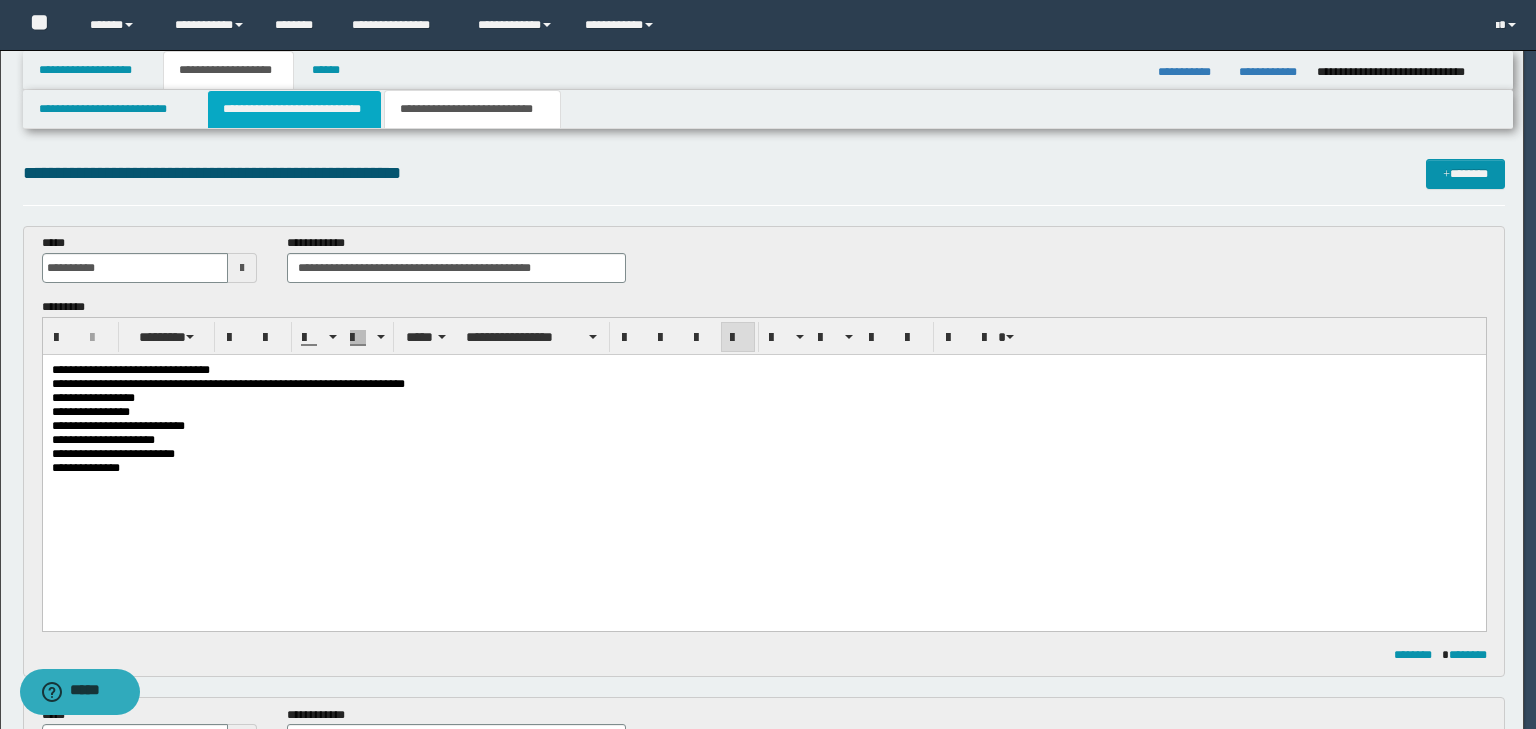 click on "**********" at bounding box center [294, 109] 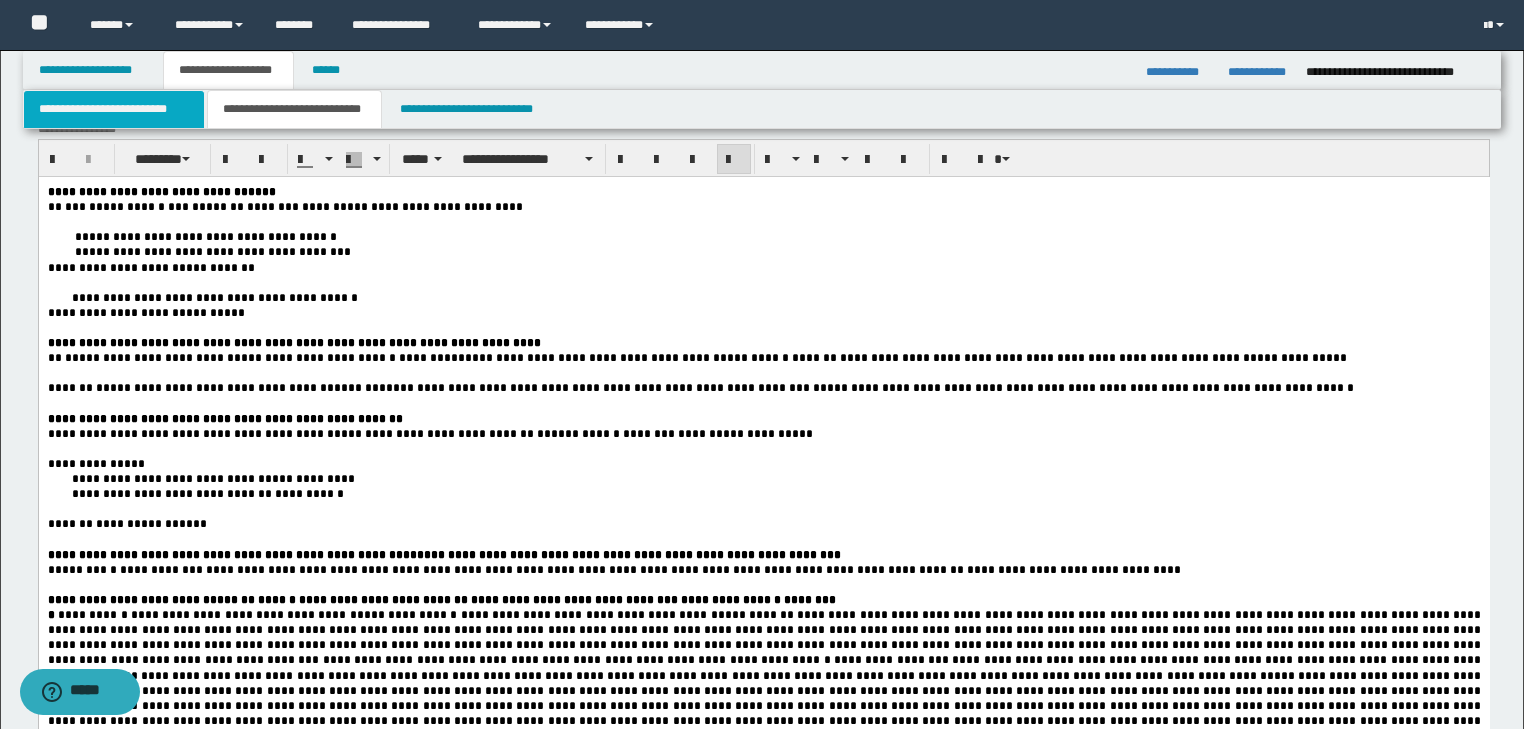scroll, scrollTop: 28, scrollLeft: 0, axis: vertical 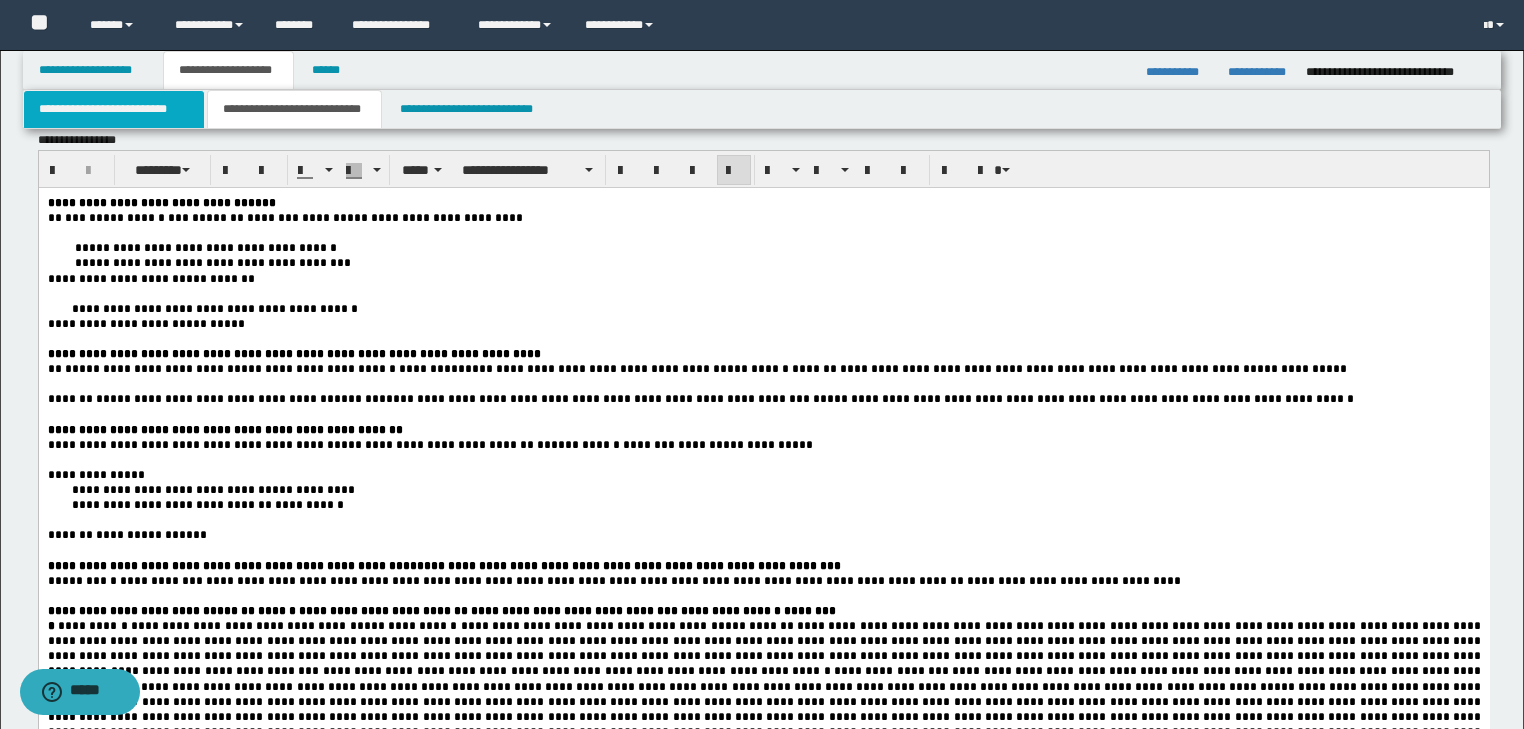 click on "**********" at bounding box center (114, 109) 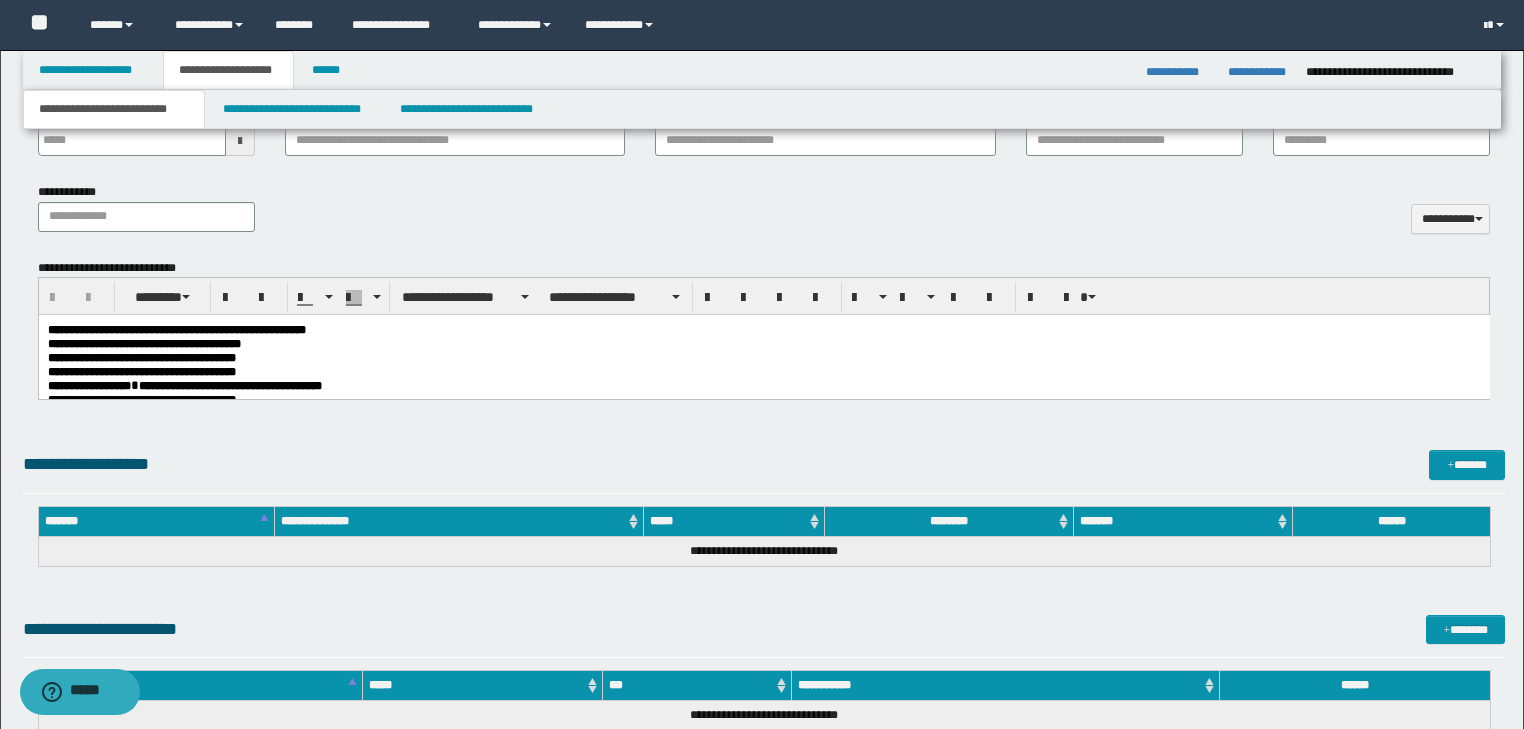 scroll, scrollTop: 1101, scrollLeft: 0, axis: vertical 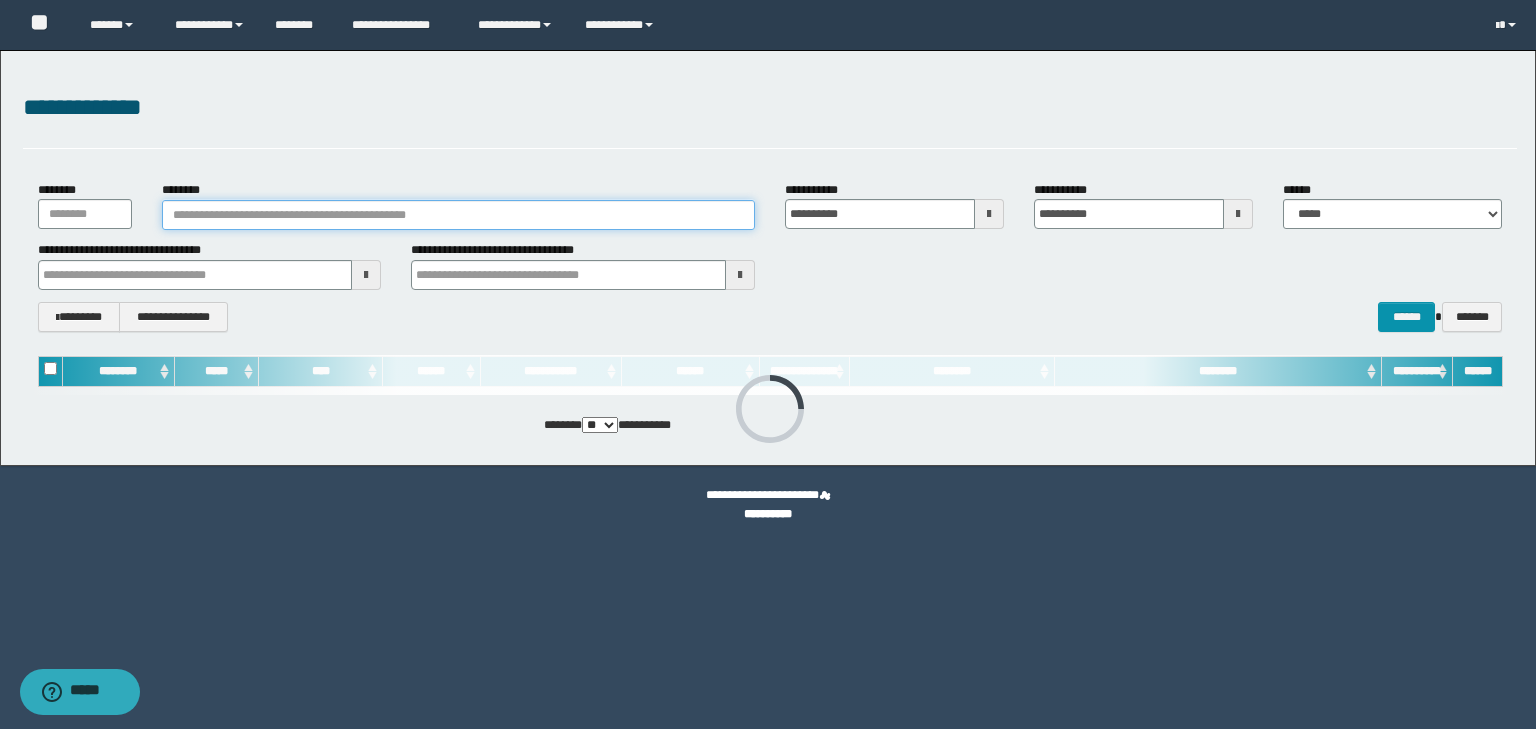 click on "********" at bounding box center (458, 215) 